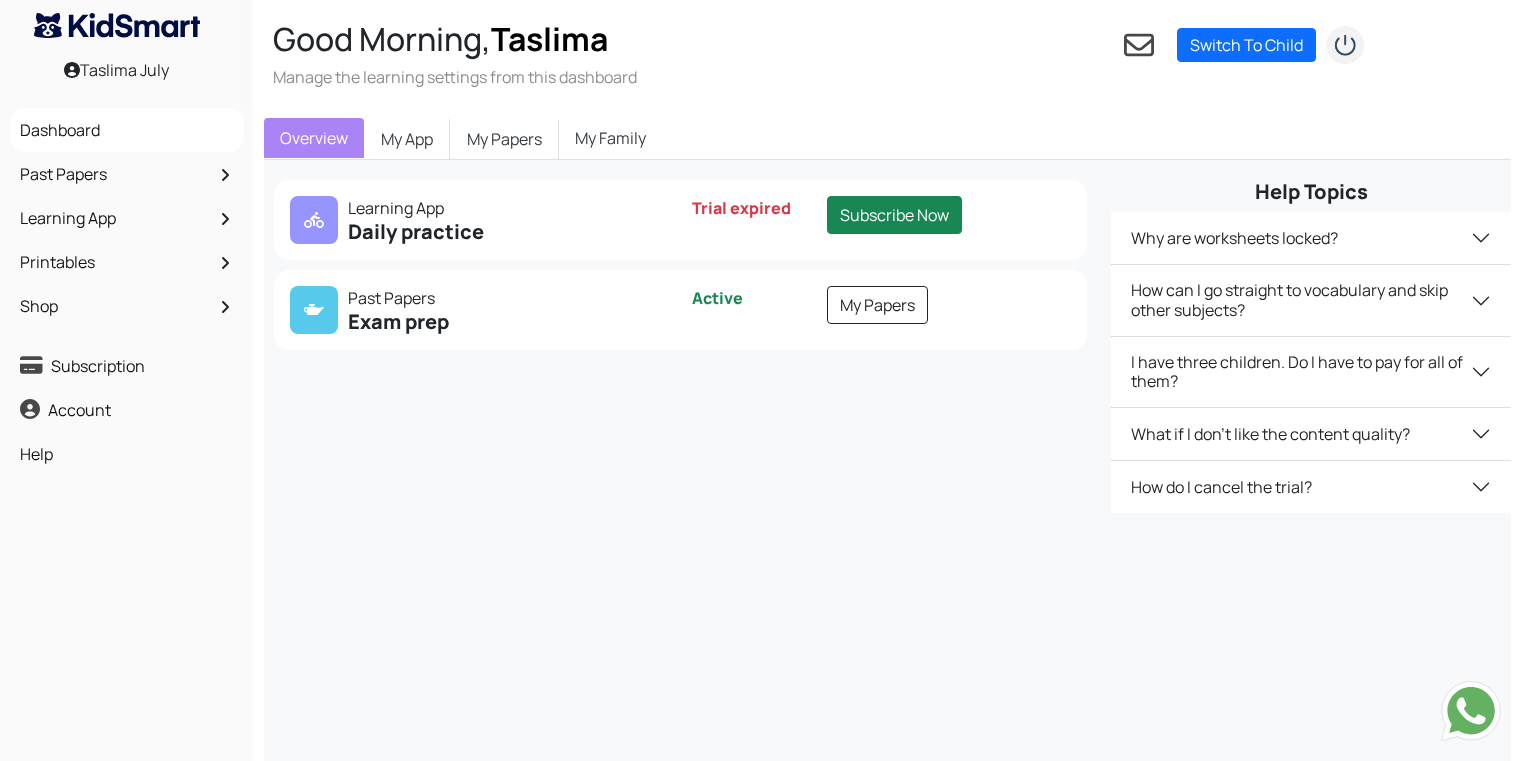 scroll, scrollTop: 0, scrollLeft: 0, axis: both 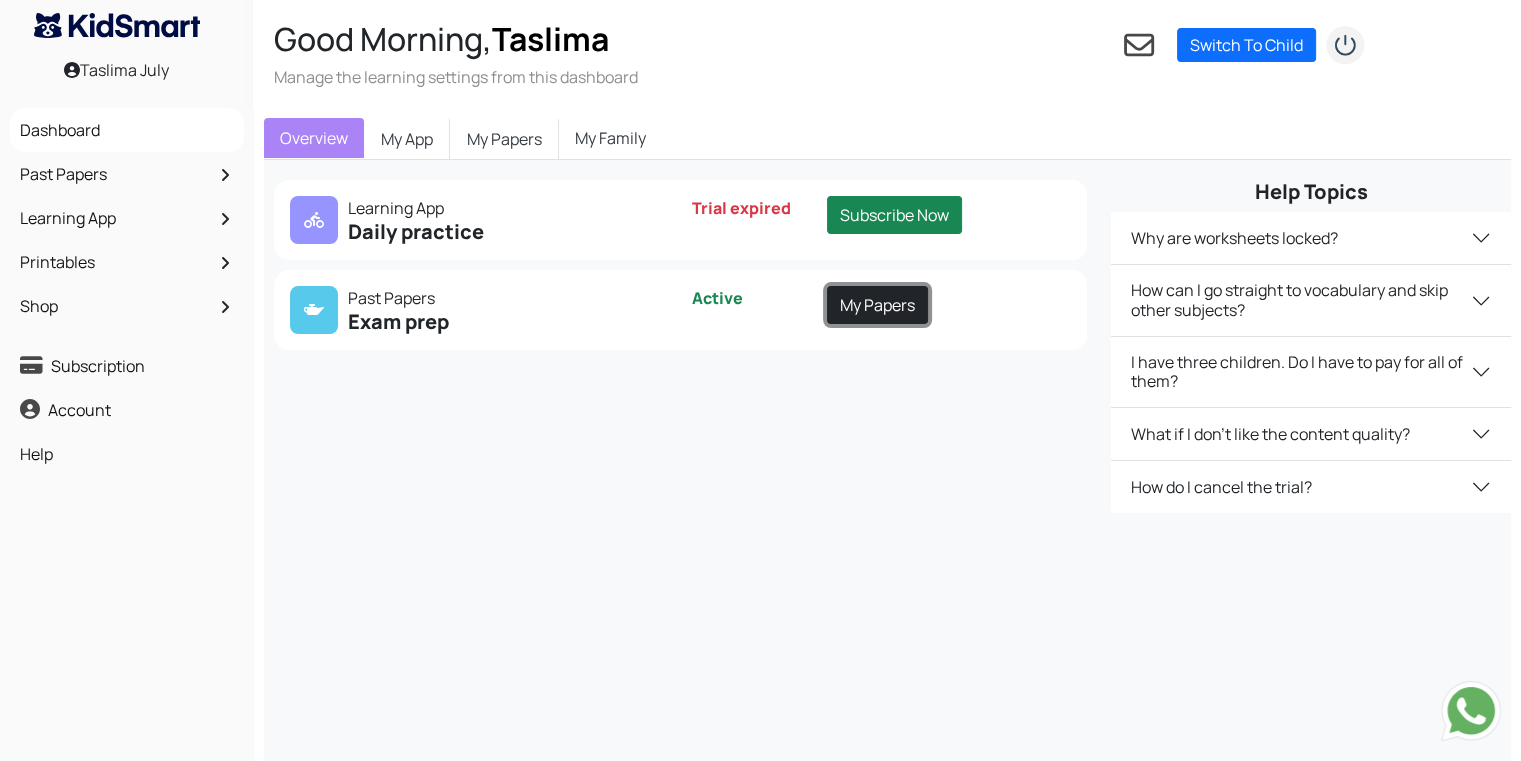 click on "My Papers" at bounding box center (877, 305) 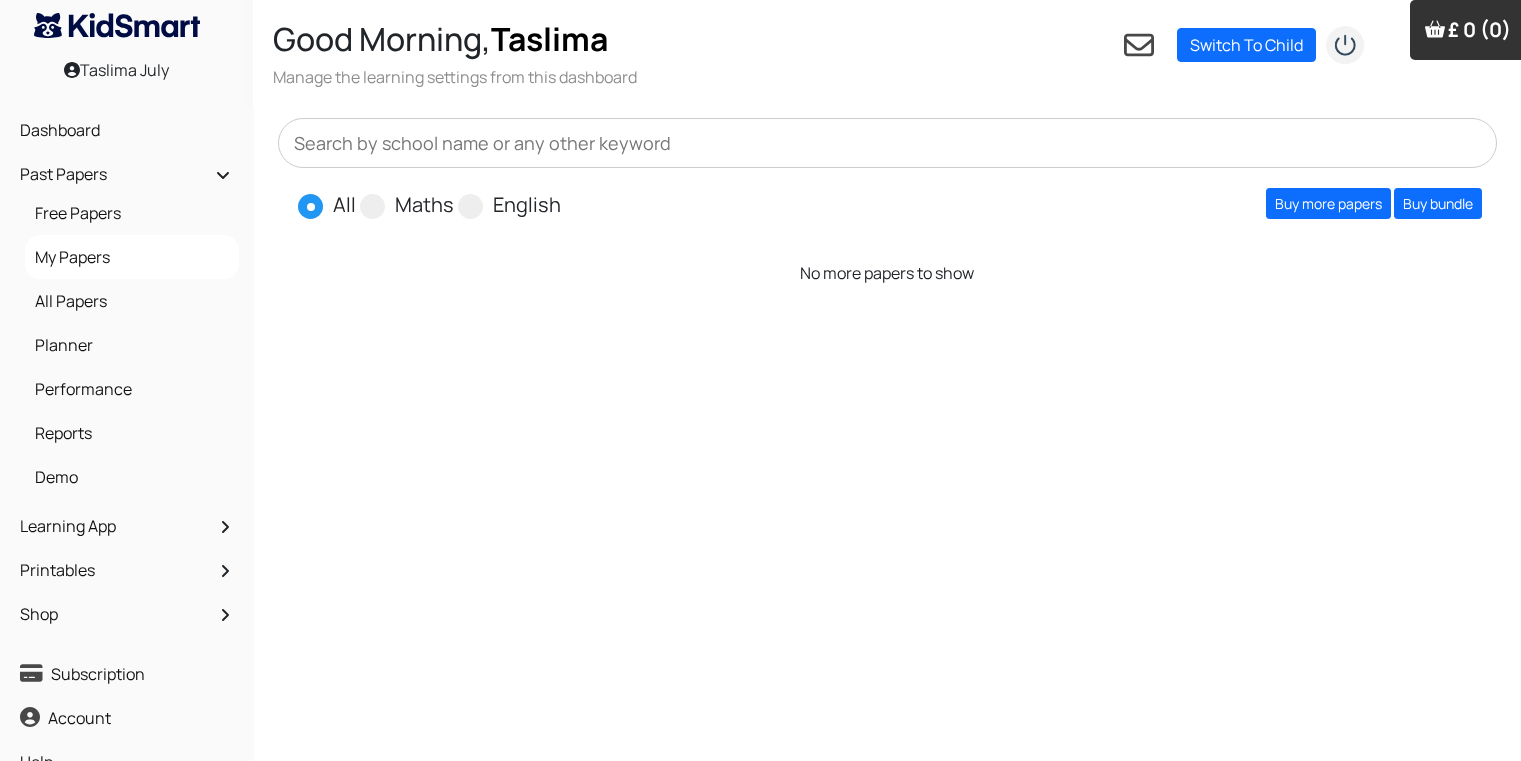 scroll, scrollTop: 0, scrollLeft: 0, axis: both 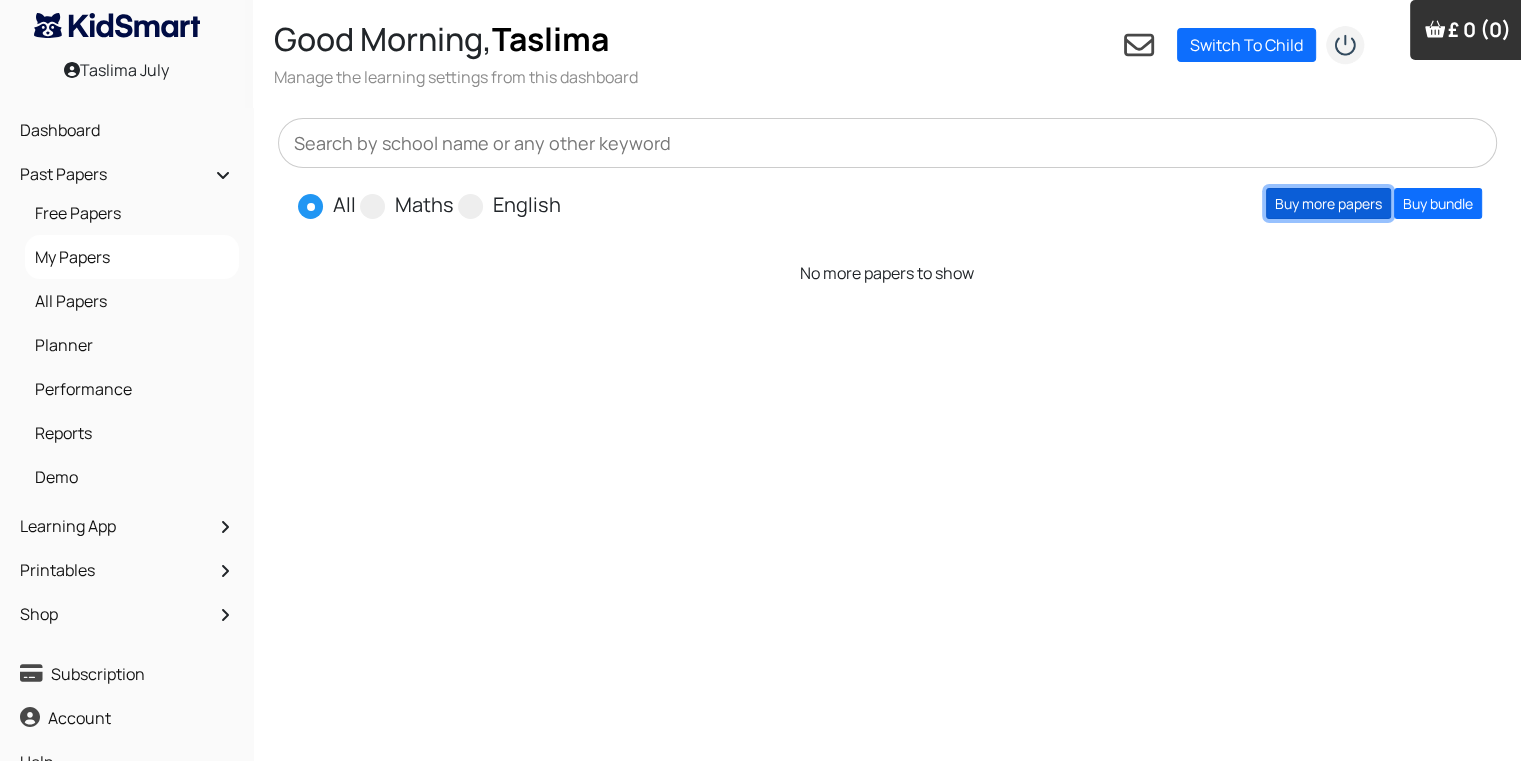 click on "Buy more papers" at bounding box center (1328, 203) 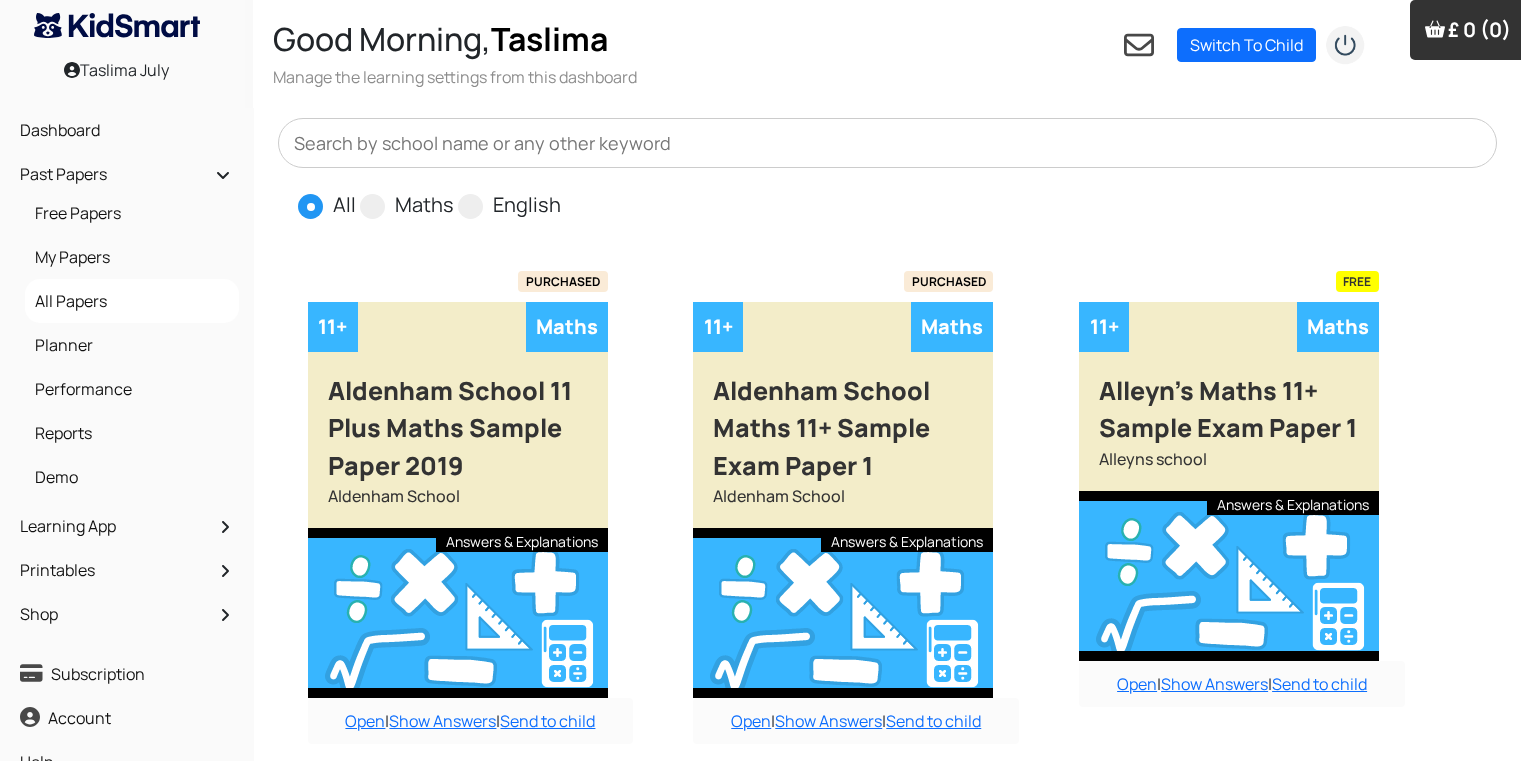 scroll, scrollTop: 0, scrollLeft: 0, axis: both 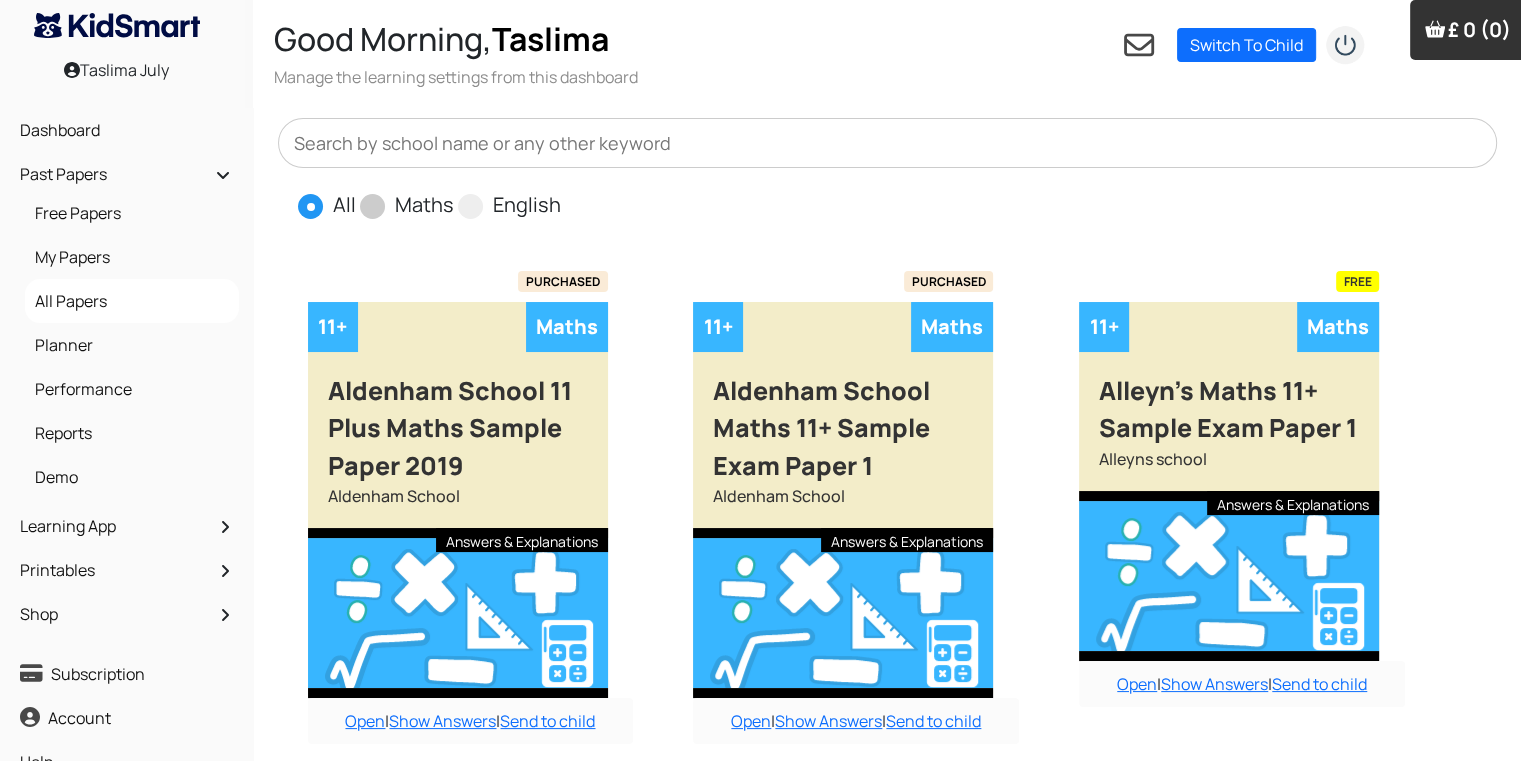 click on "Maths" at bounding box center (424, 205) 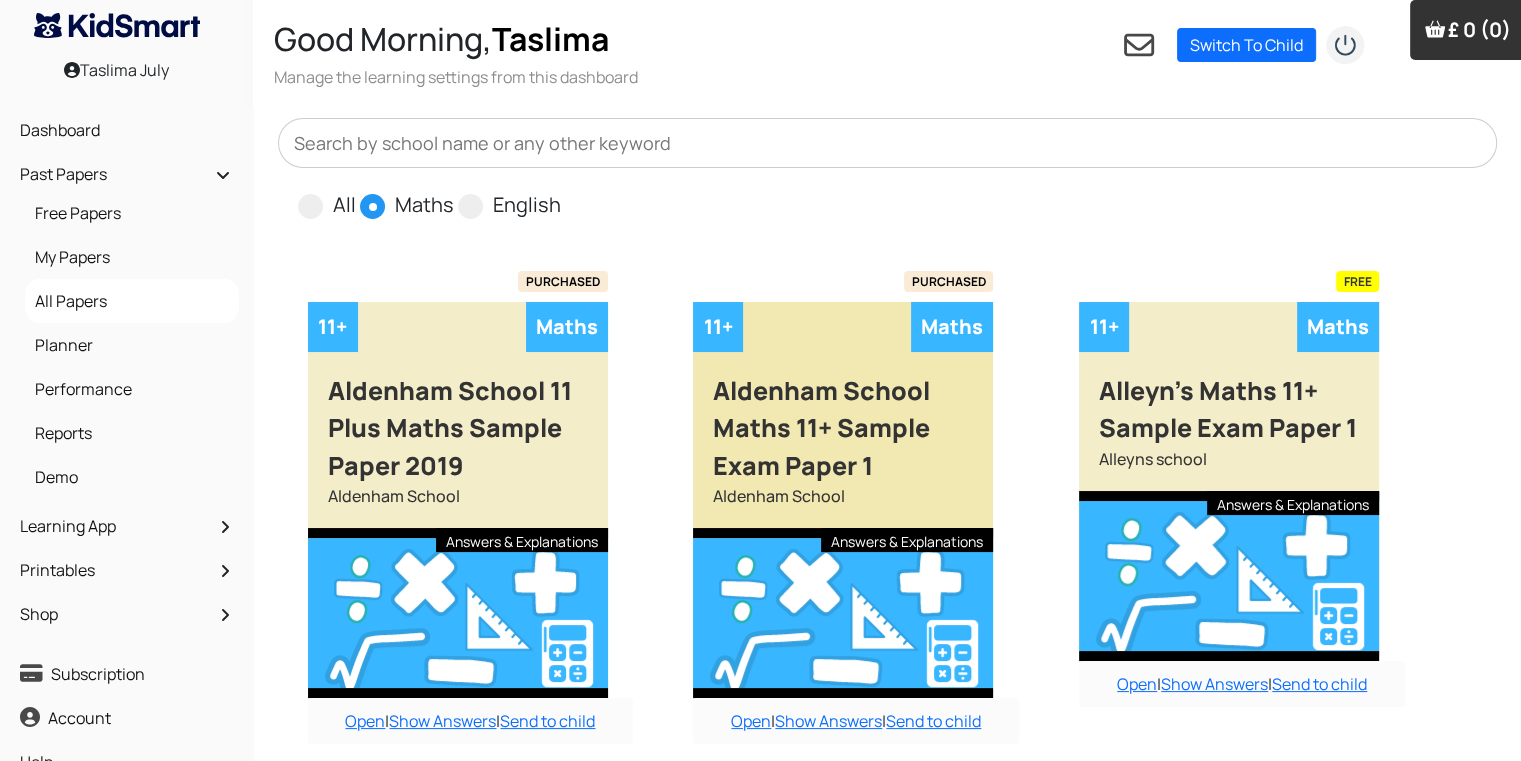 click on "English" at bounding box center (567, 196) 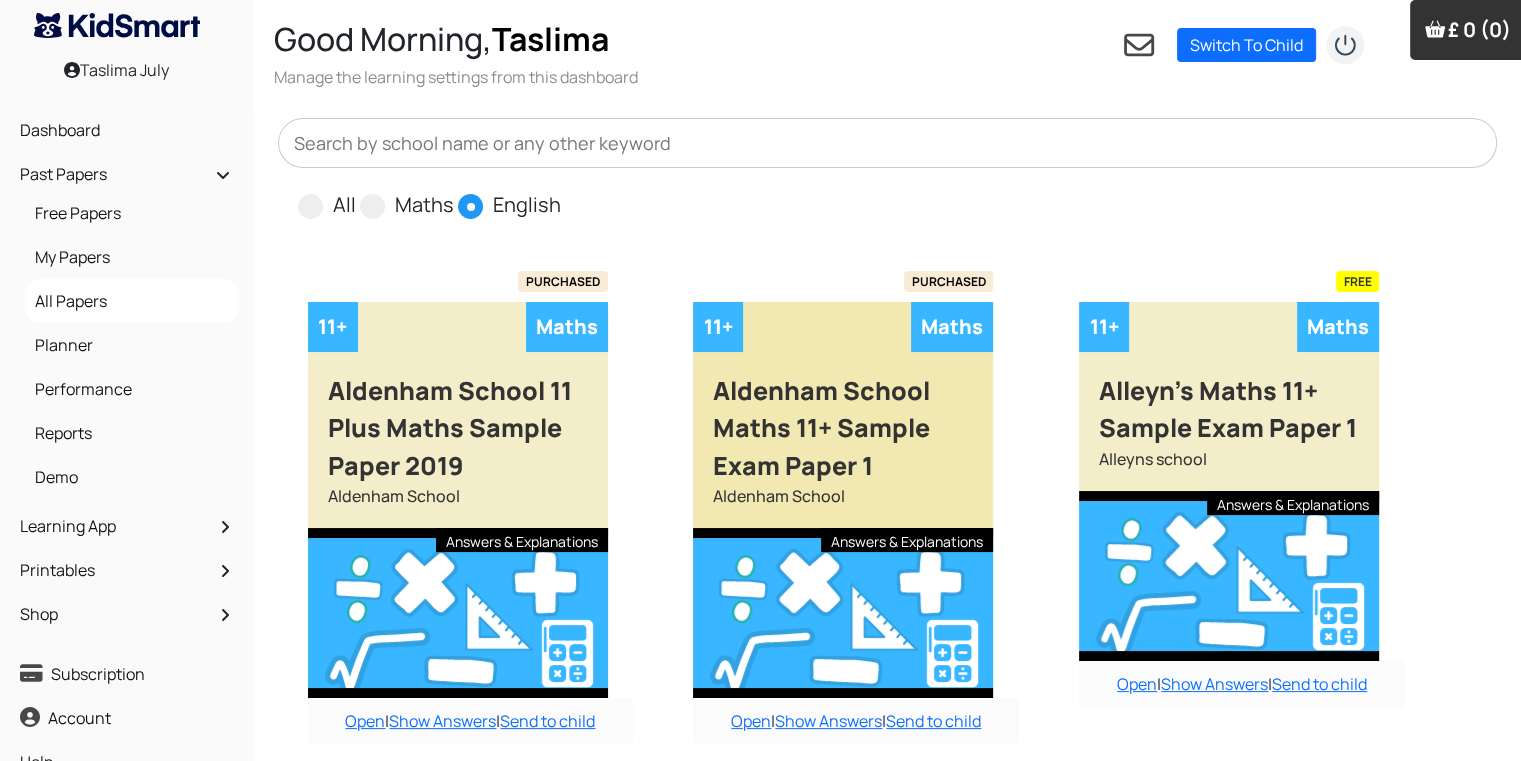 click on "All" at bounding box center (362, 196) 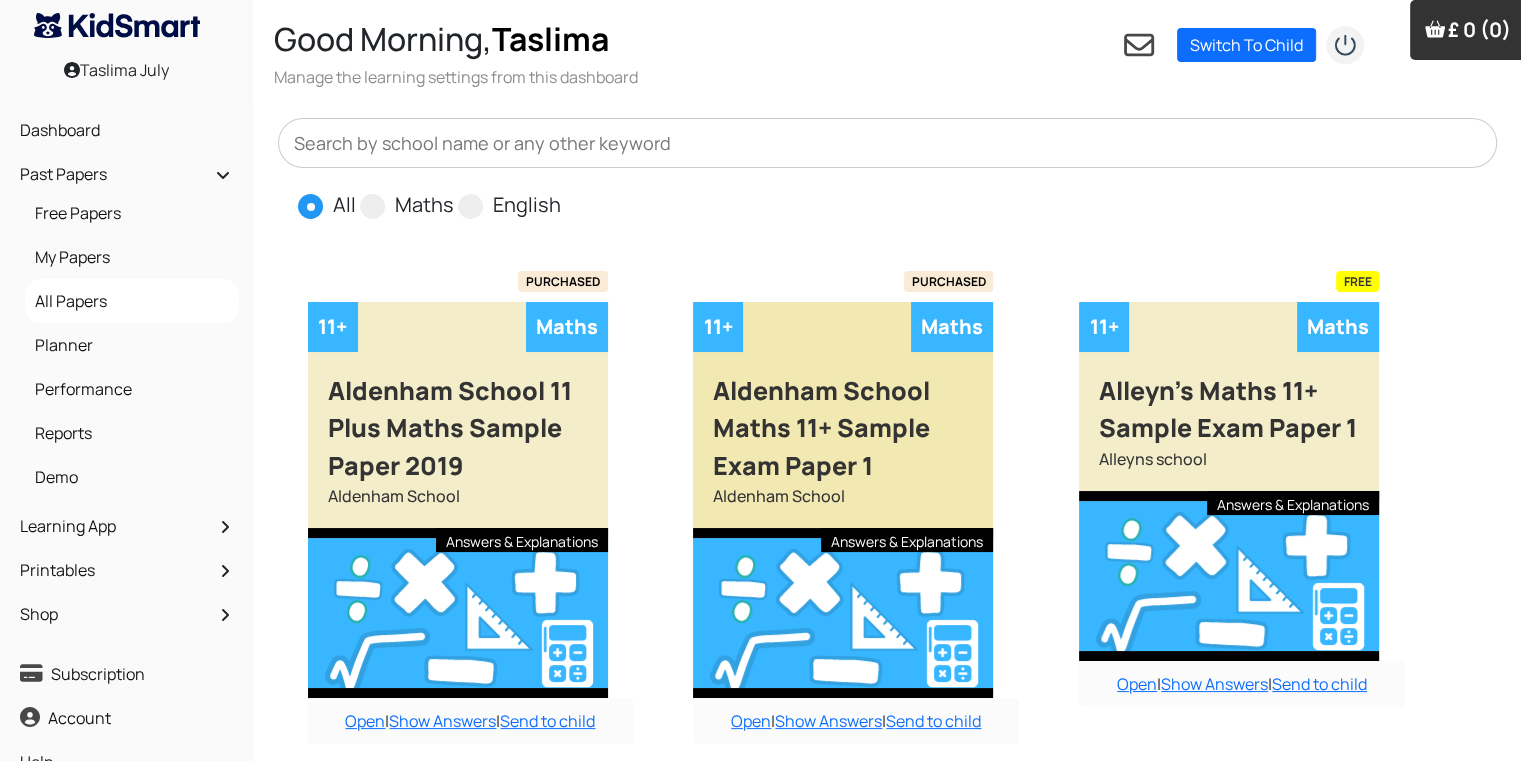 click on "Maths" at bounding box center (460, 196) 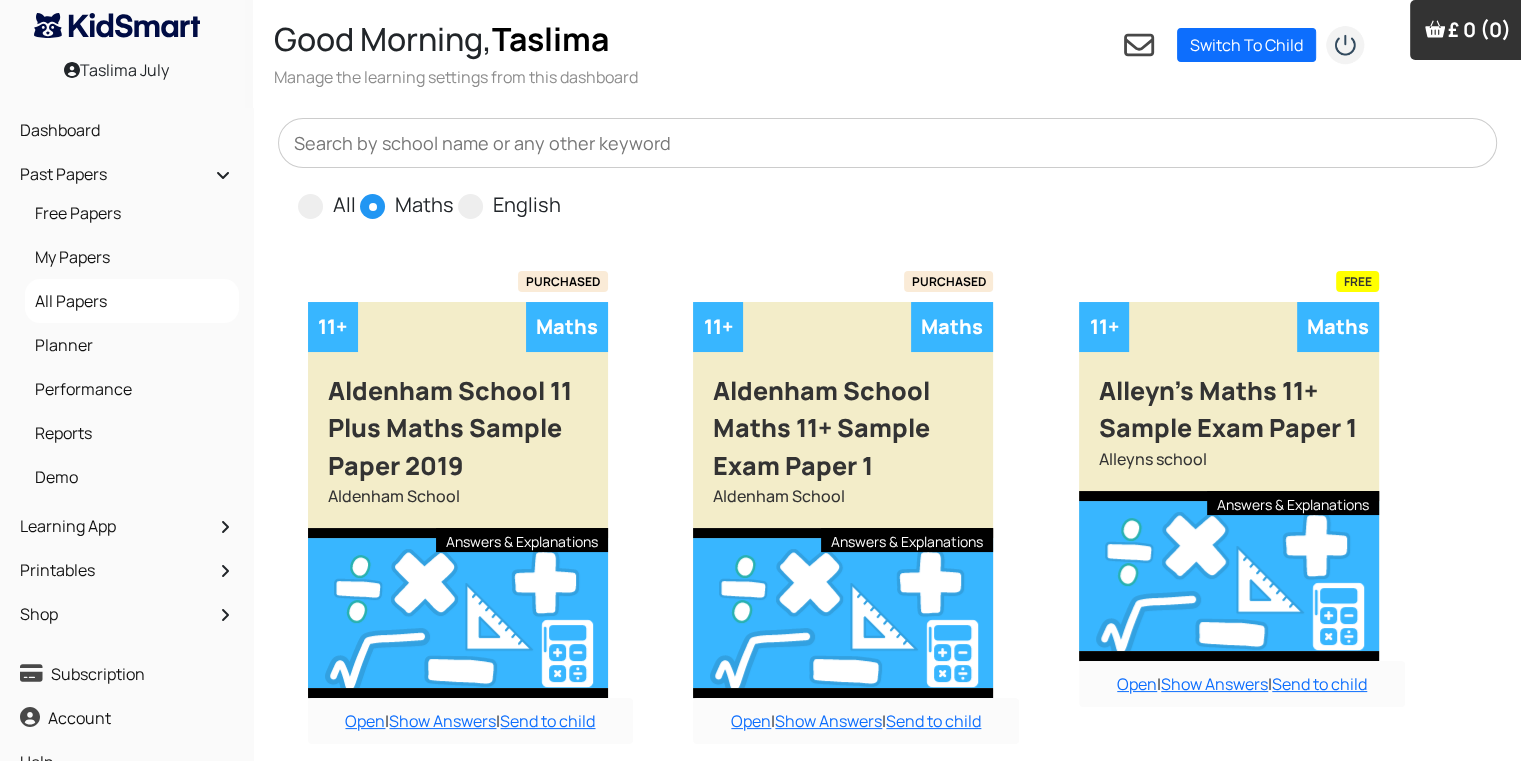 click on "English" at bounding box center [567, 196] 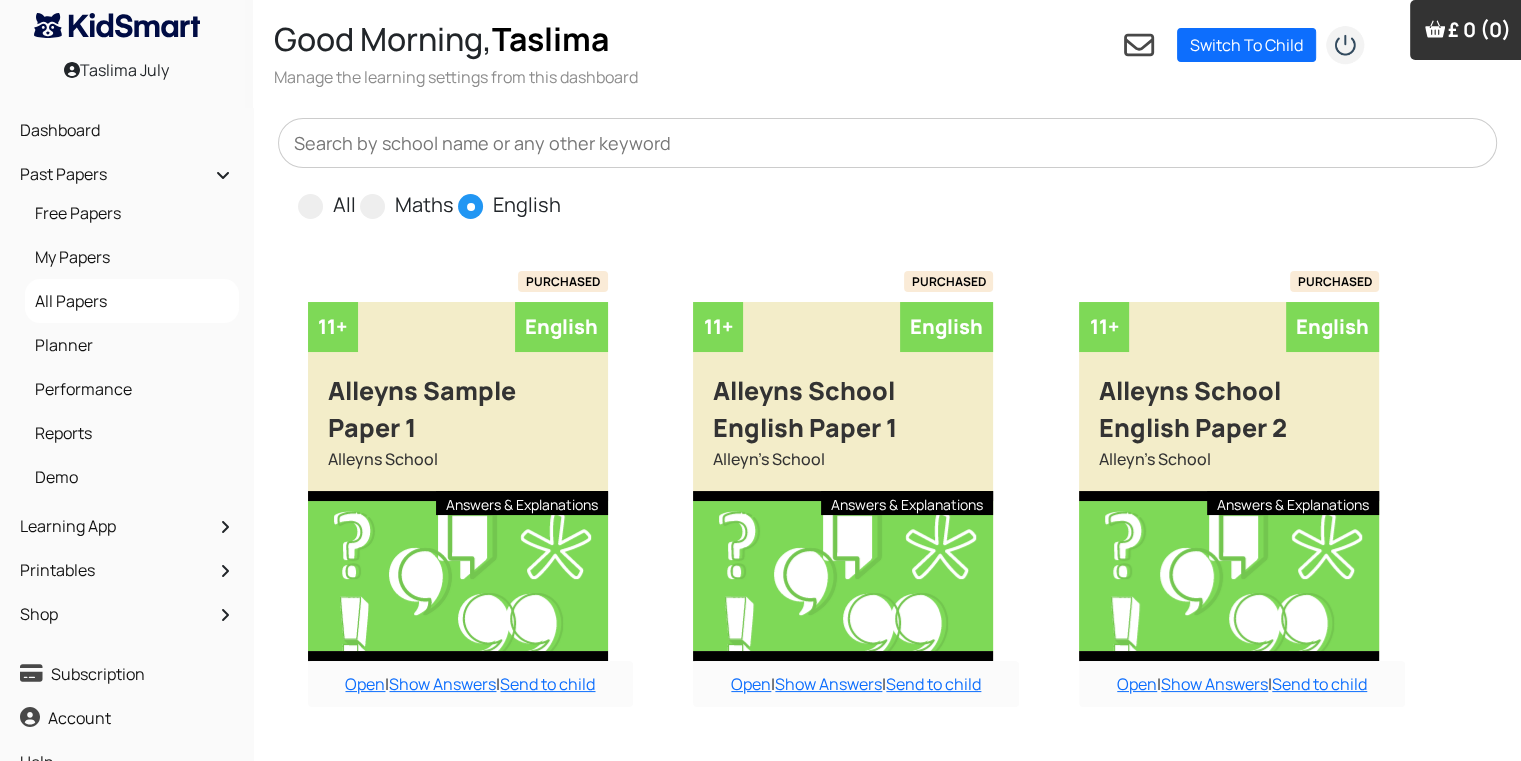 click on "Maths" at bounding box center [460, 196] 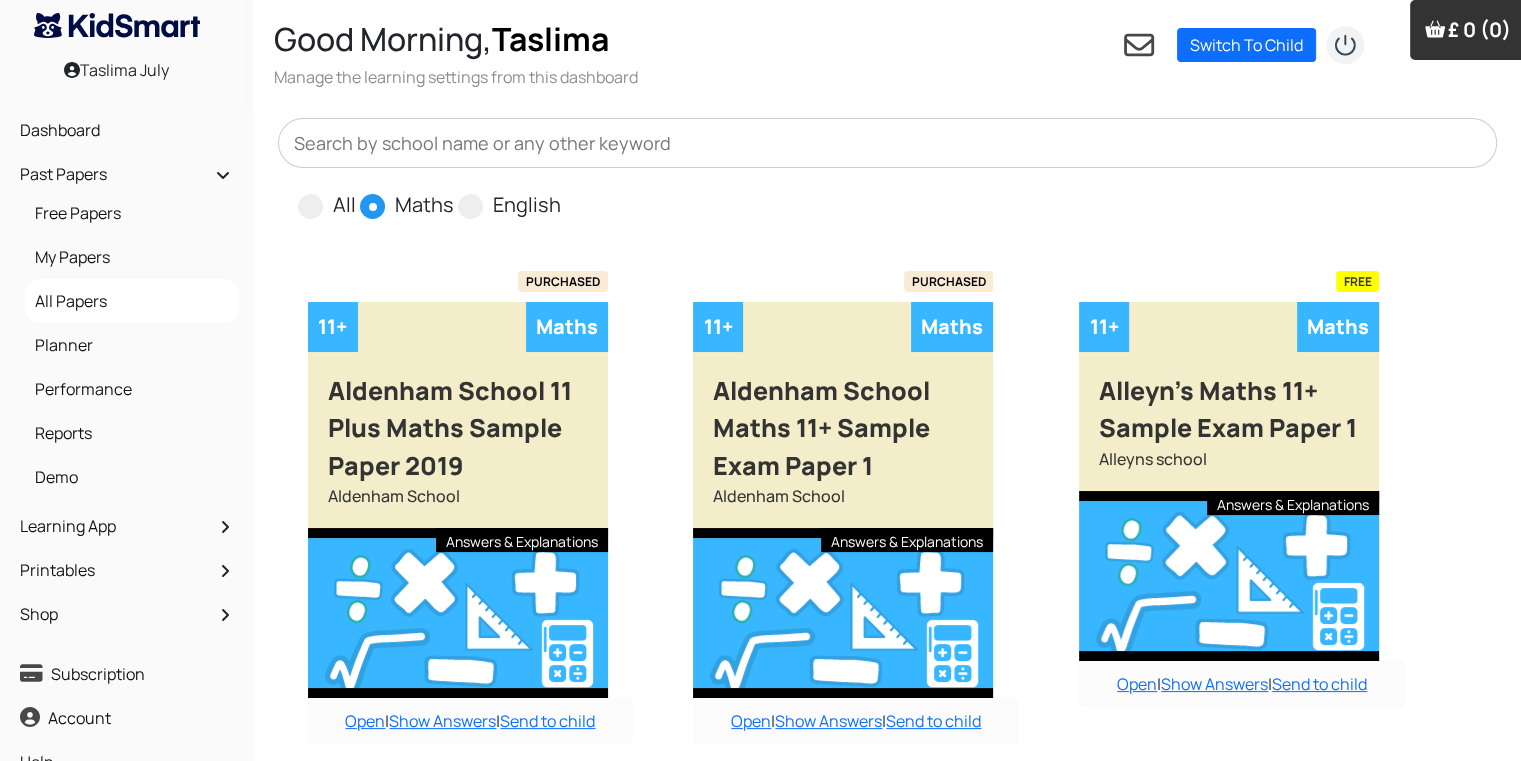 click on "All" at bounding box center (362, 196) 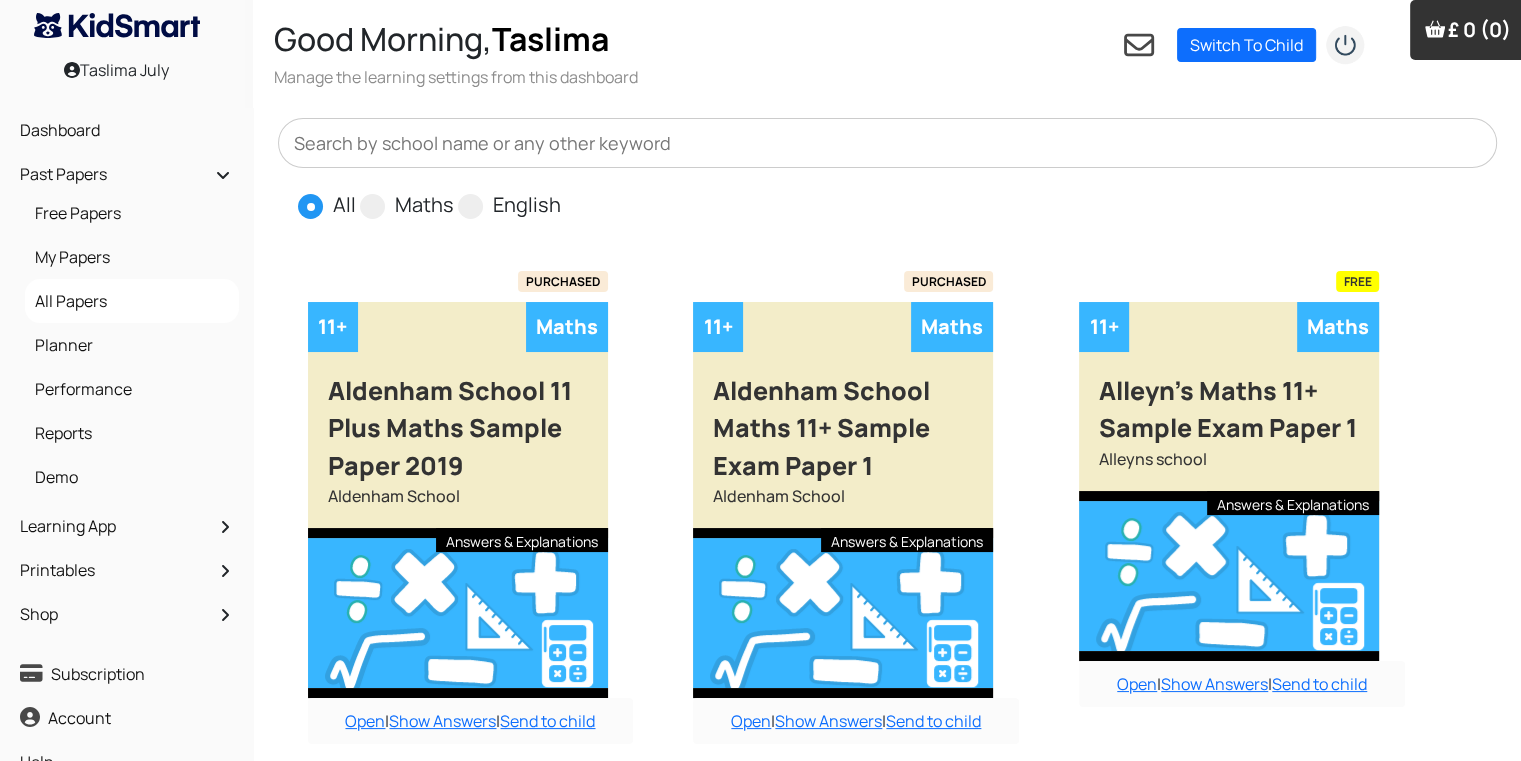 click on "English" at bounding box center (567, 196) 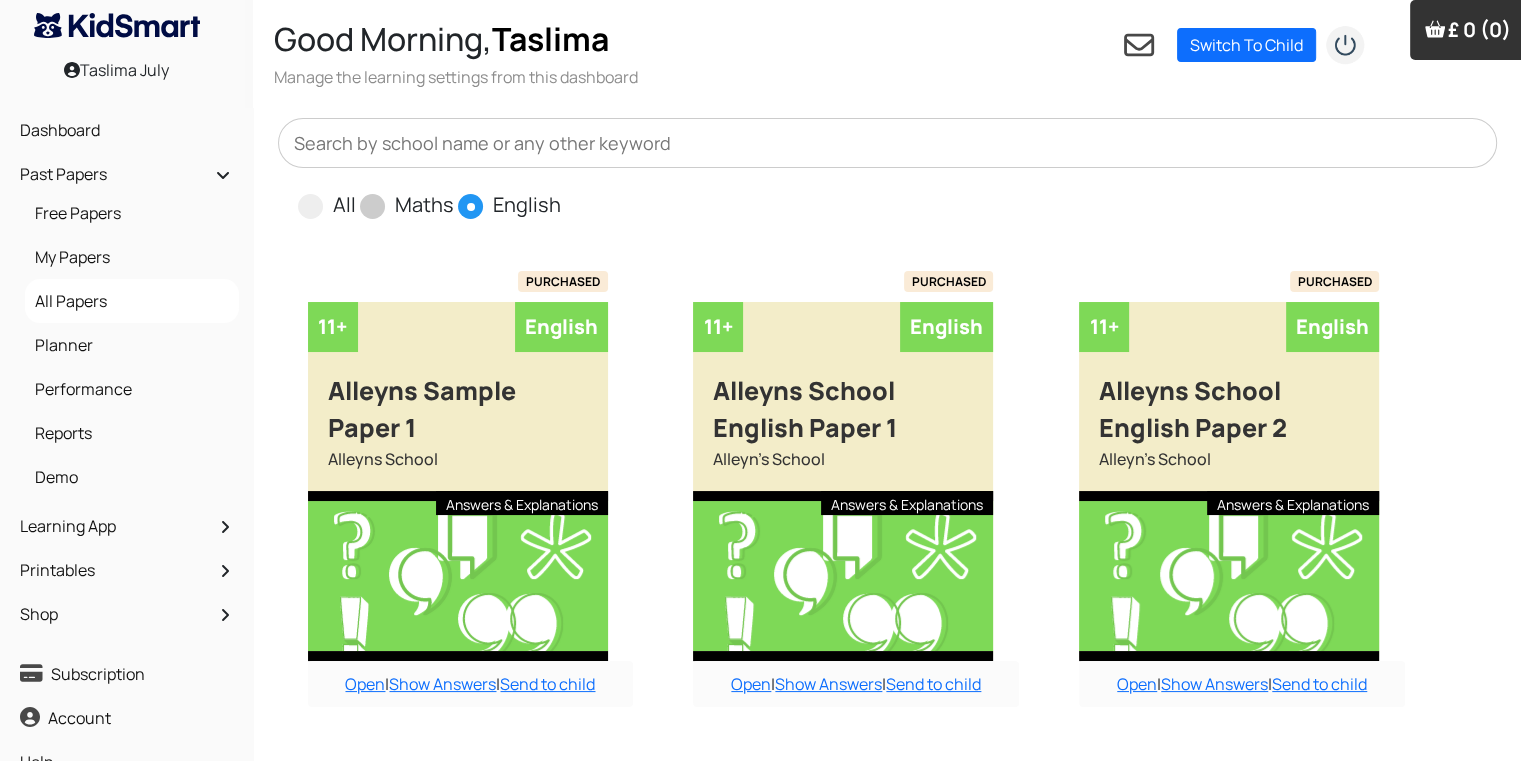 click on "Maths" at bounding box center (409, 204) 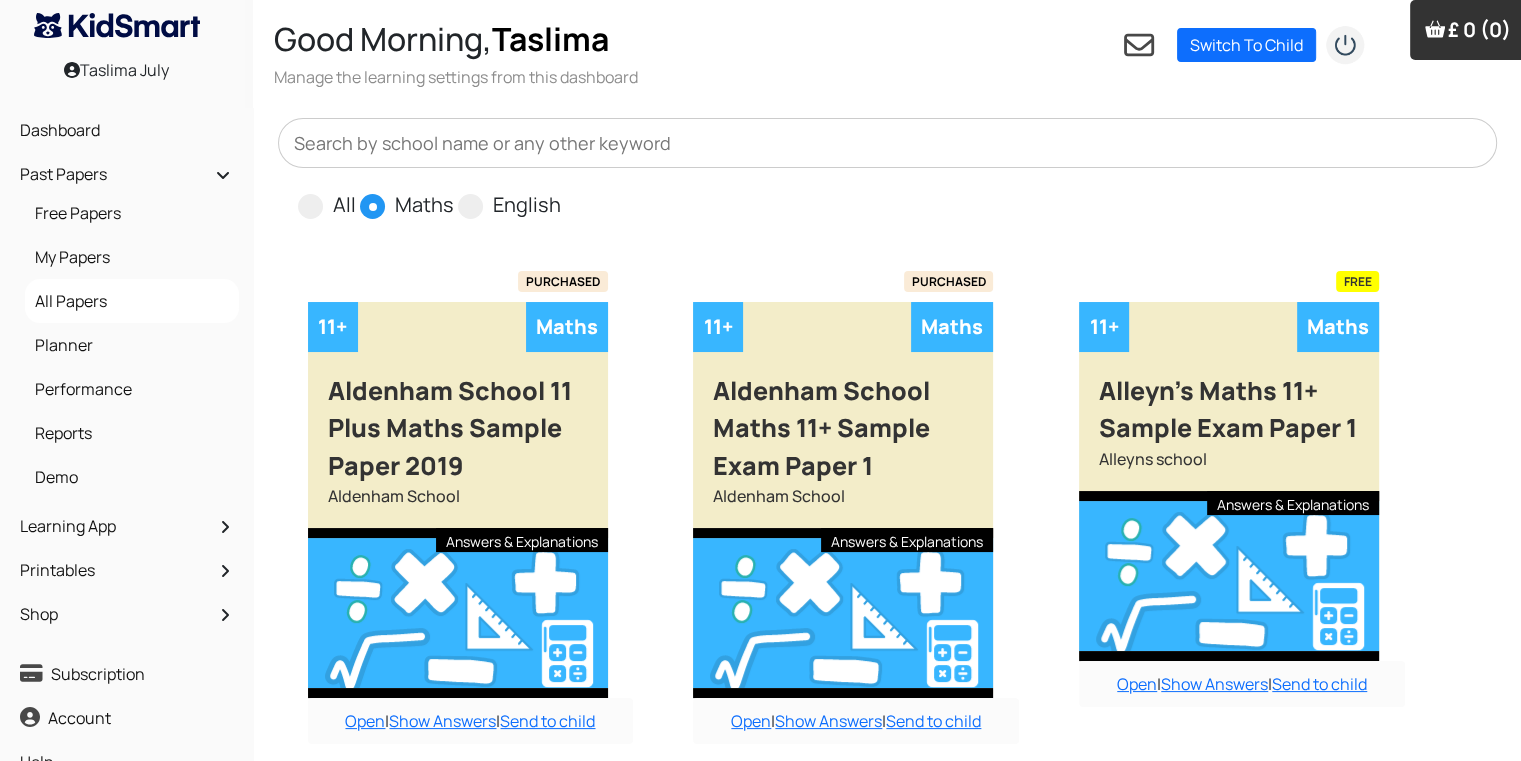 click on "English" at bounding box center [567, 196] 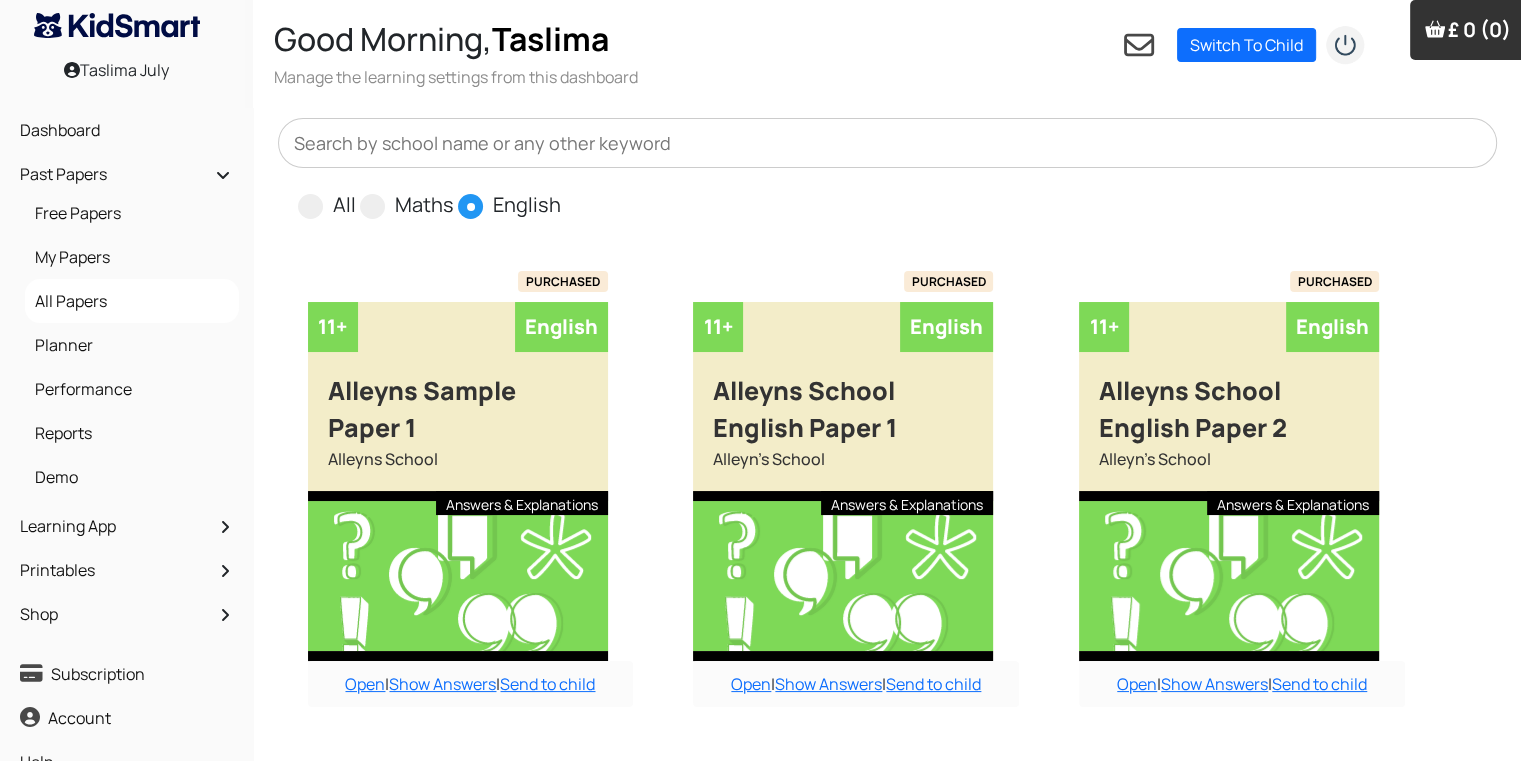 click on "All" at bounding box center (362, 196) 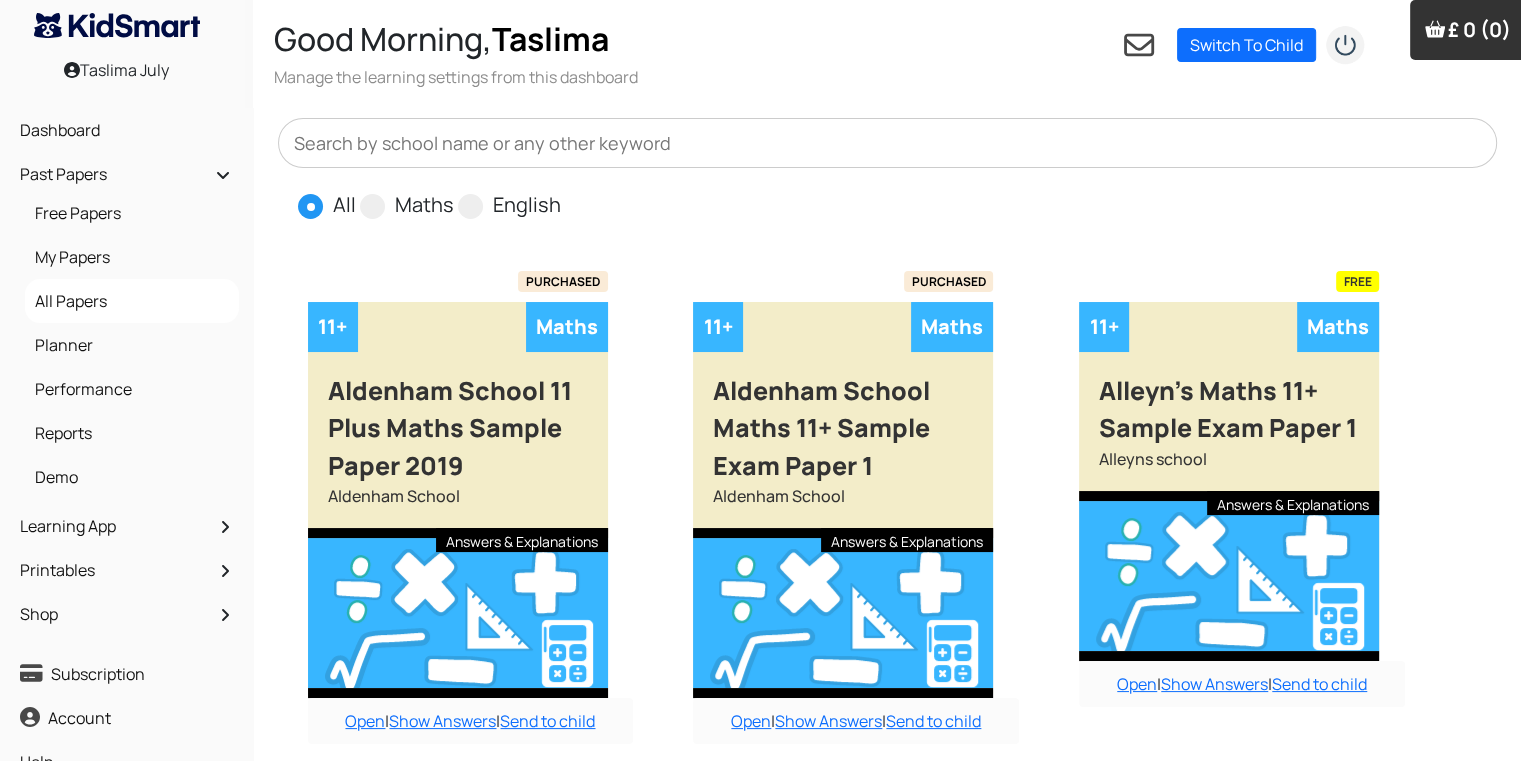 click on "English" at bounding box center [567, 196] 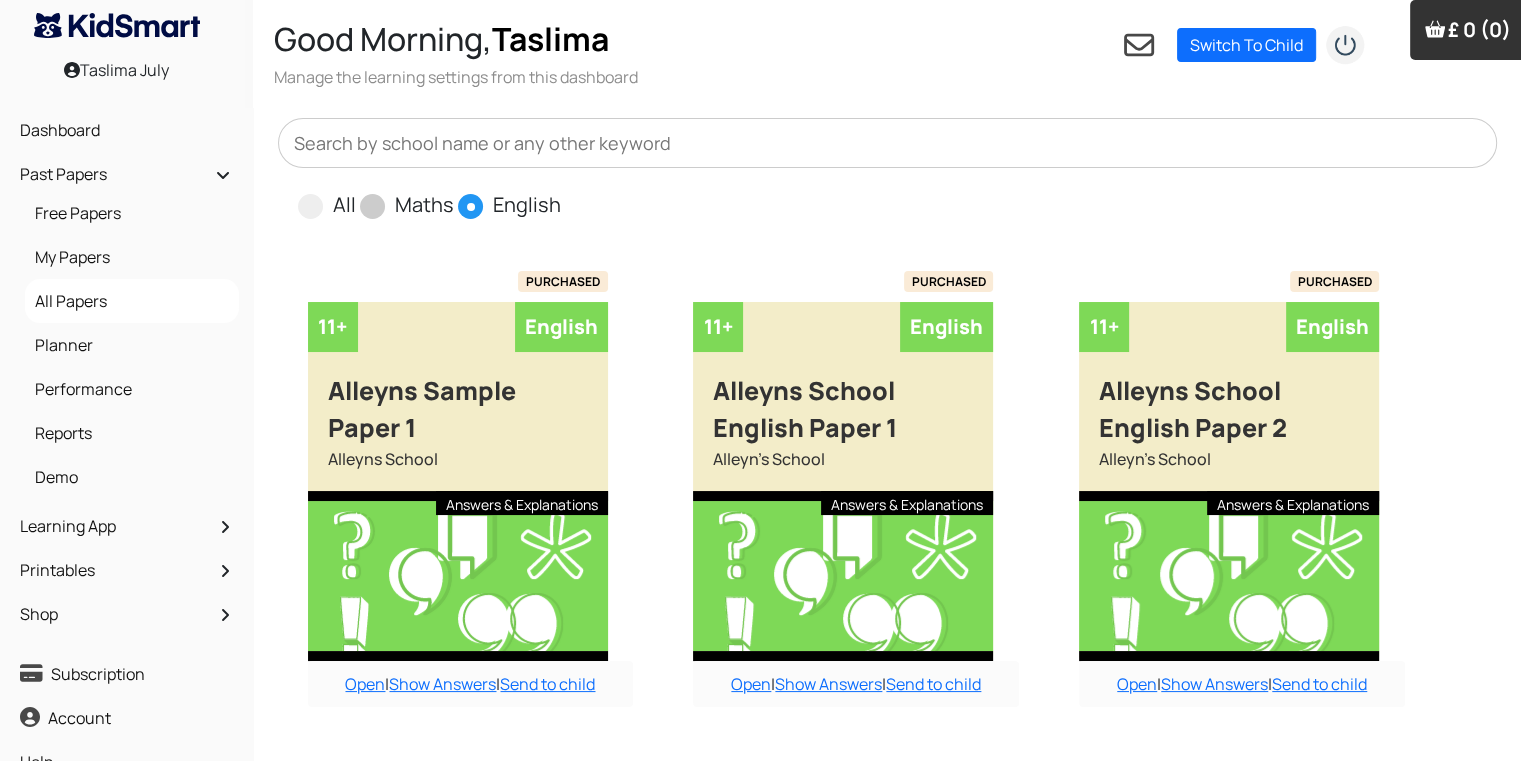 click on "Maths" at bounding box center (424, 205) 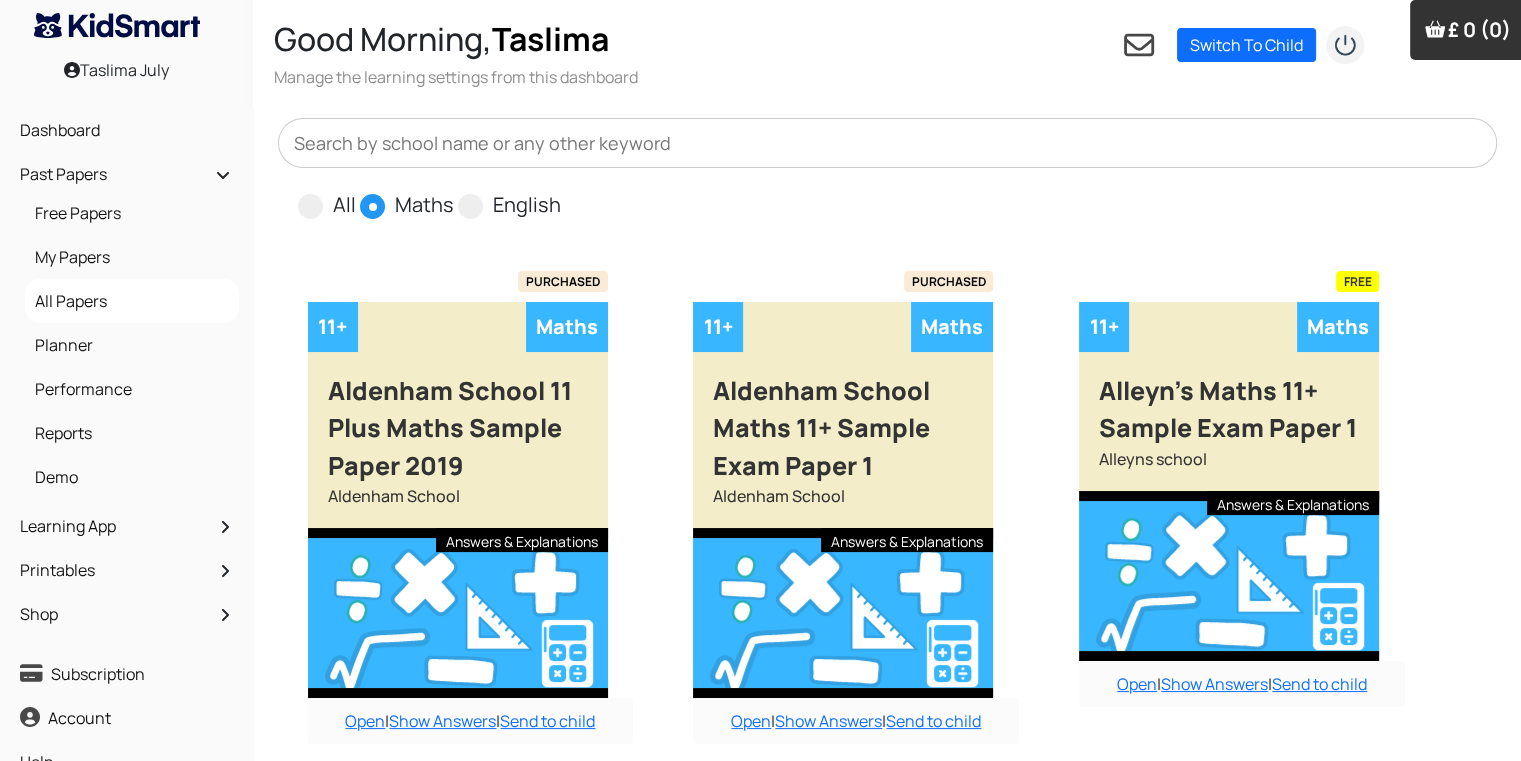 scroll, scrollTop: 665, scrollLeft: 0, axis: vertical 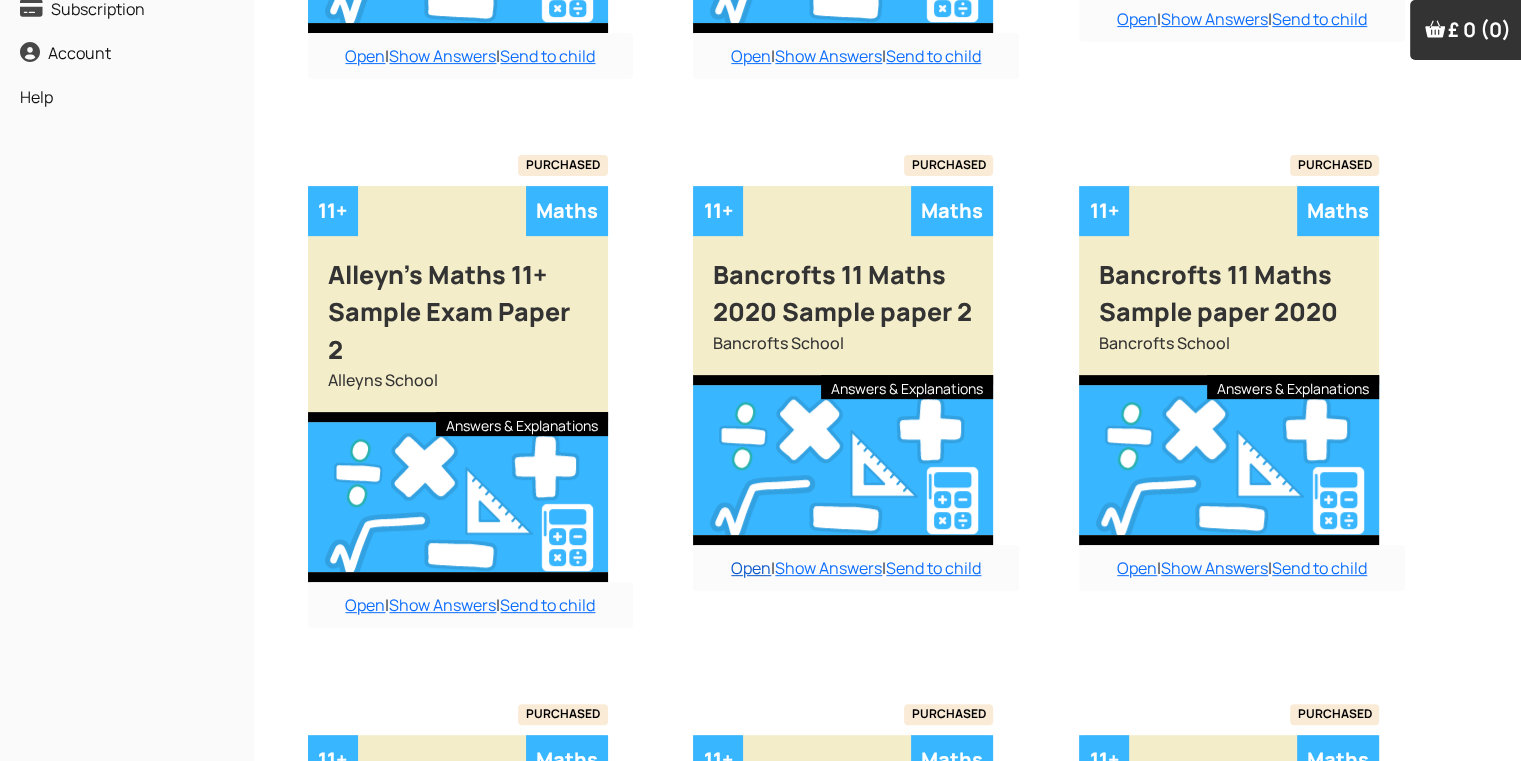 click on "Open" at bounding box center [751, 568] 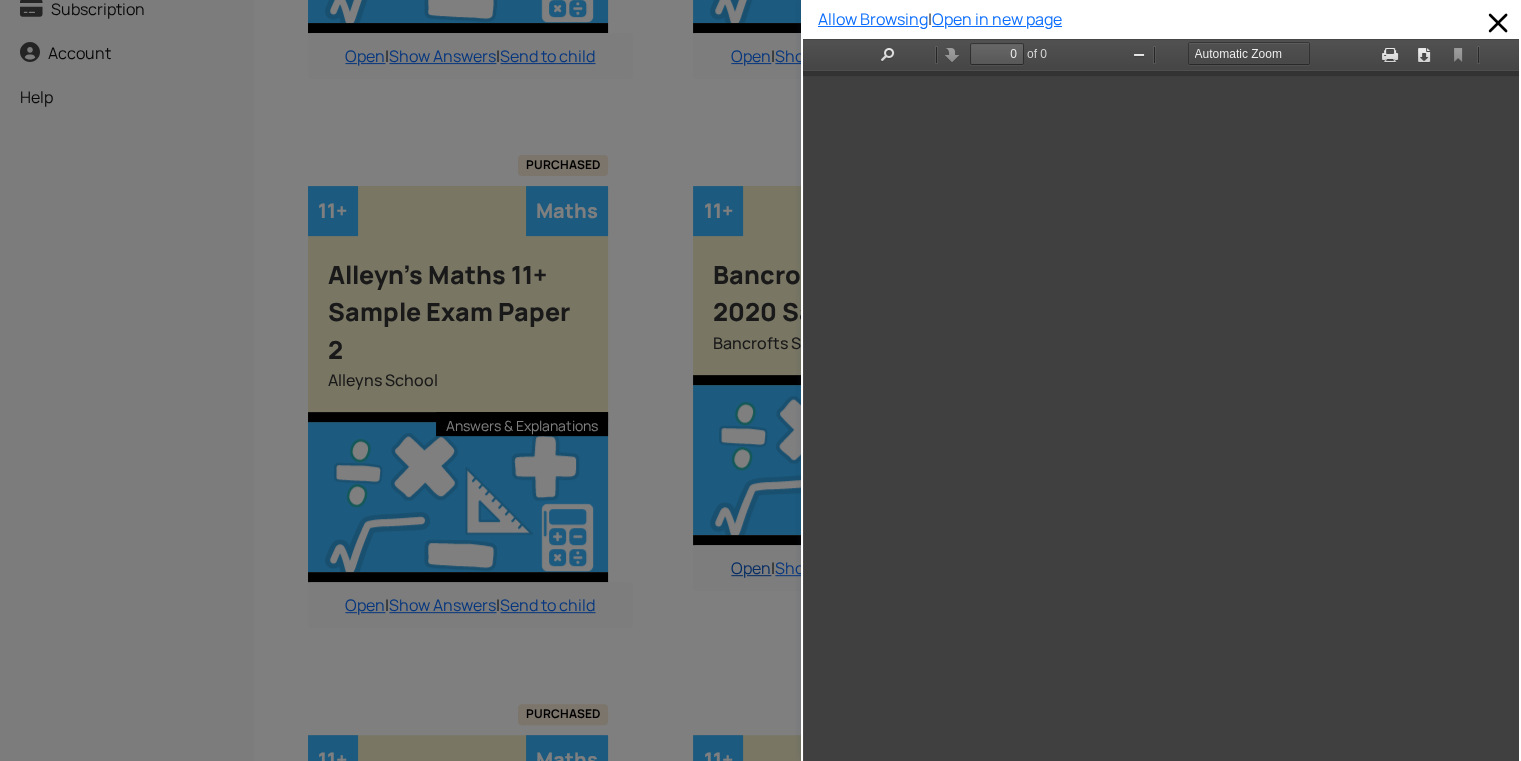 scroll, scrollTop: 0, scrollLeft: 0, axis: both 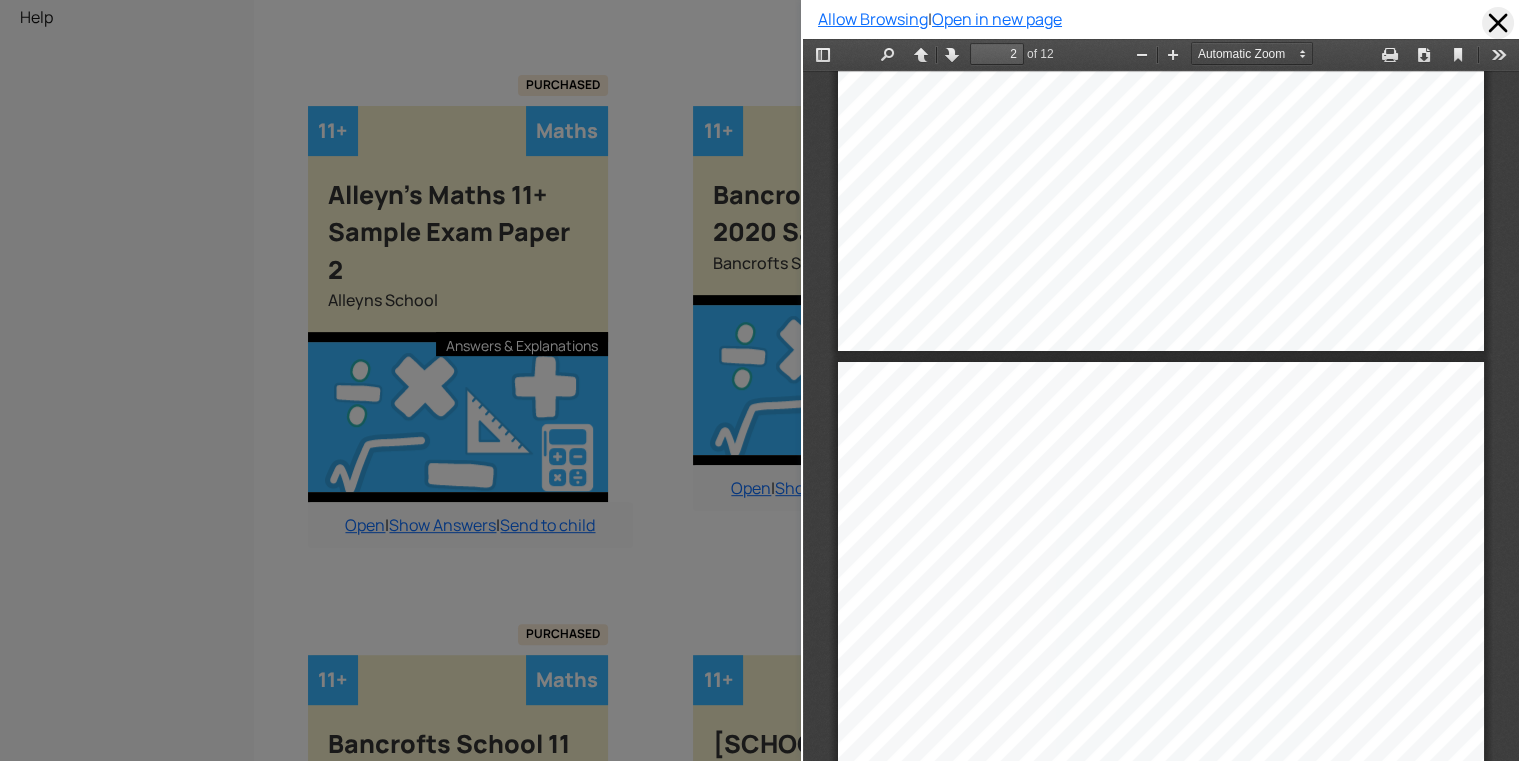 click at bounding box center [1498, 23] 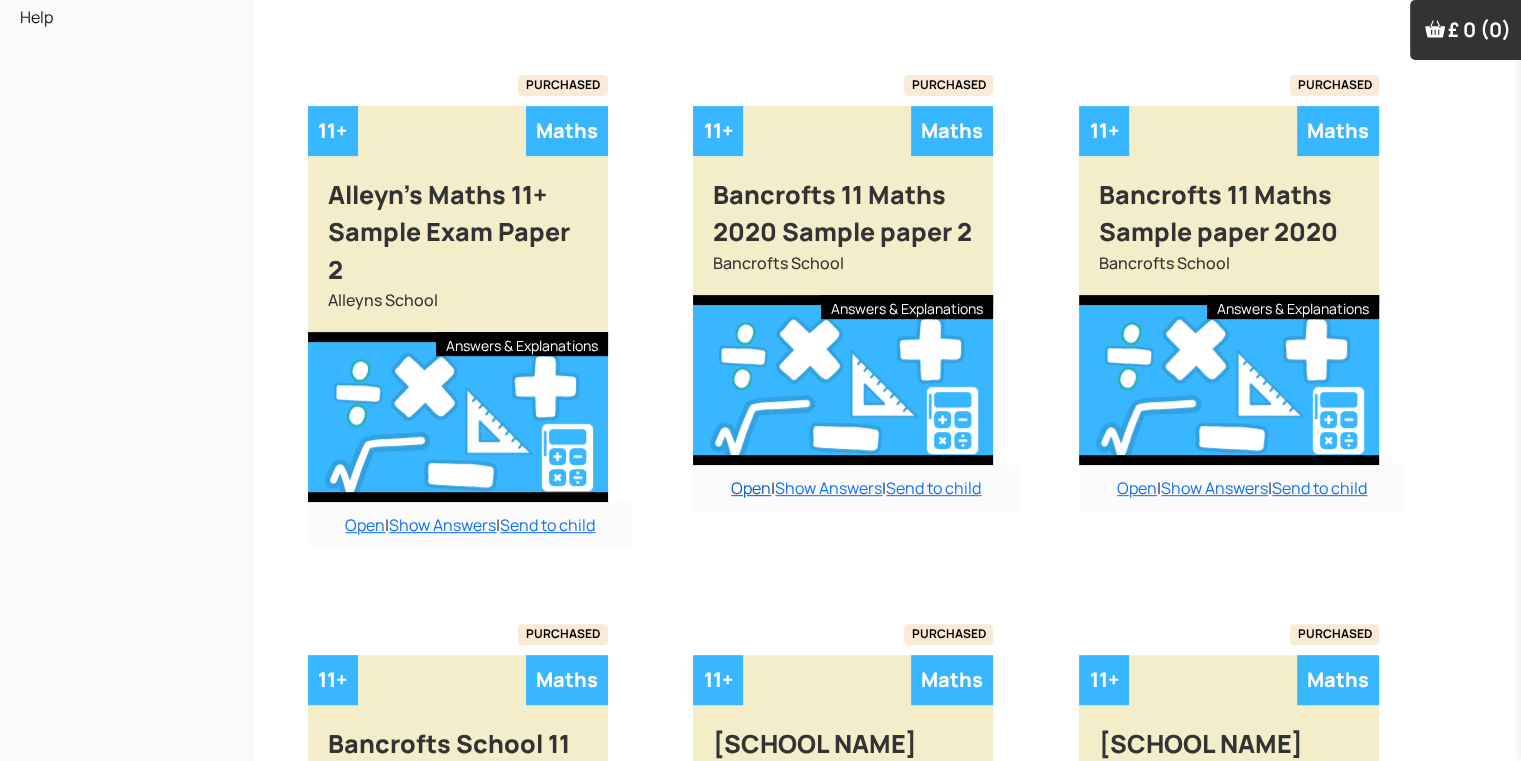 click on "Open" at bounding box center (751, 488) 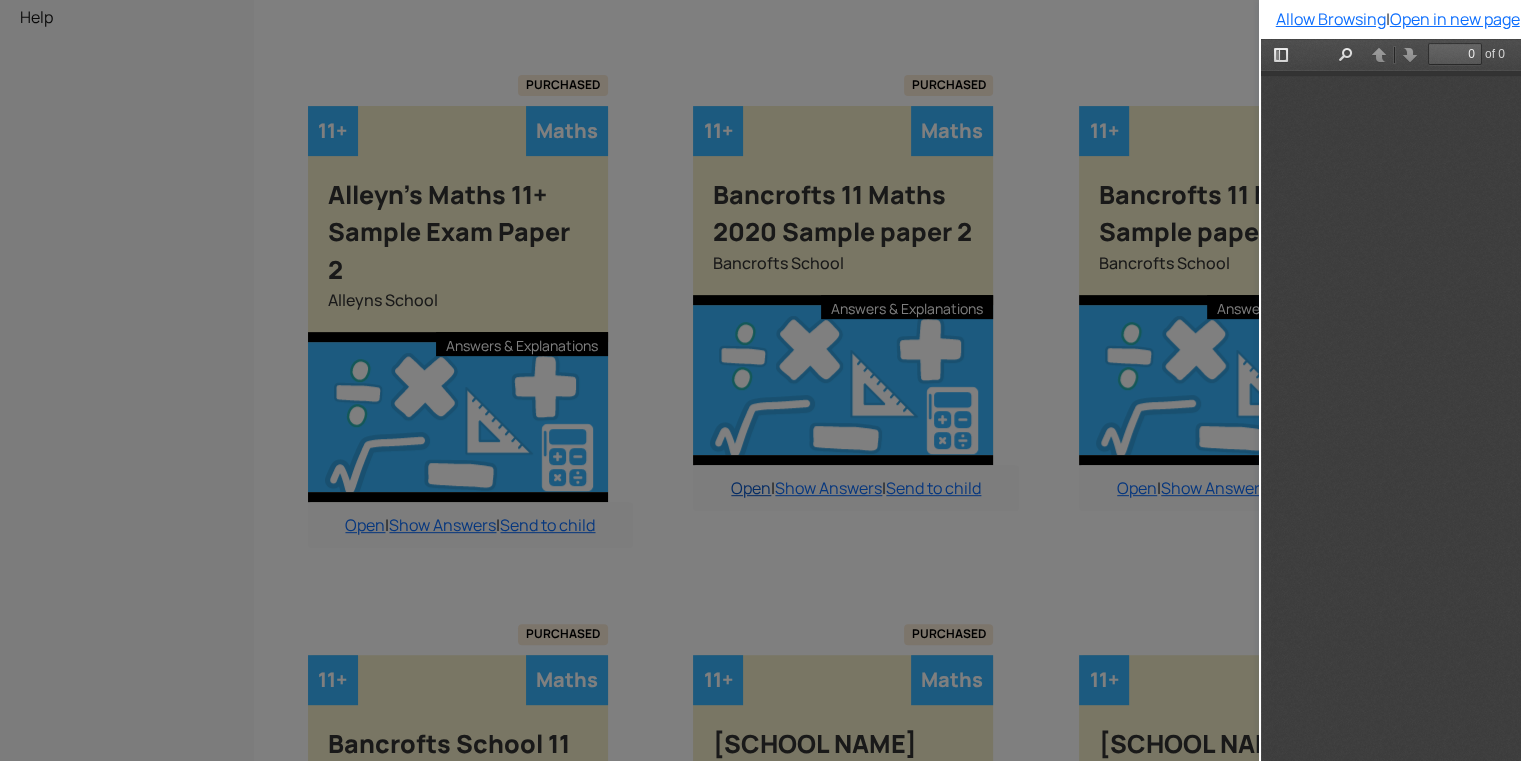 scroll, scrollTop: 0, scrollLeft: 0, axis: both 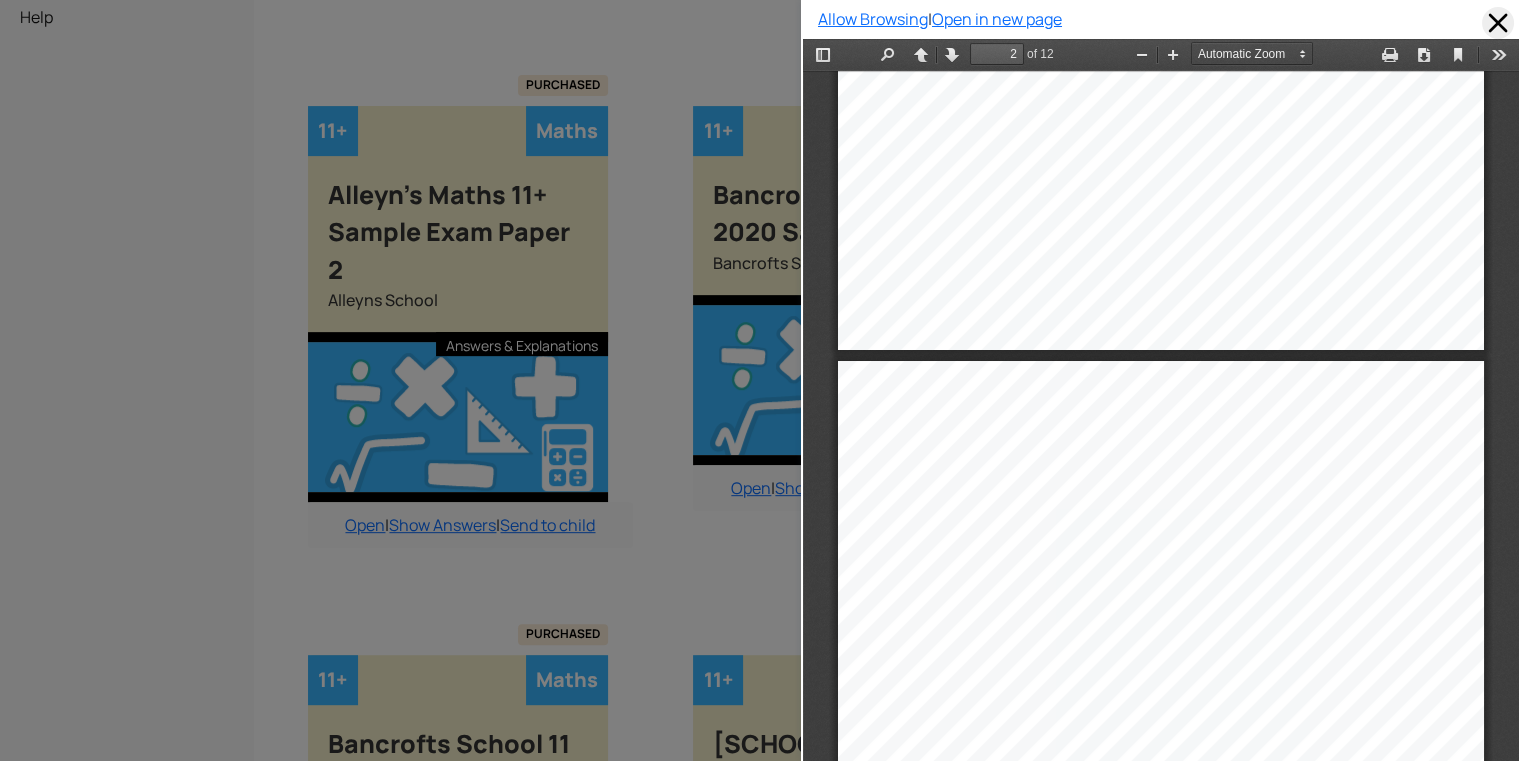 click at bounding box center (1498, 23) 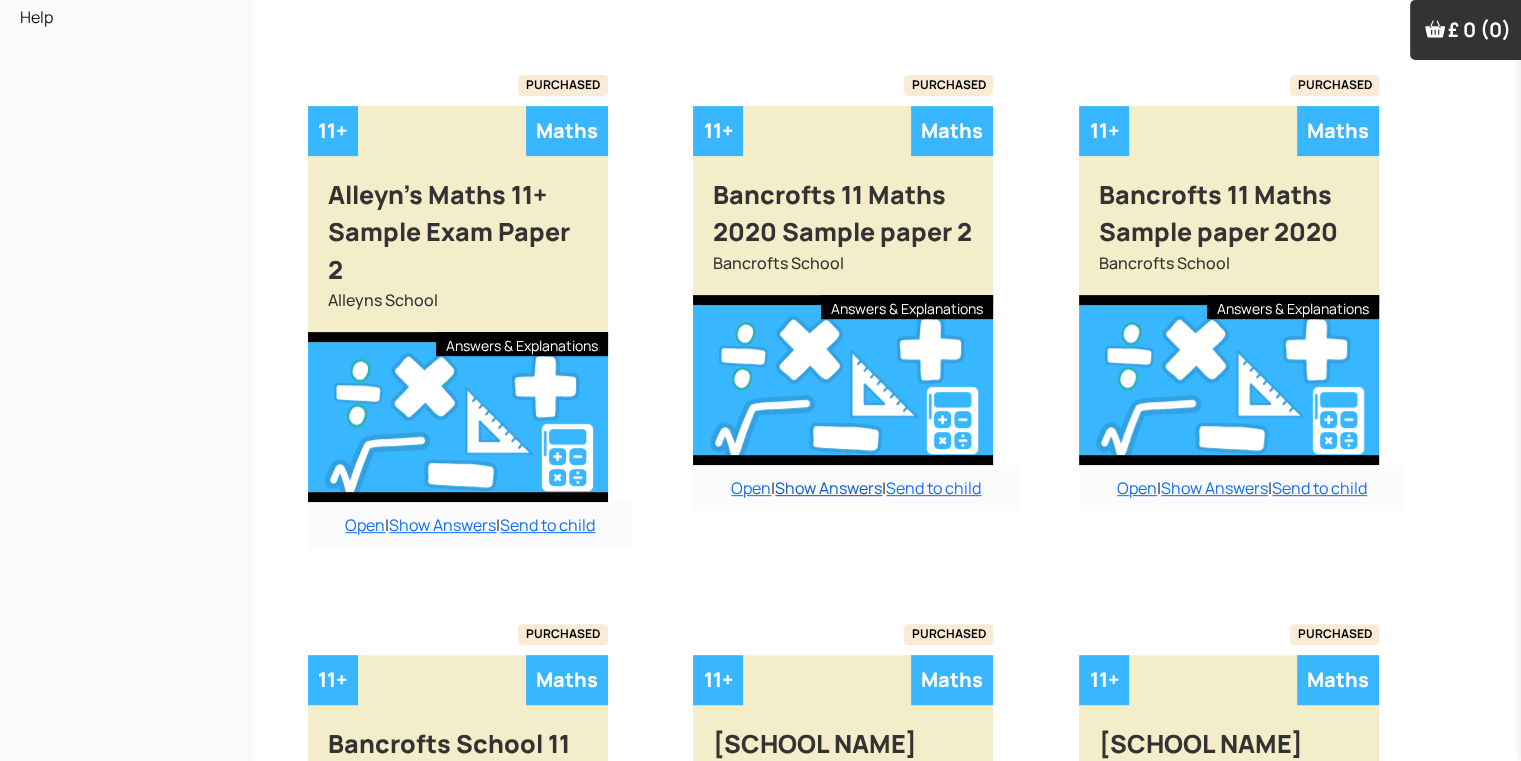 click on "Show Answers" at bounding box center (828, 488) 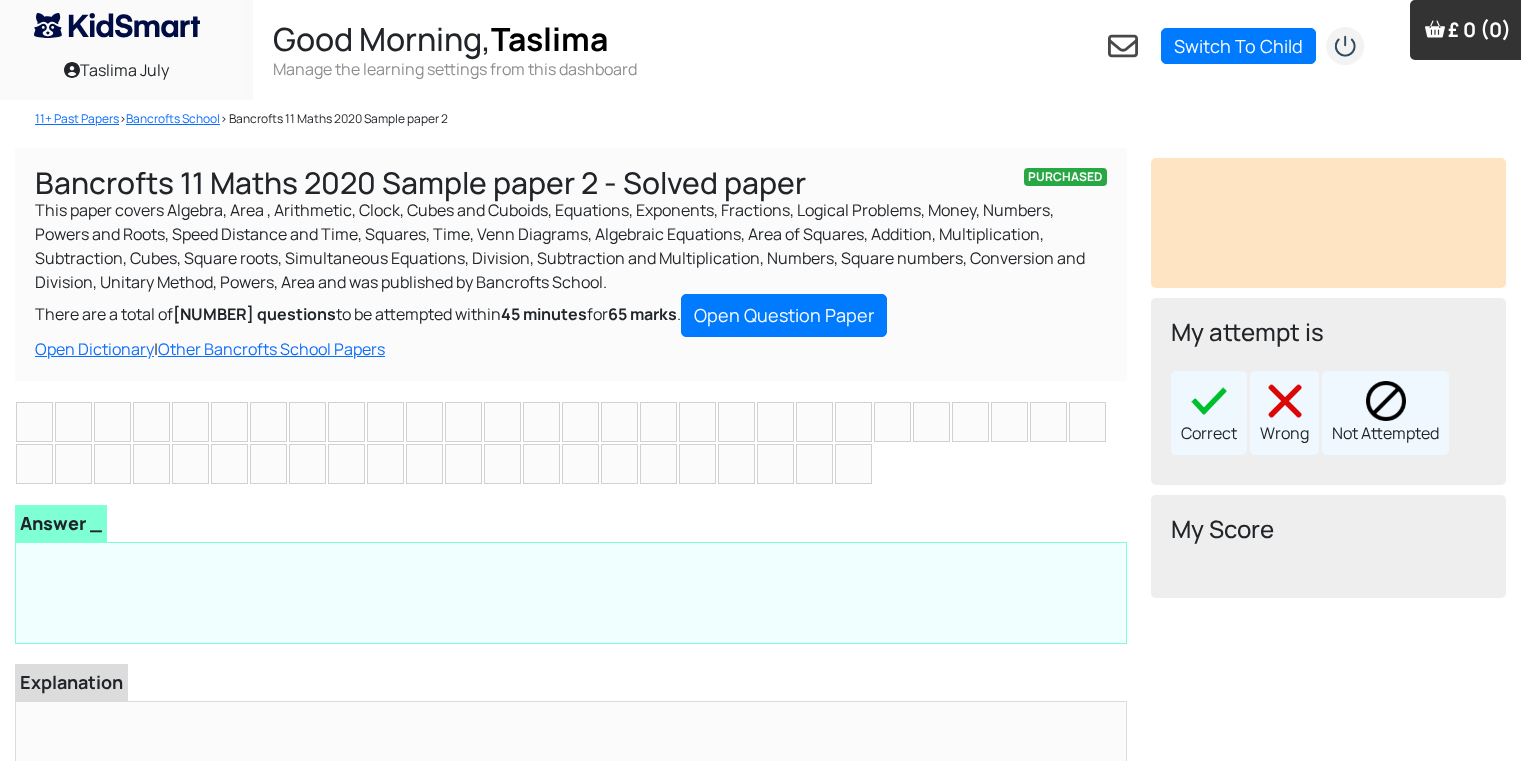 scroll, scrollTop: 0, scrollLeft: 0, axis: both 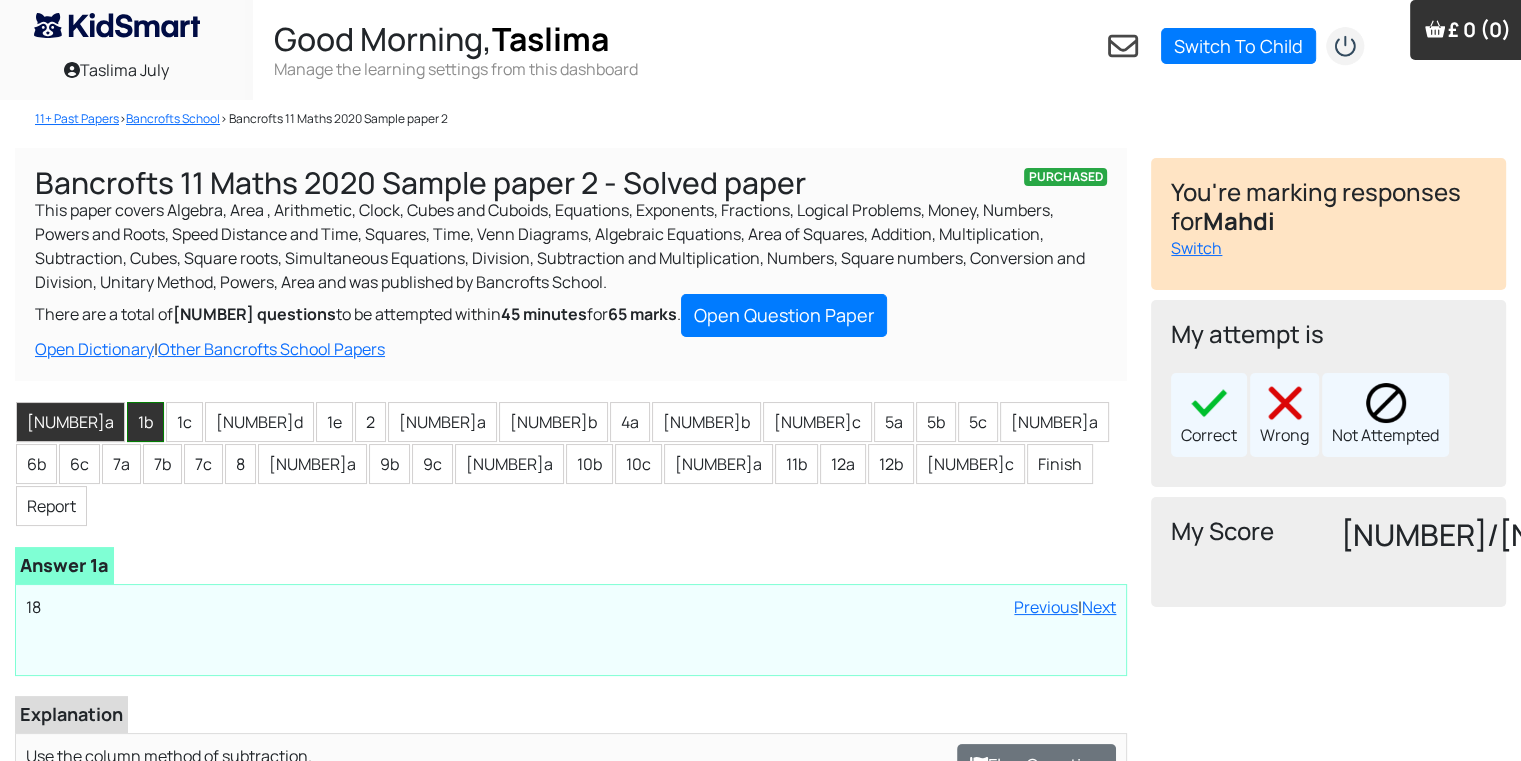 click on "1b" at bounding box center (145, 422) 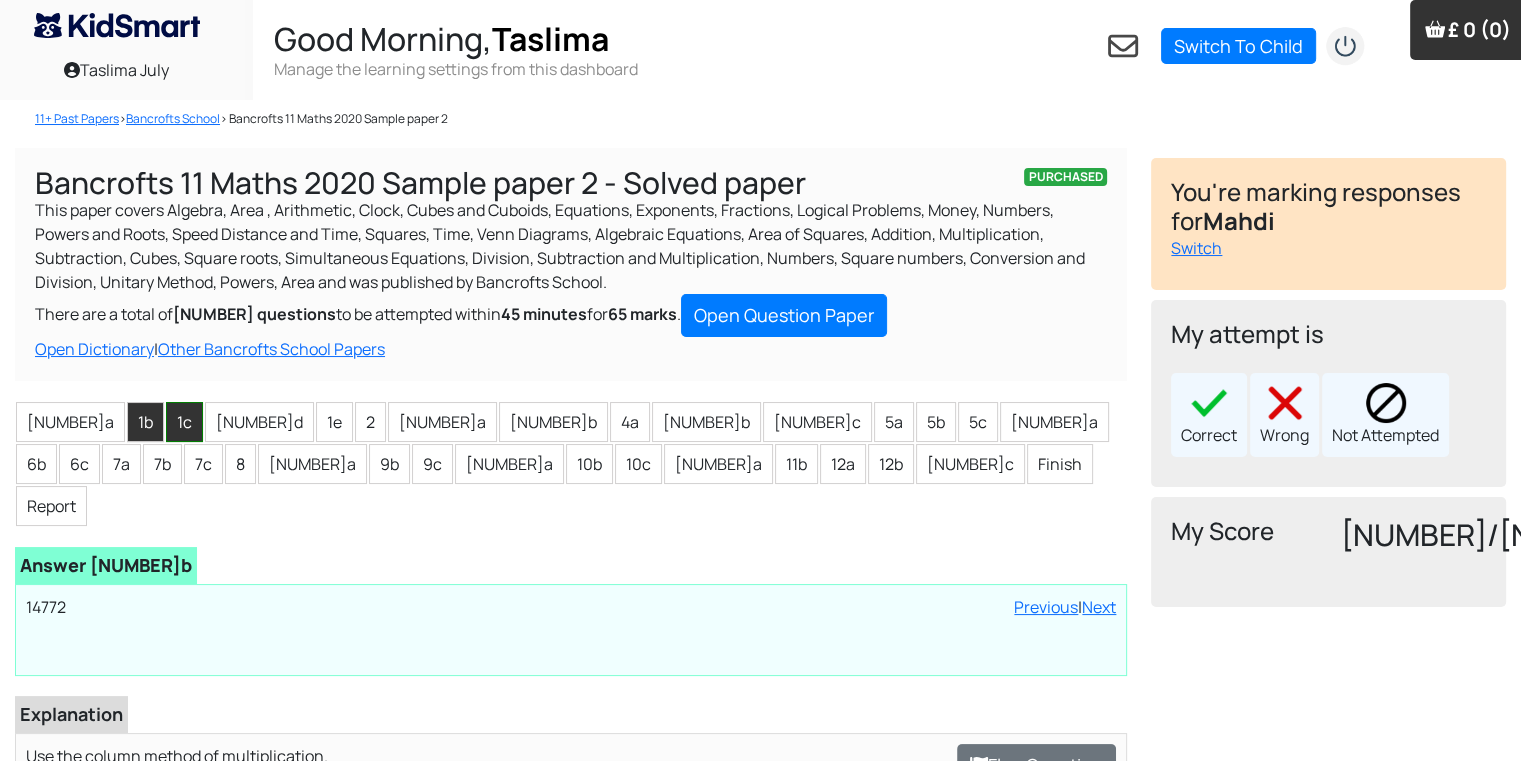 click on "1c" at bounding box center (184, 422) 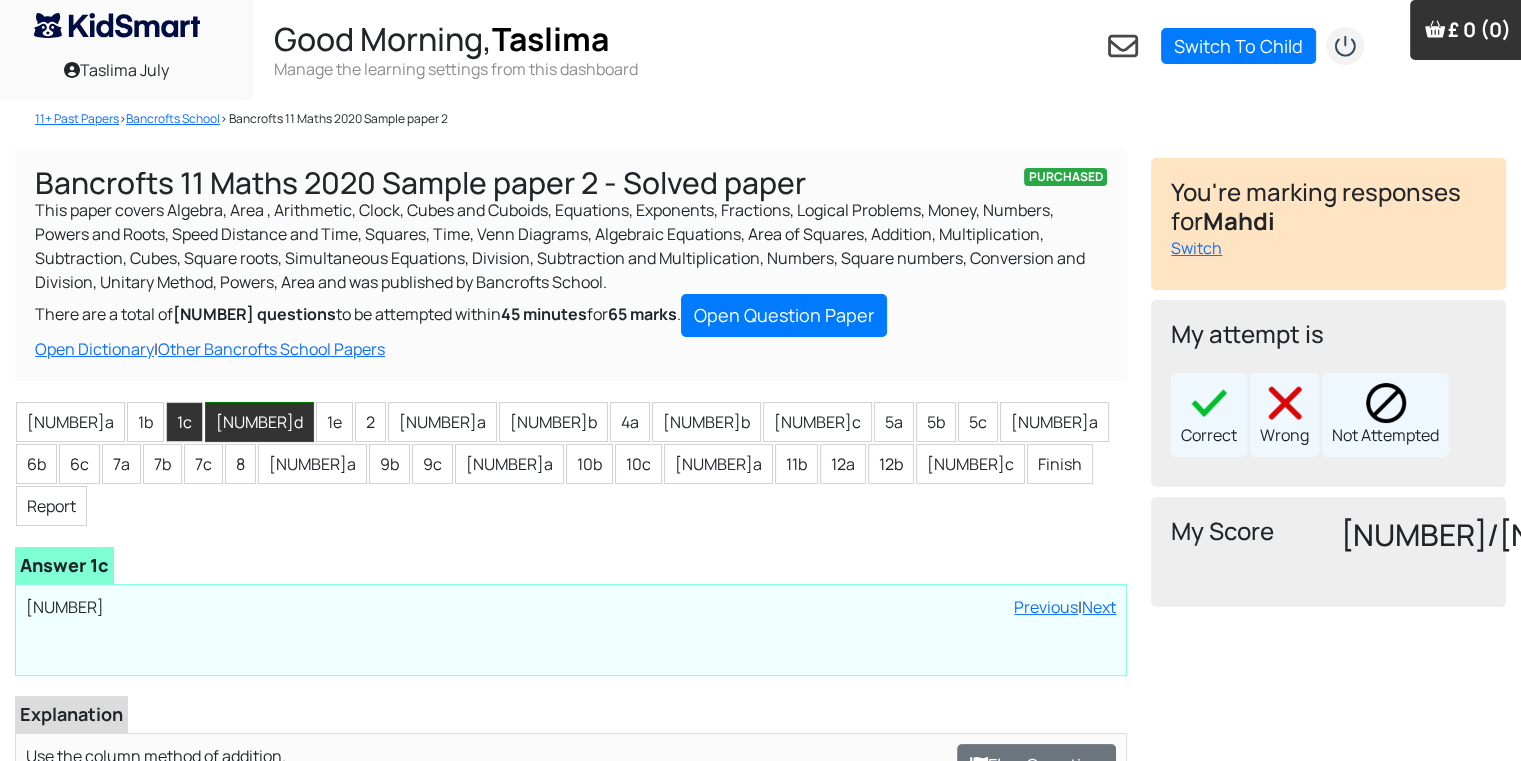 click on "[NUMBER]d" at bounding box center (259, 422) 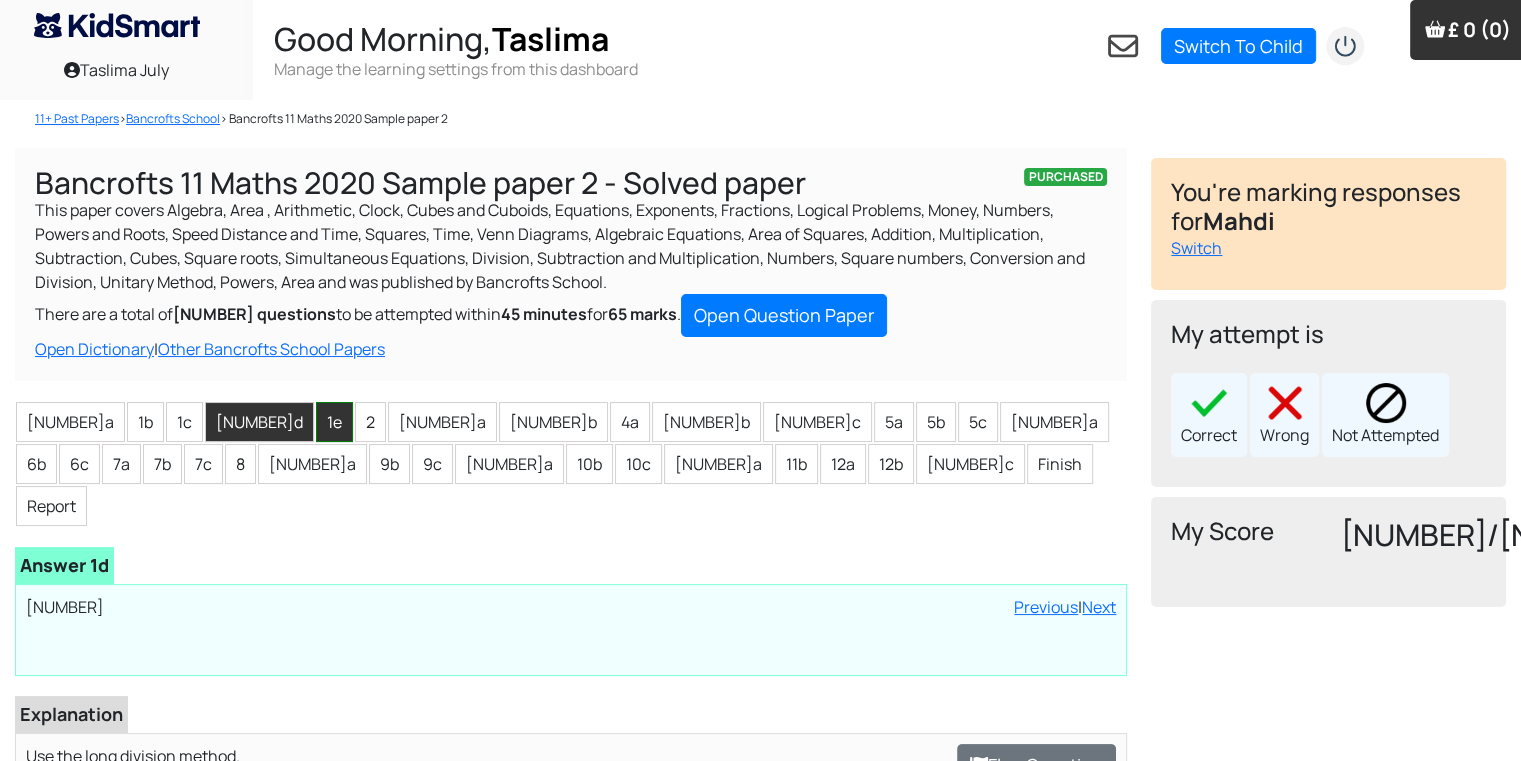 click on "1e" at bounding box center [334, 422] 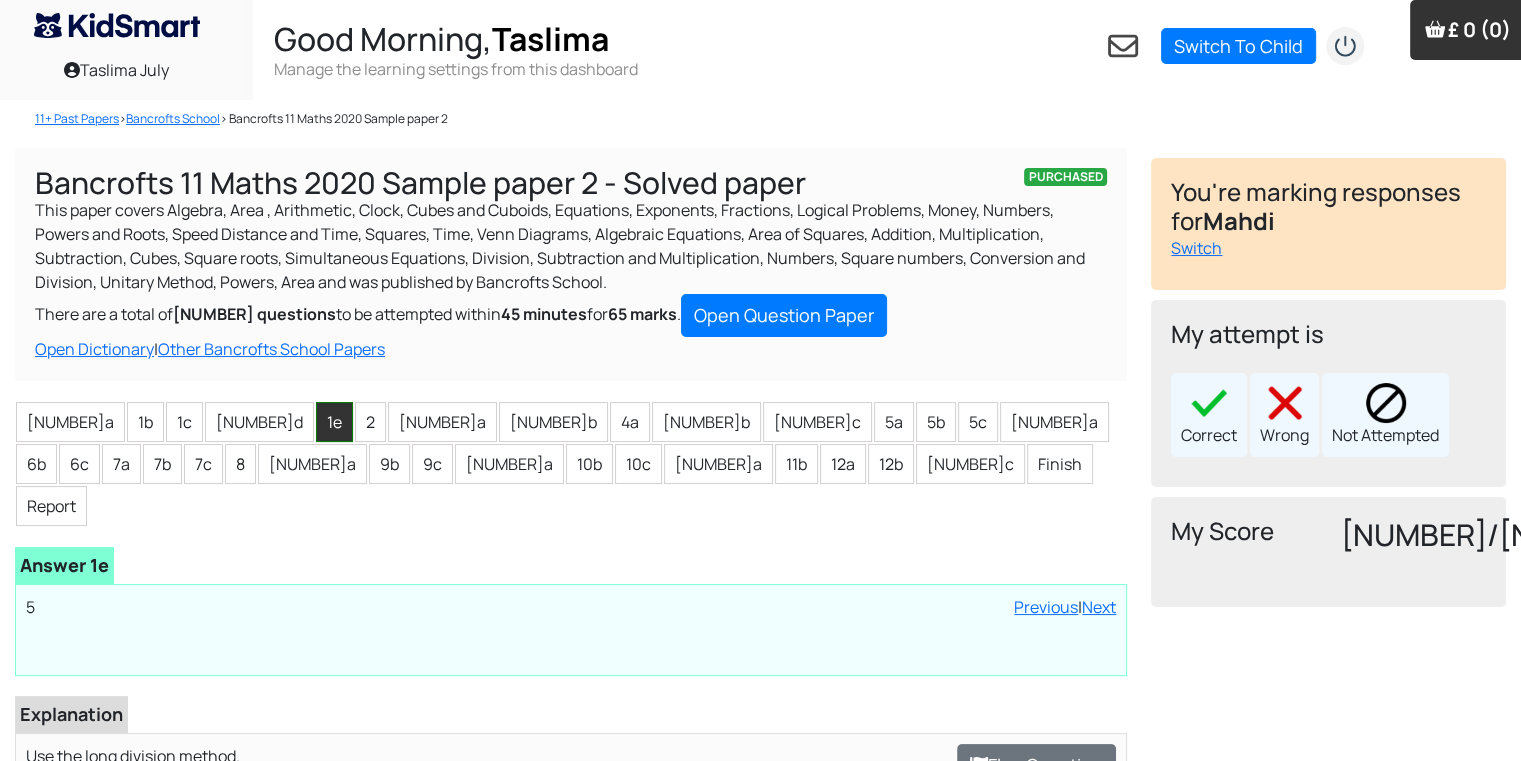 click on "1e" at bounding box center (334, 422) 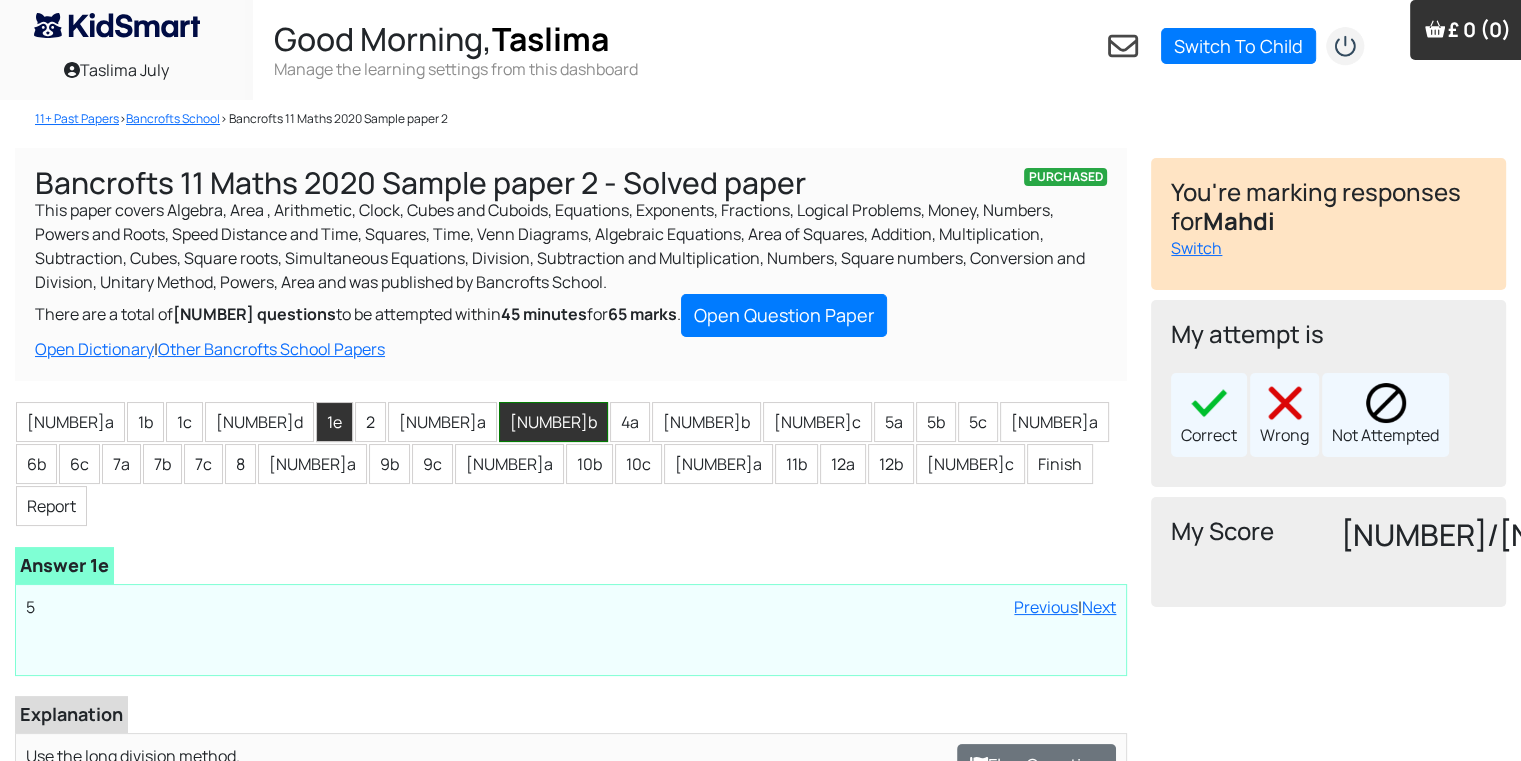 click on "[NUMBER]b" at bounding box center [553, 422] 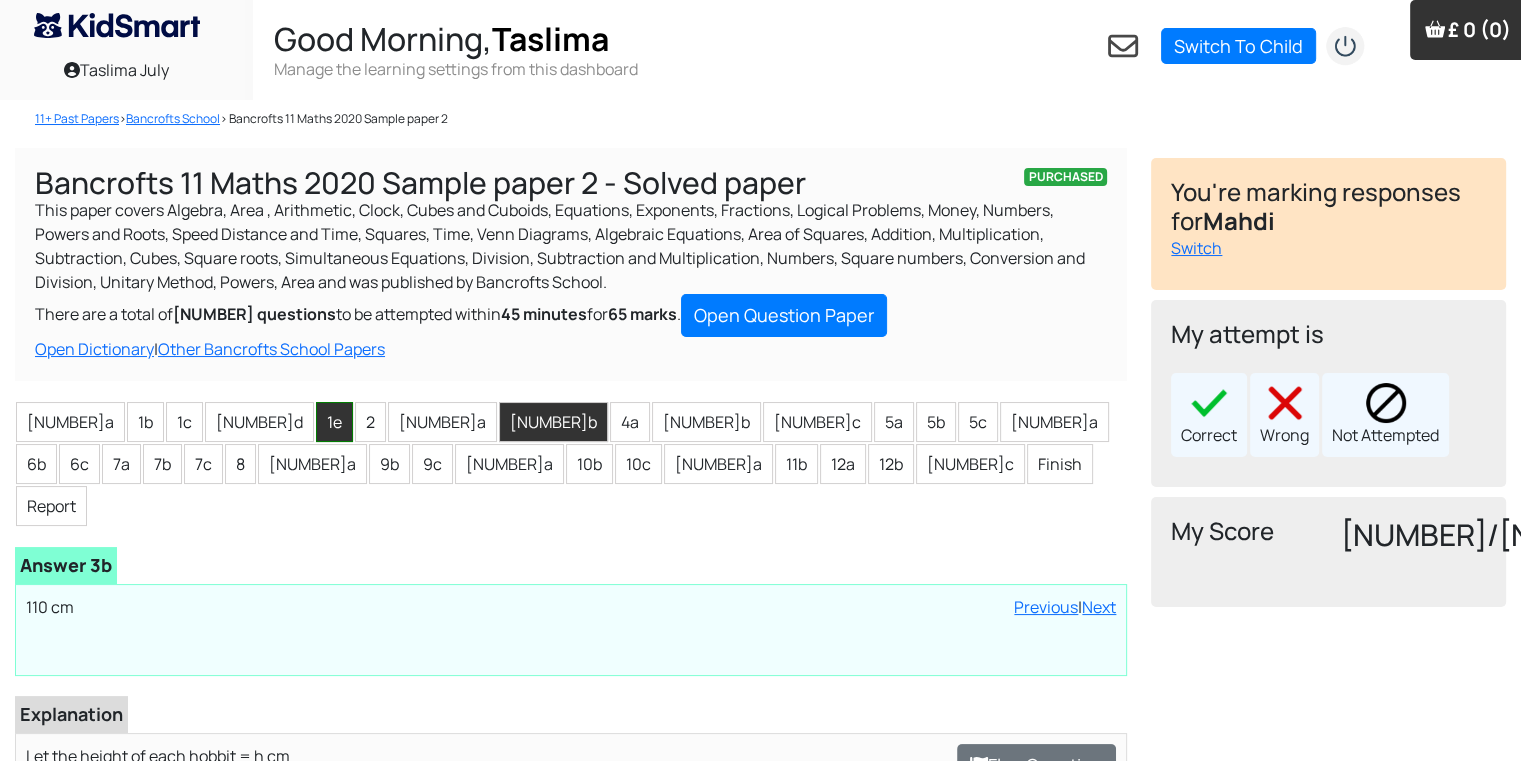 click on "1e" at bounding box center (334, 422) 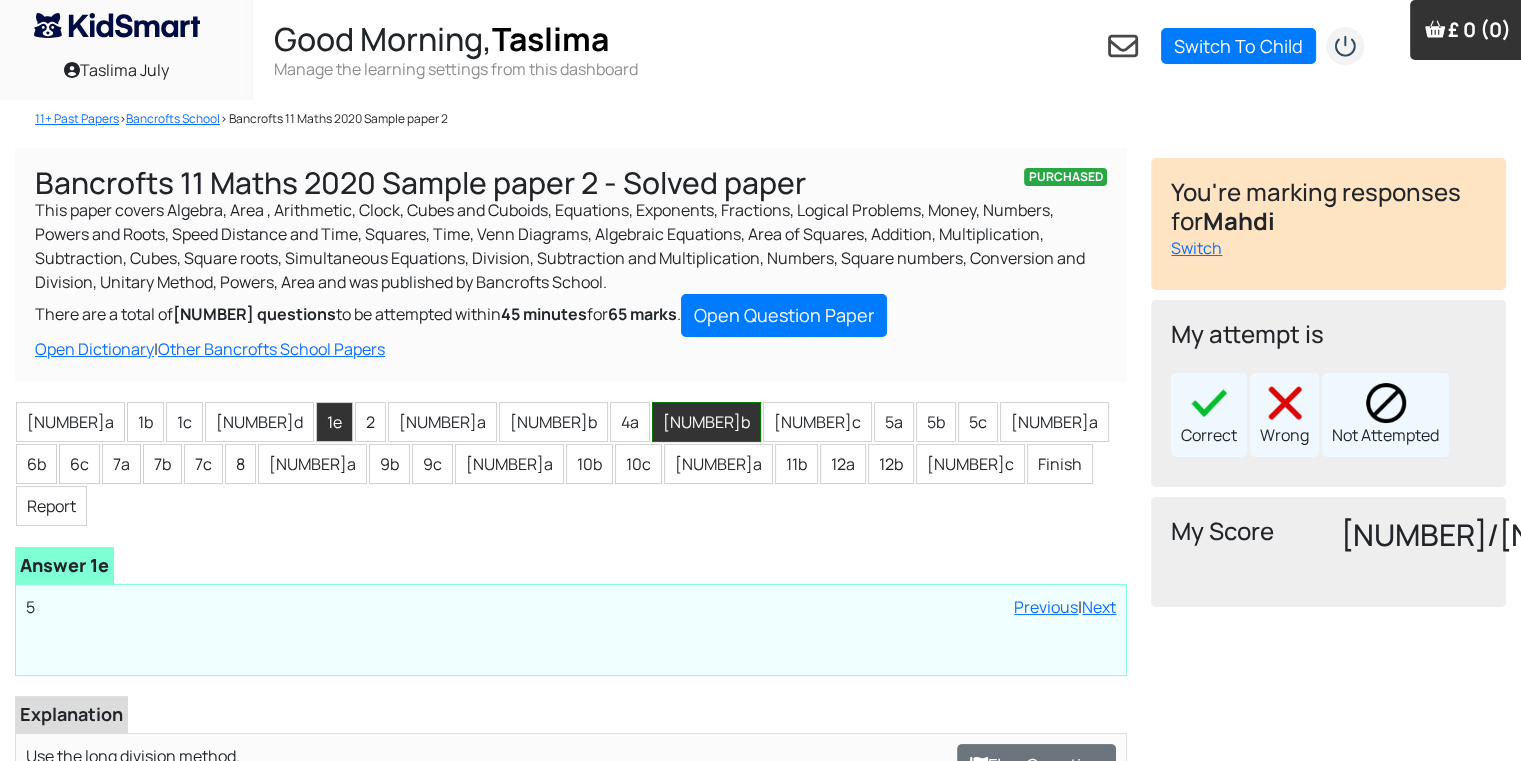 click on "[NUMBER]b" at bounding box center [706, 422] 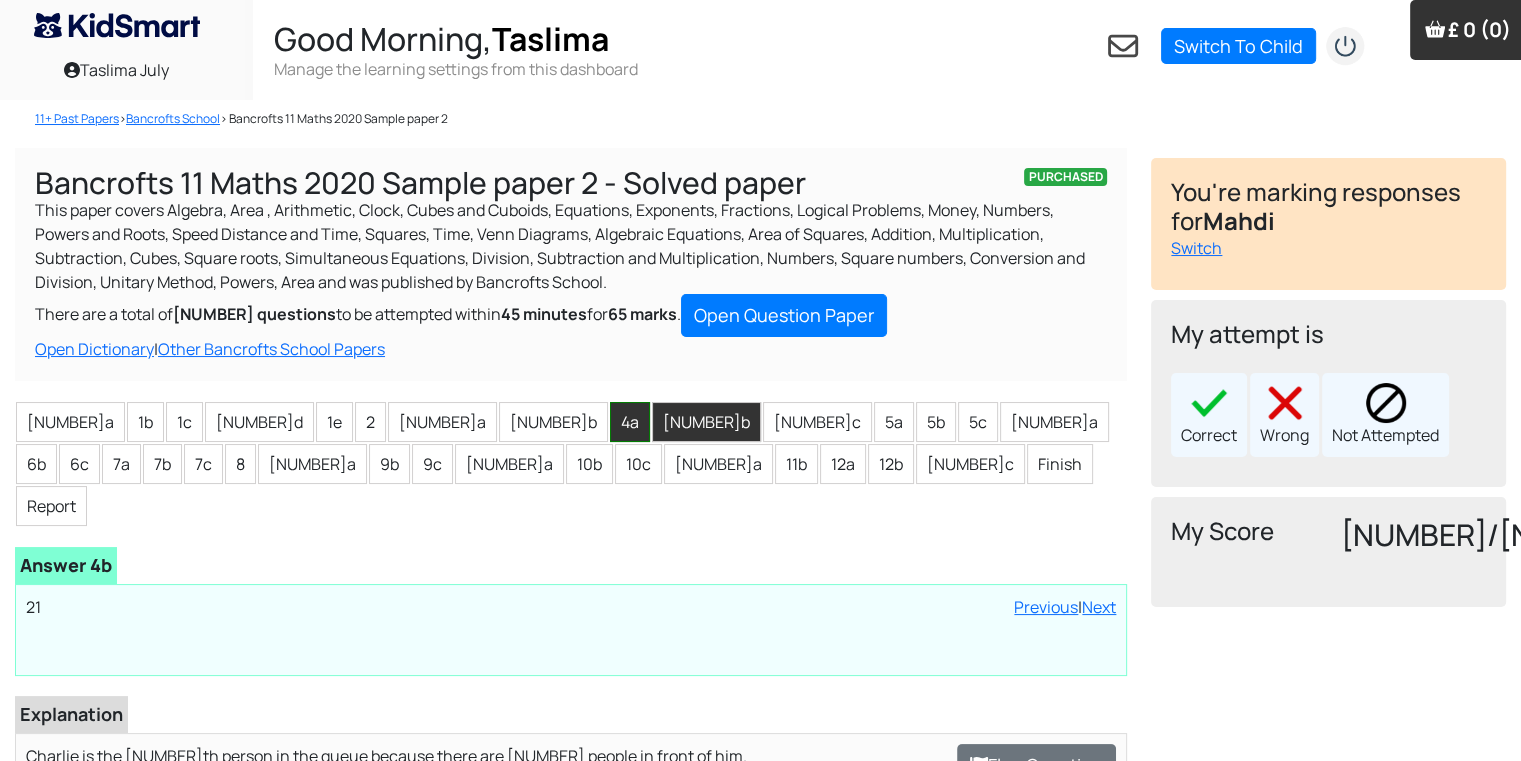 click on "4a" at bounding box center [630, 422] 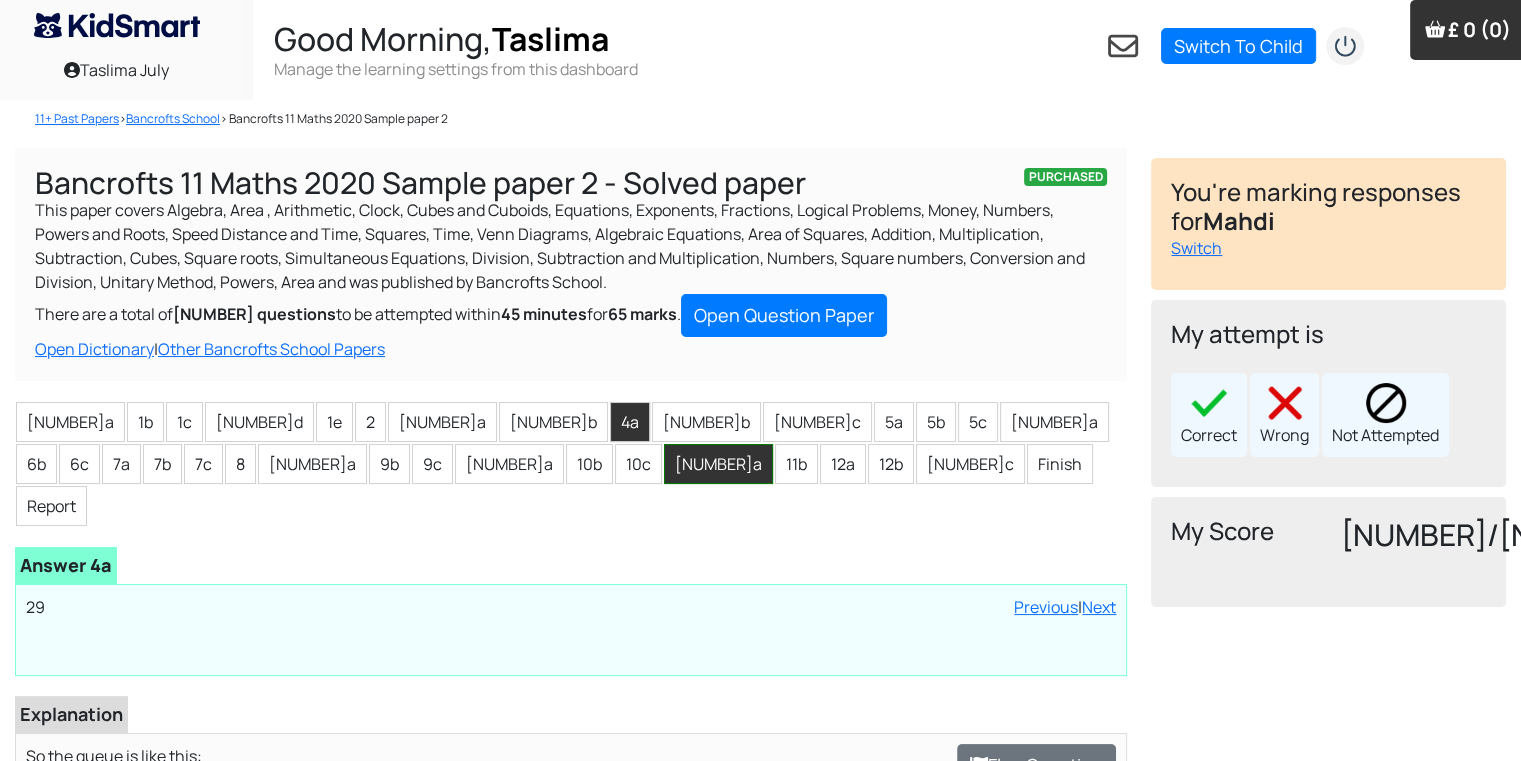 click on "[NUMBER]a" at bounding box center [718, 464] 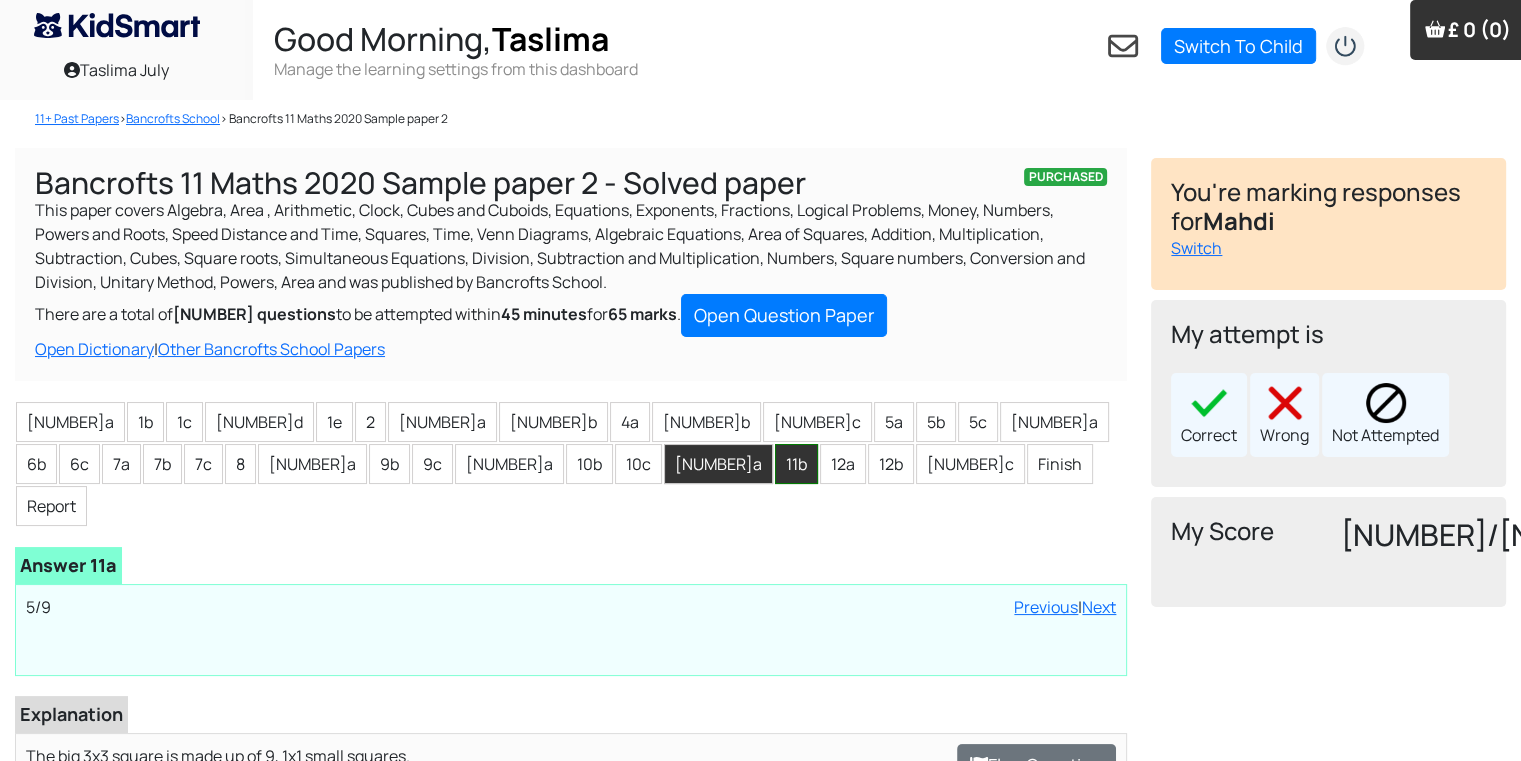 click on "11b" at bounding box center (796, 464) 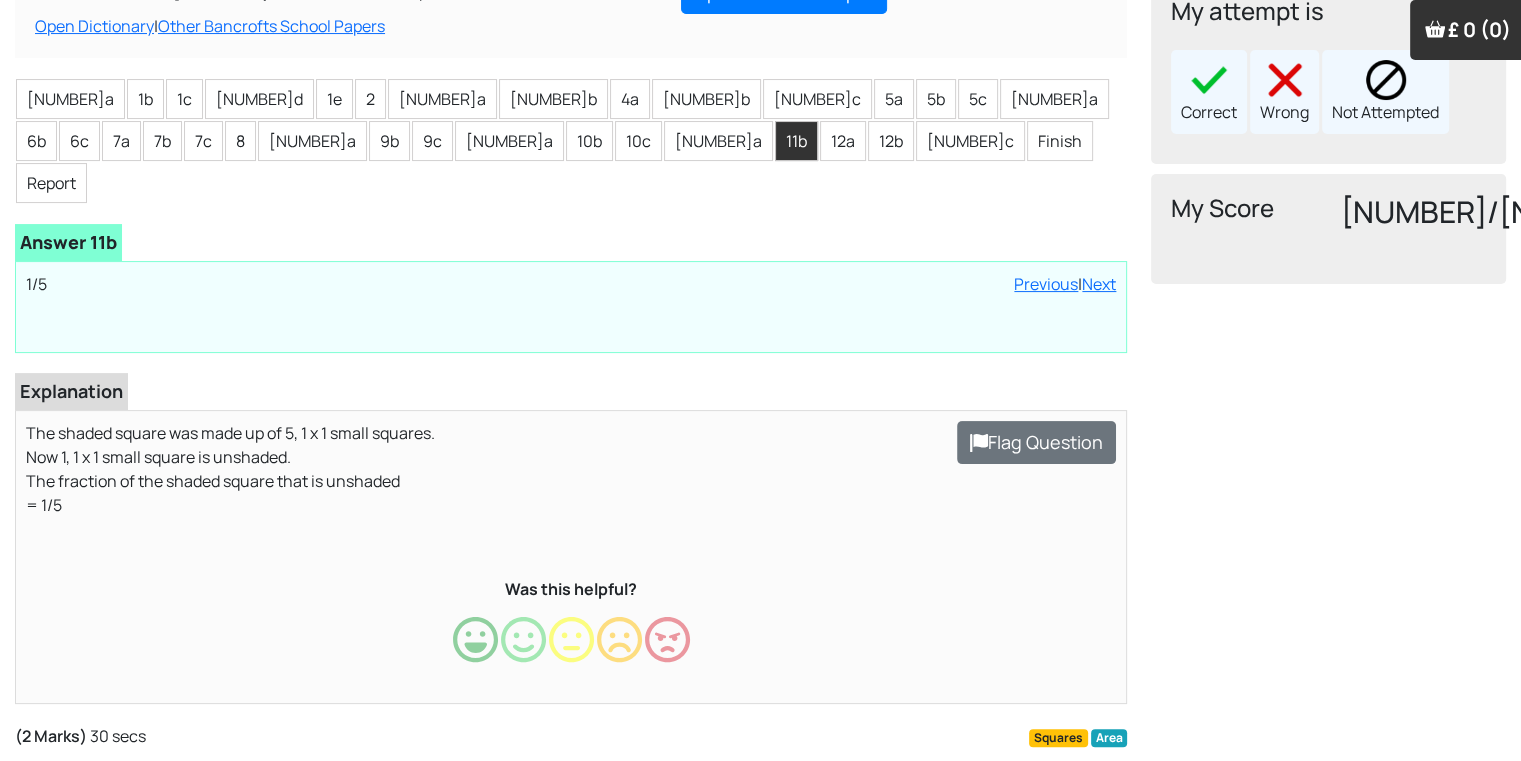 scroll, scrollTop: 320, scrollLeft: 0, axis: vertical 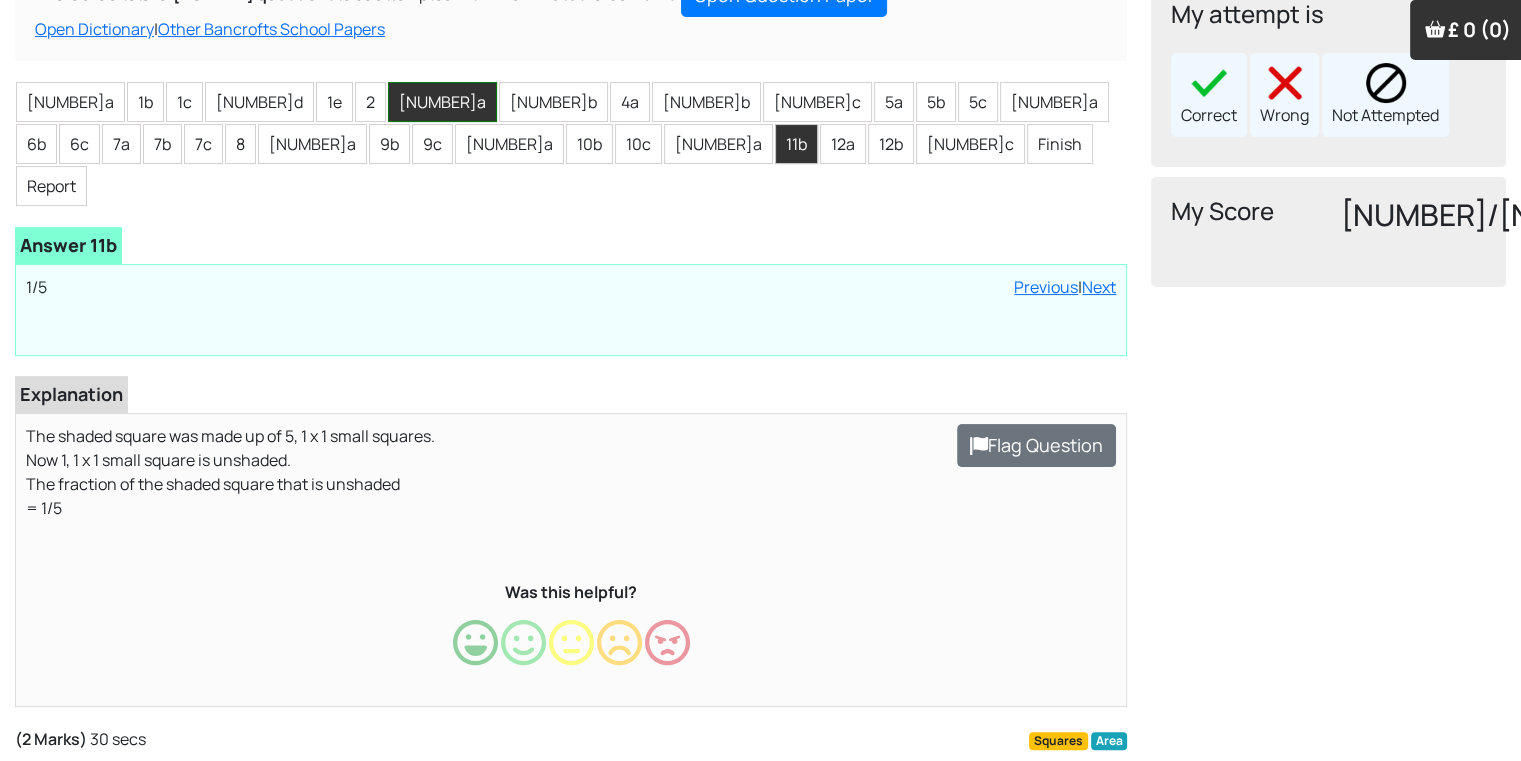 click on "[NUMBER]a" at bounding box center (442, 102) 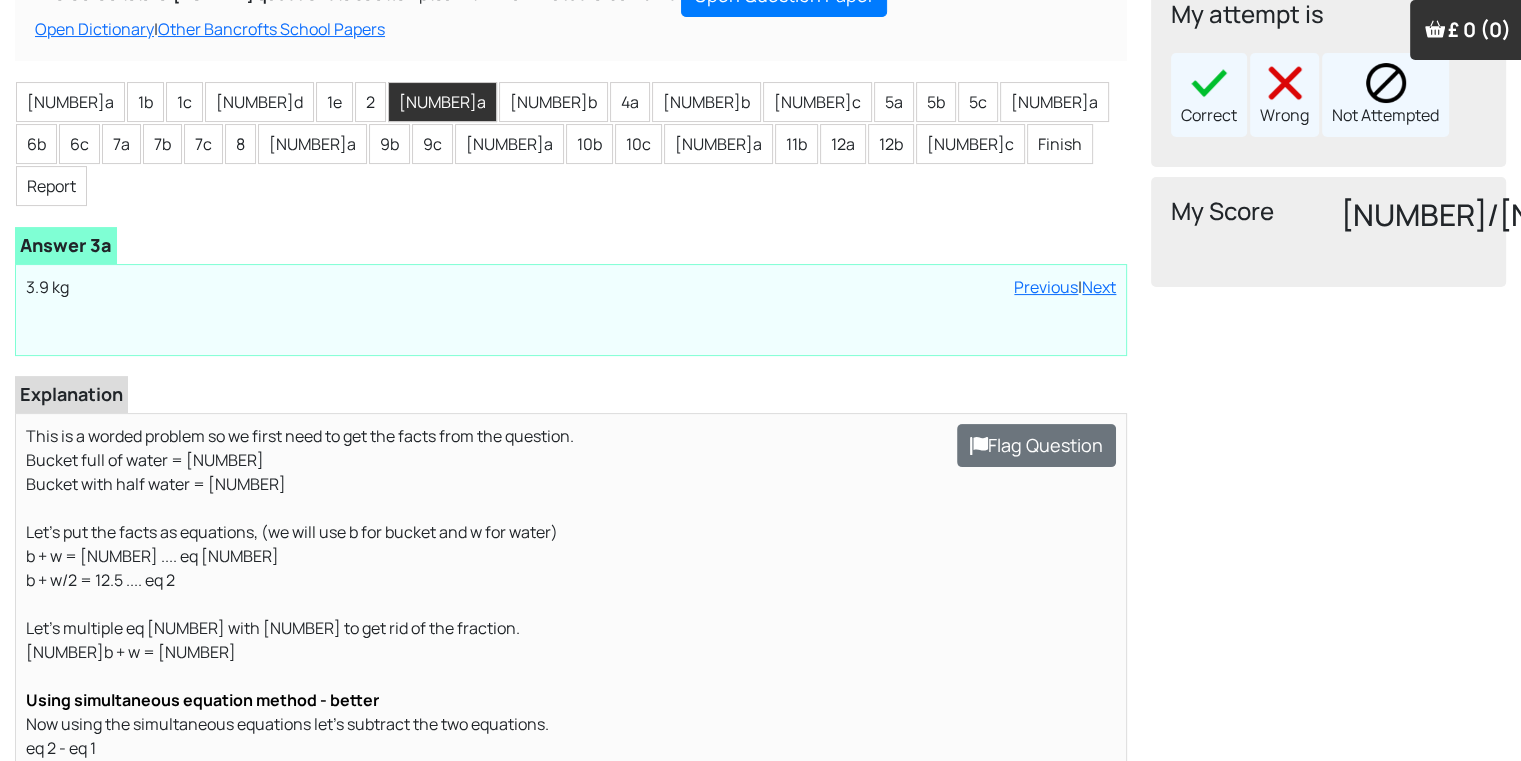 click on "My attempt is" at bounding box center (1328, 14) 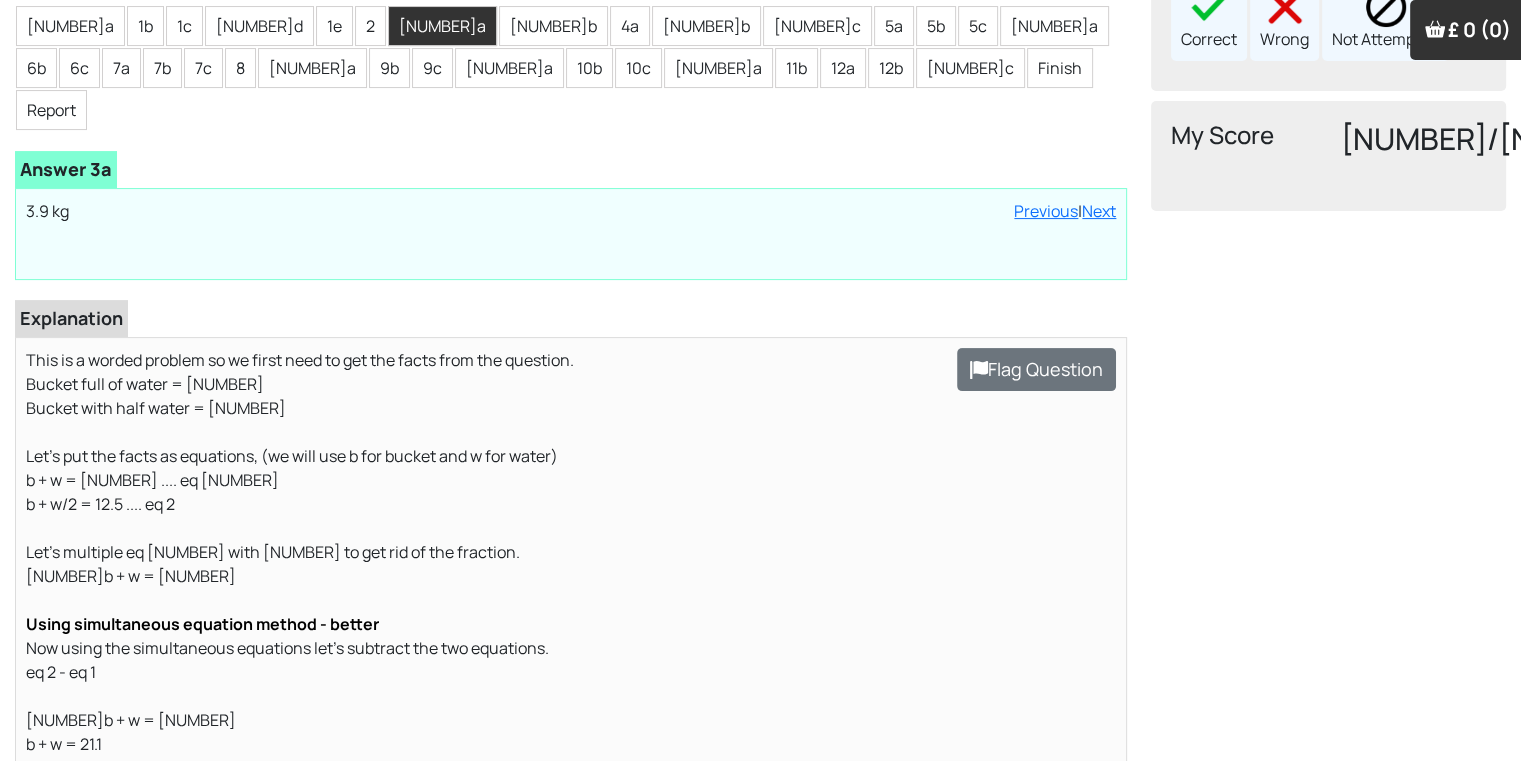 scroll, scrollTop: 360, scrollLeft: 0, axis: vertical 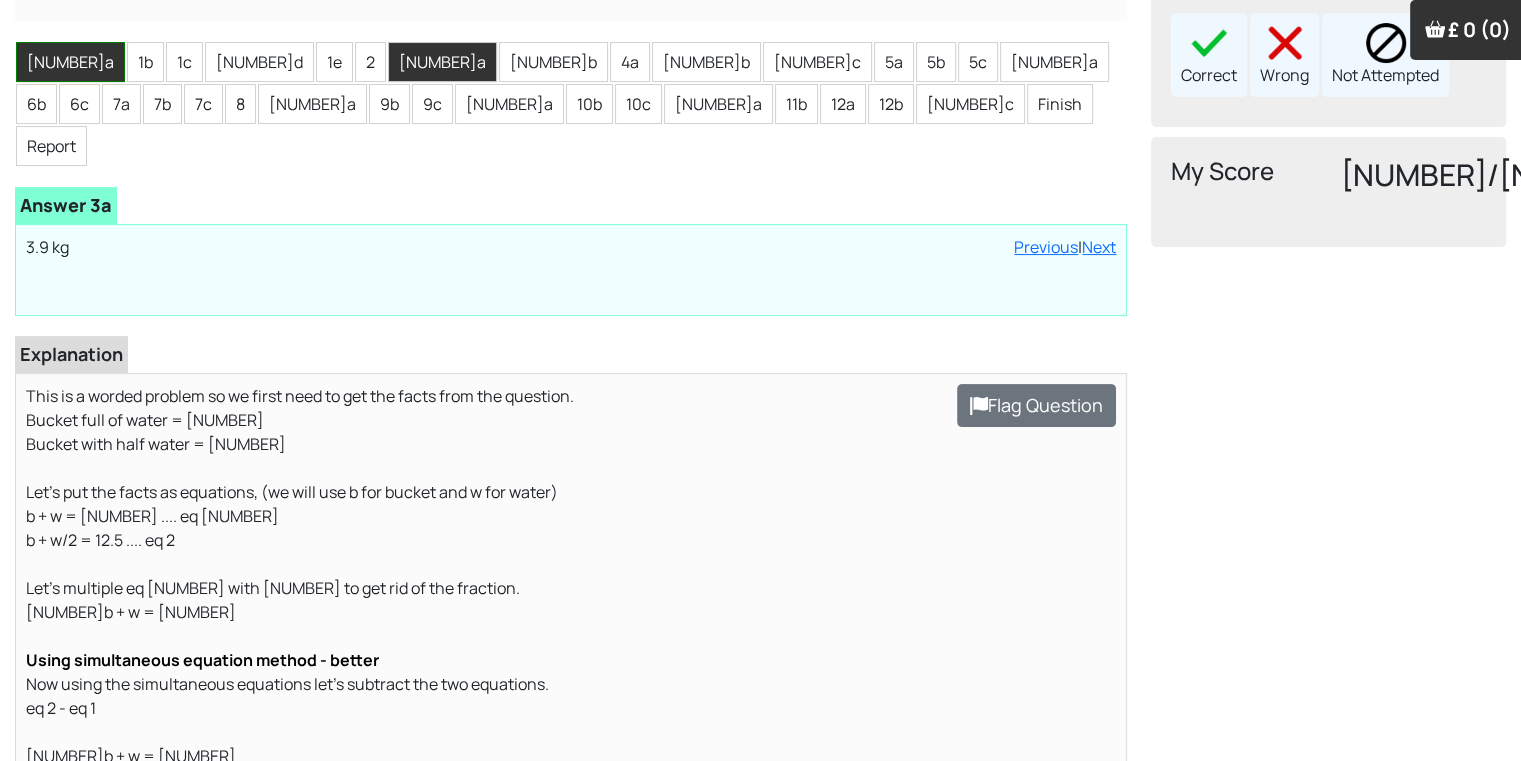 click on "[NUMBER]a" at bounding box center [70, 62] 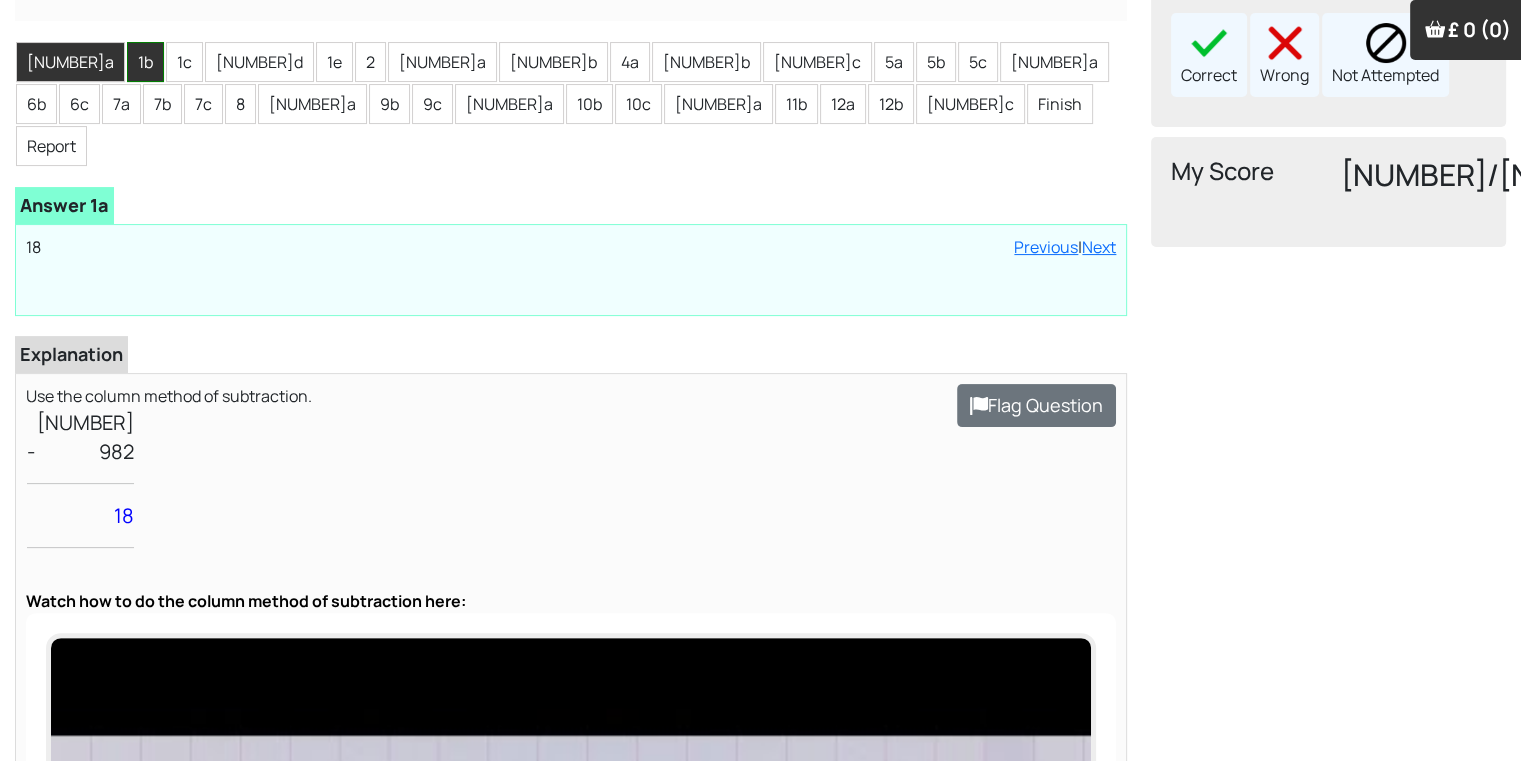 click on "1b" at bounding box center (145, 62) 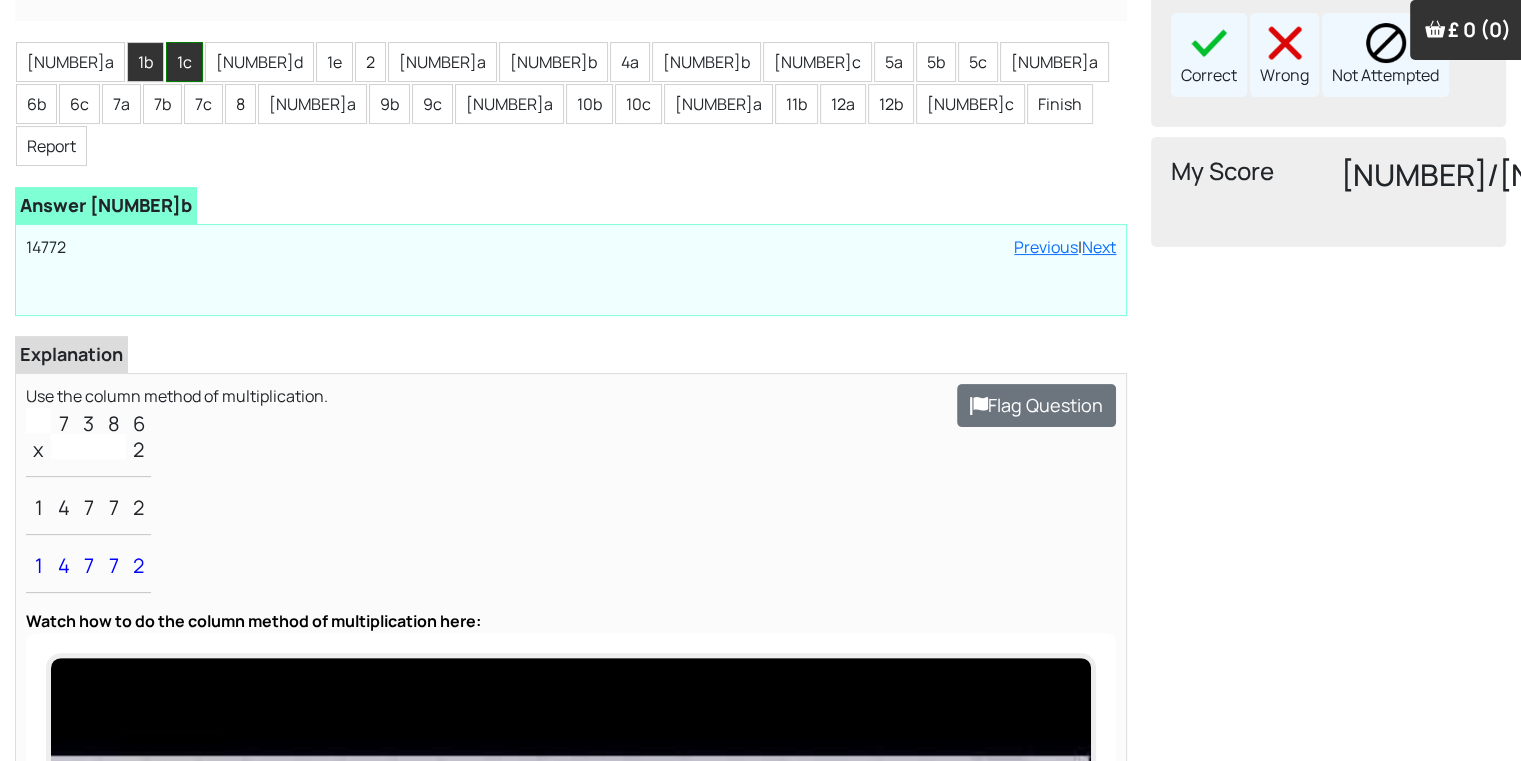 click on "1c" at bounding box center [184, 62] 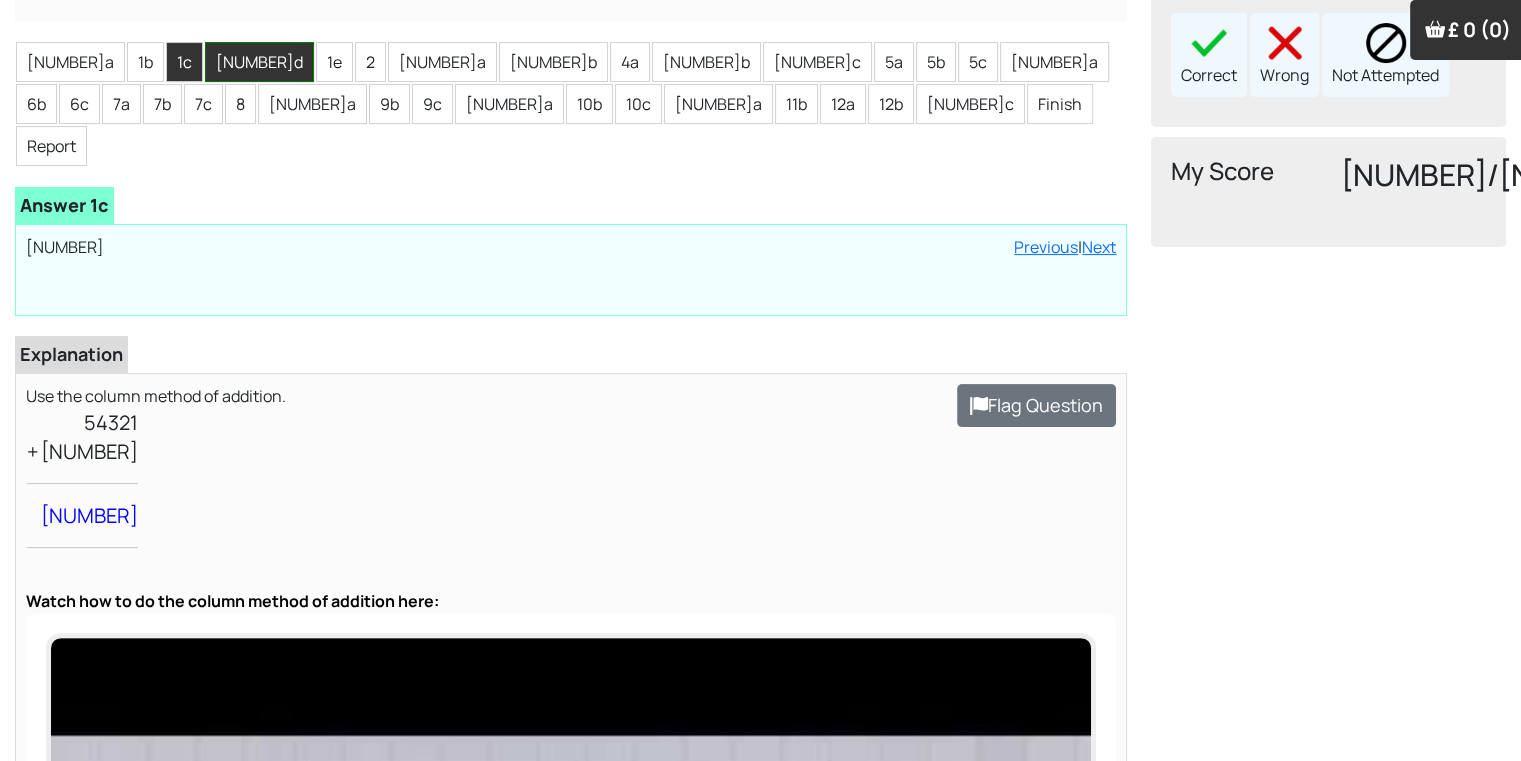click on "[NUMBER]d" at bounding box center [259, 62] 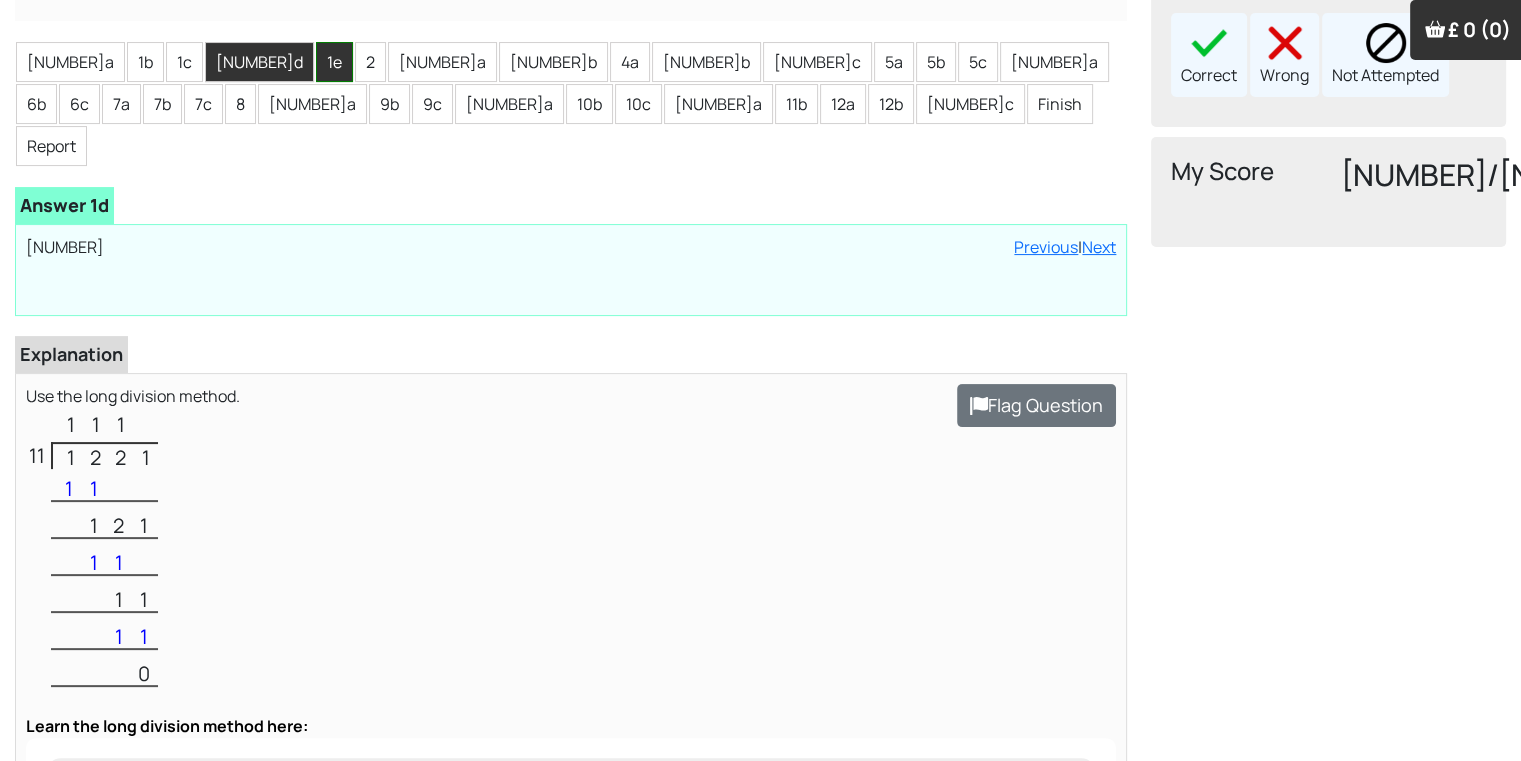 click on "1e" at bounding box center [334, 62] 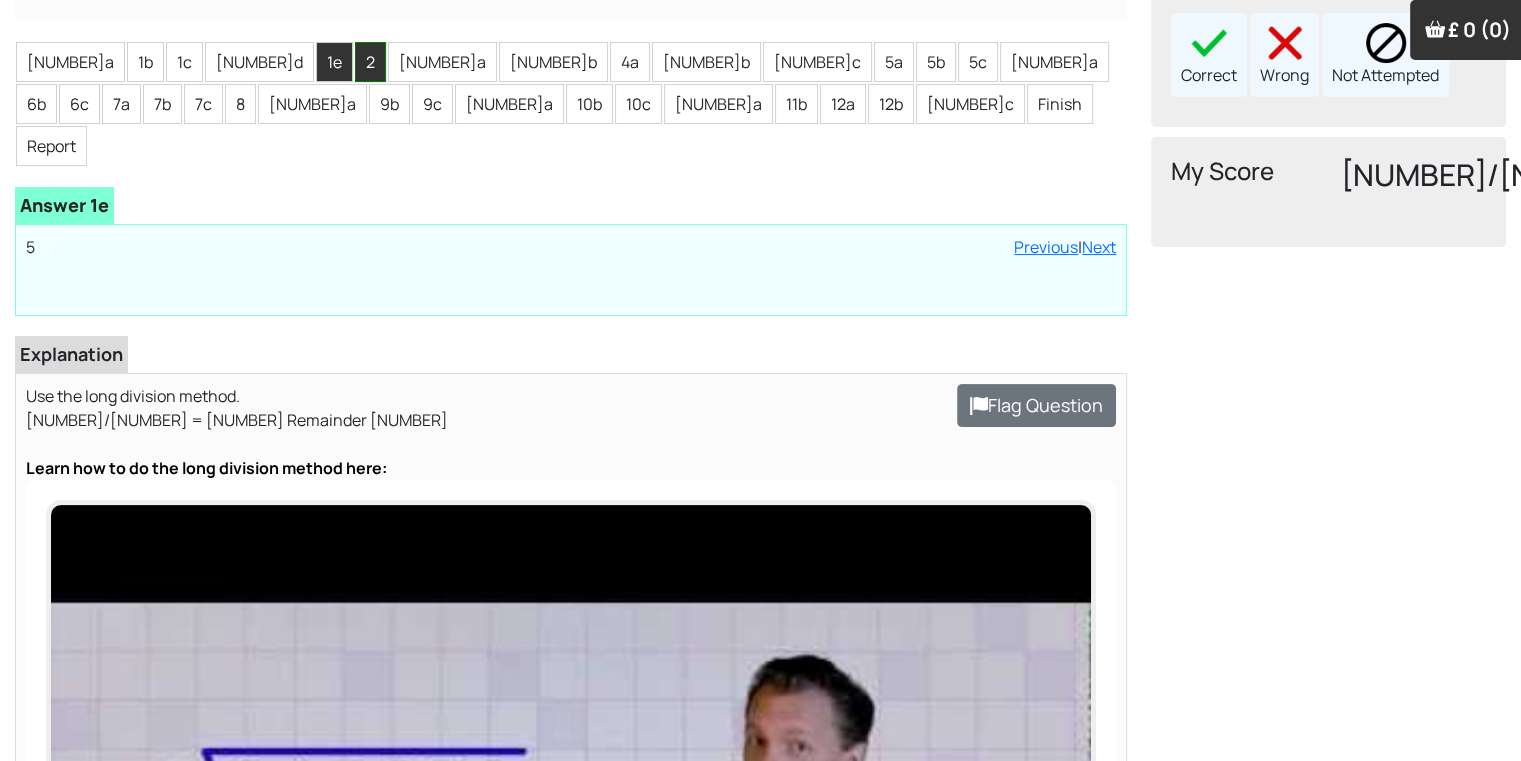 click on "2" at bounding box center (370, 62) 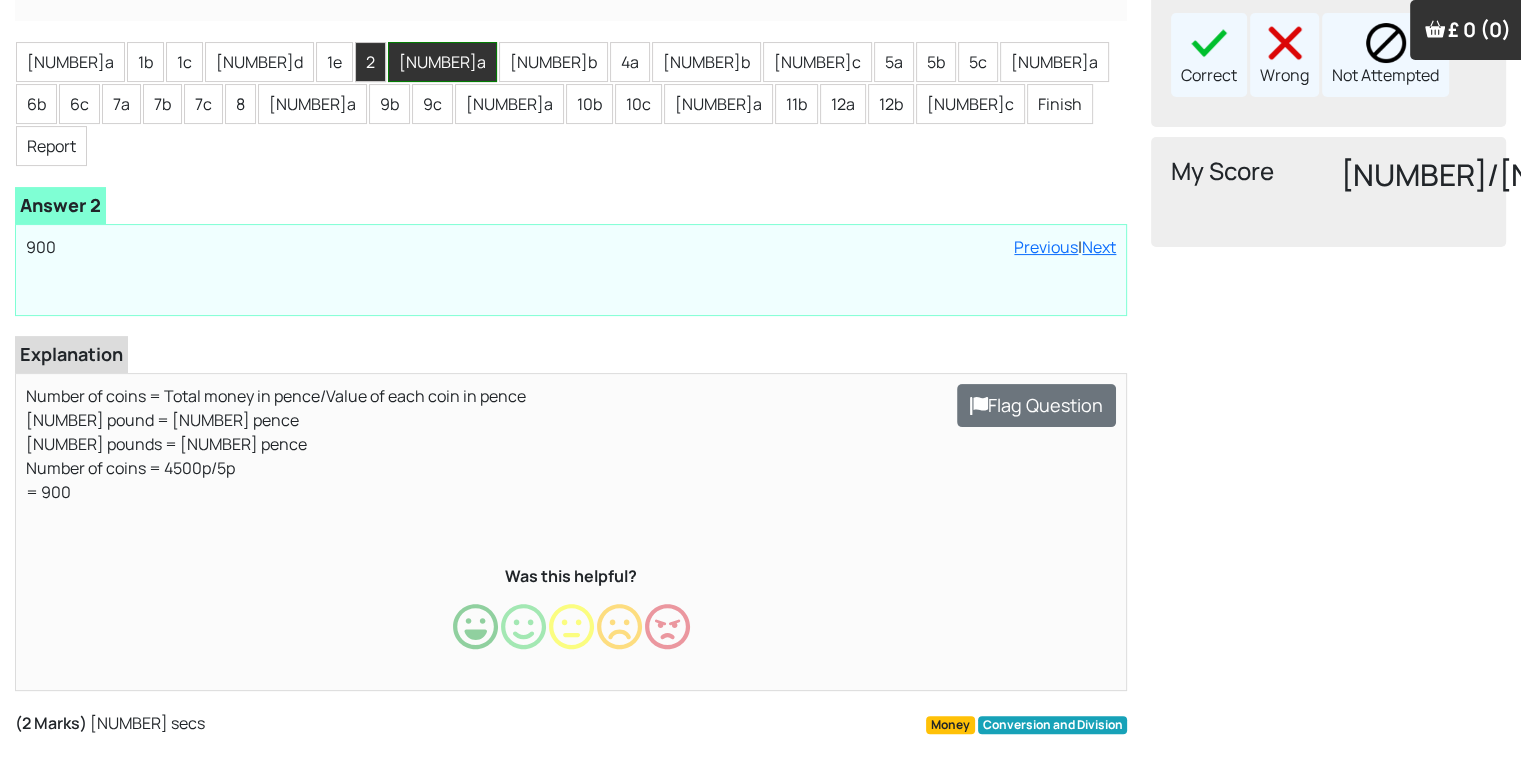 click on "[NUMBER]a" at bounding box center (442, 62) 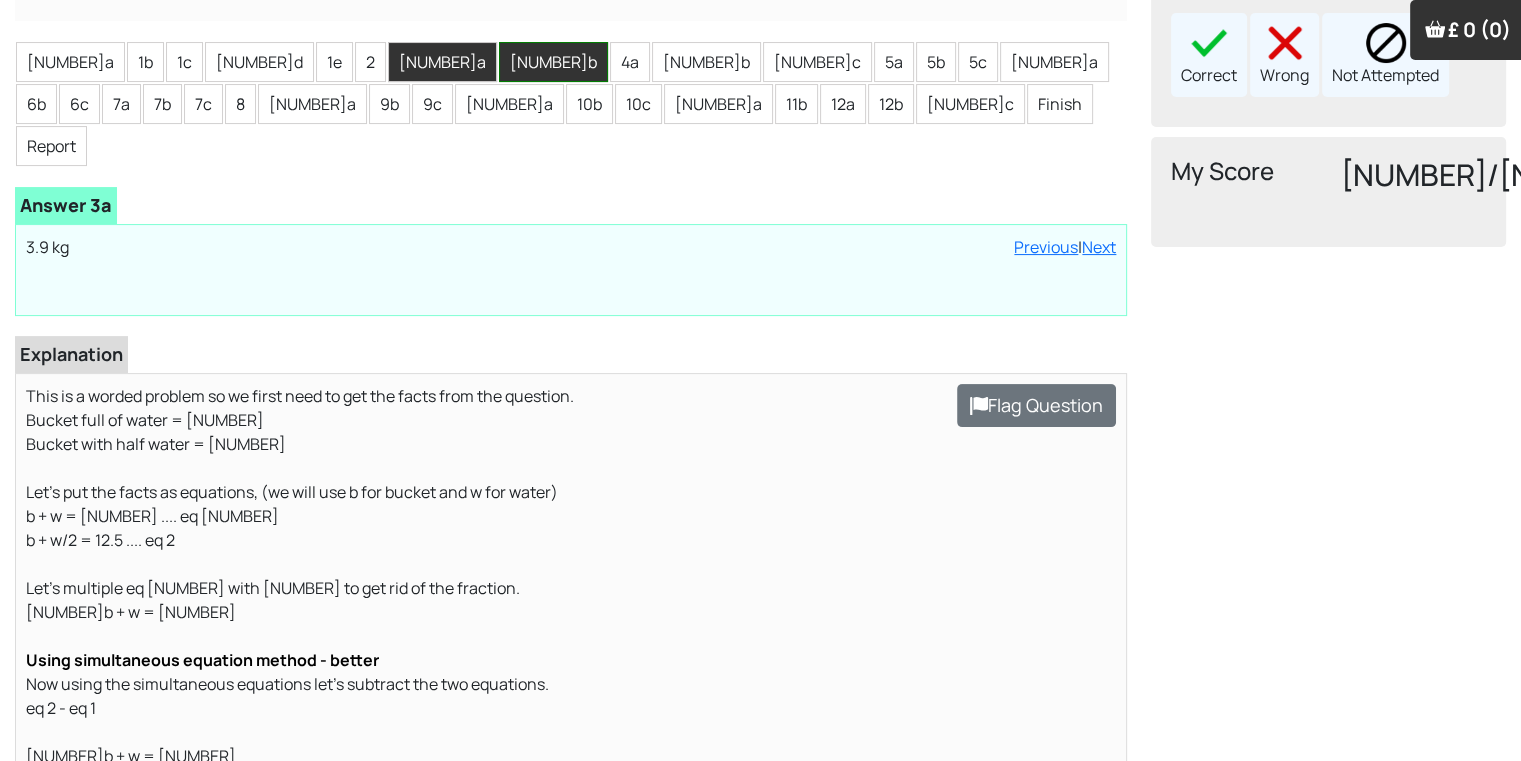 click on "[NUMBER]b" at bounding box center (553, 62) 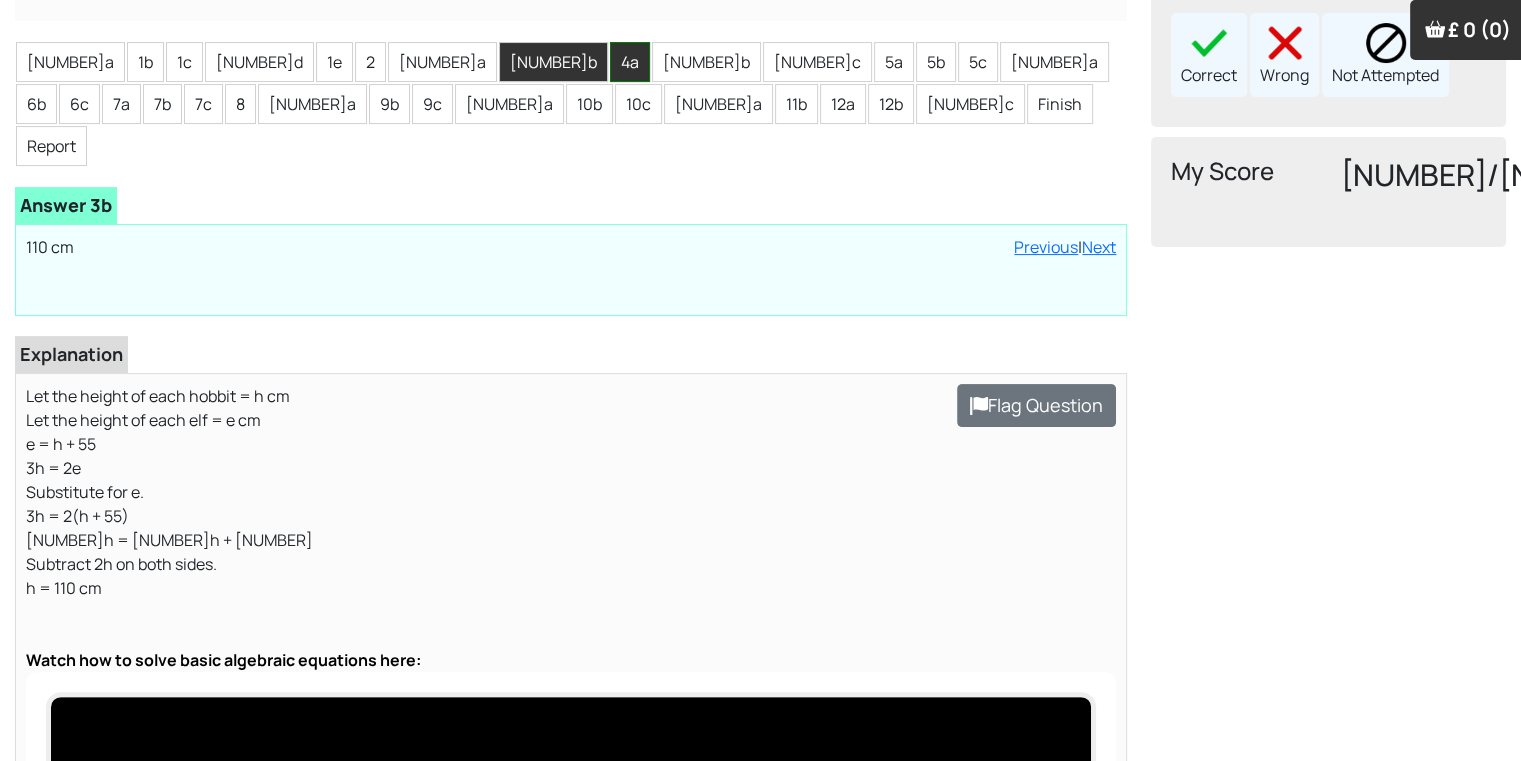 click on "4a" at bounding box center (630, 62) 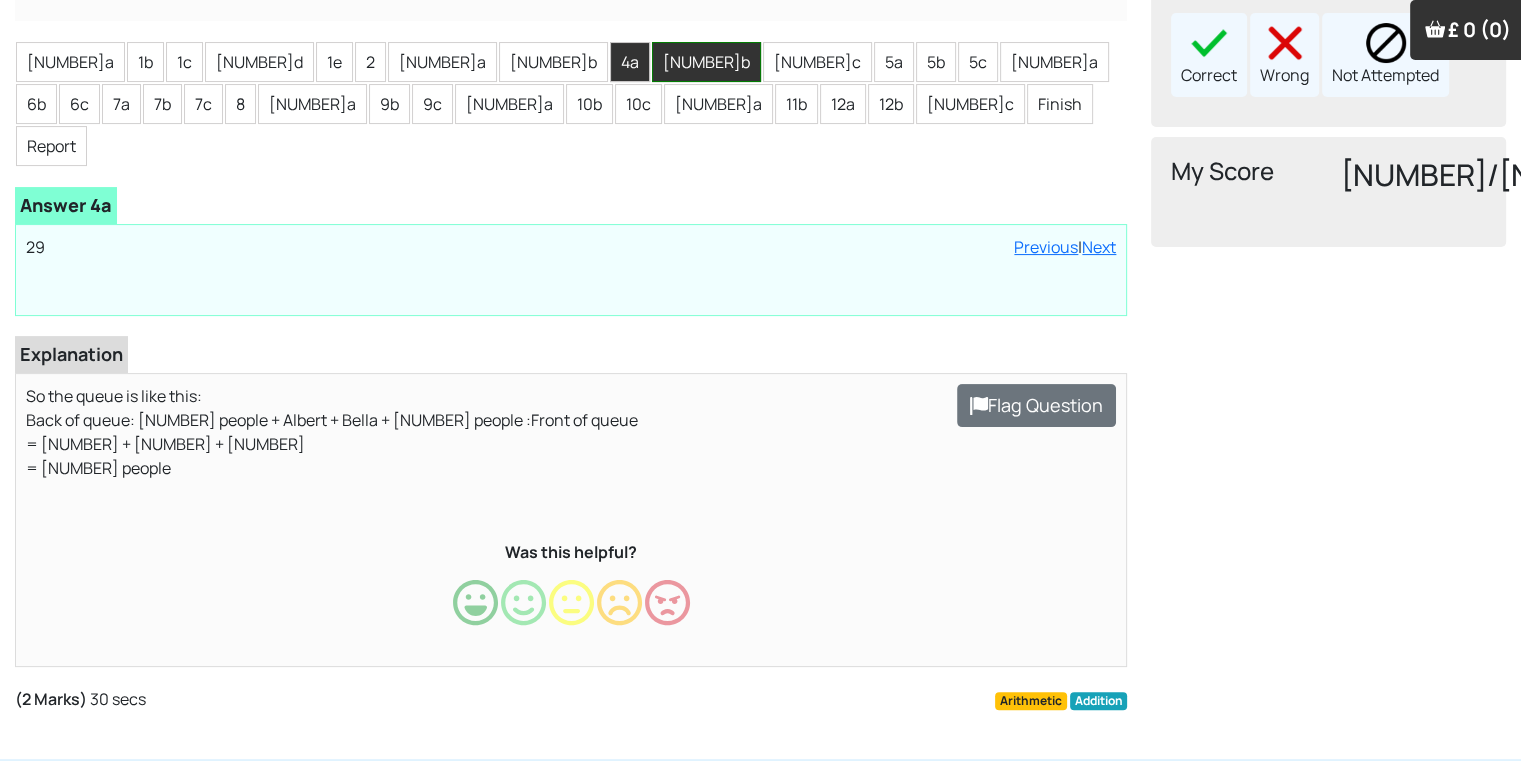 click on "[NUMBER]b" at bounding box center (706, 62) 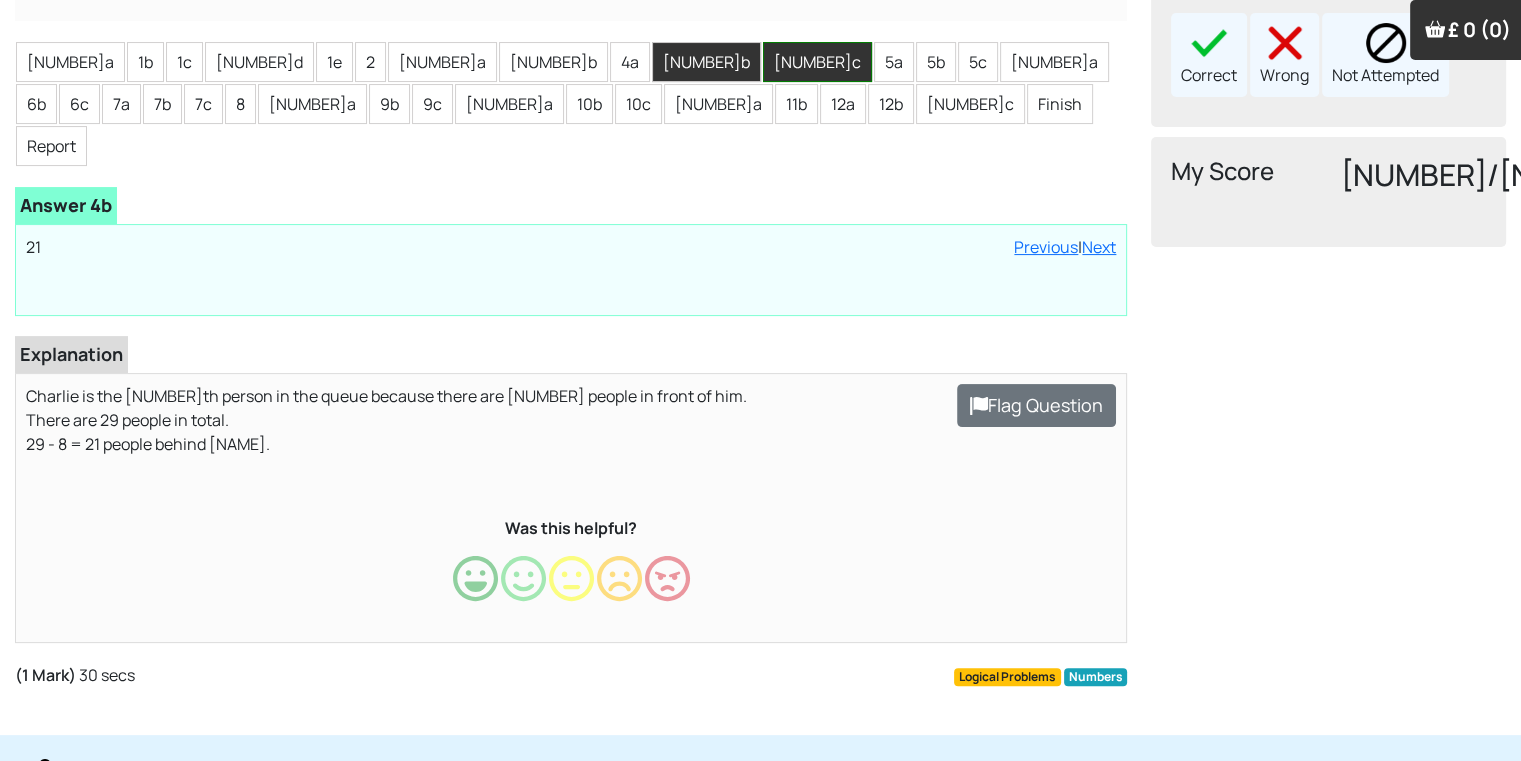 click on "[NUMBER]c" at bounding box center (817, 62) 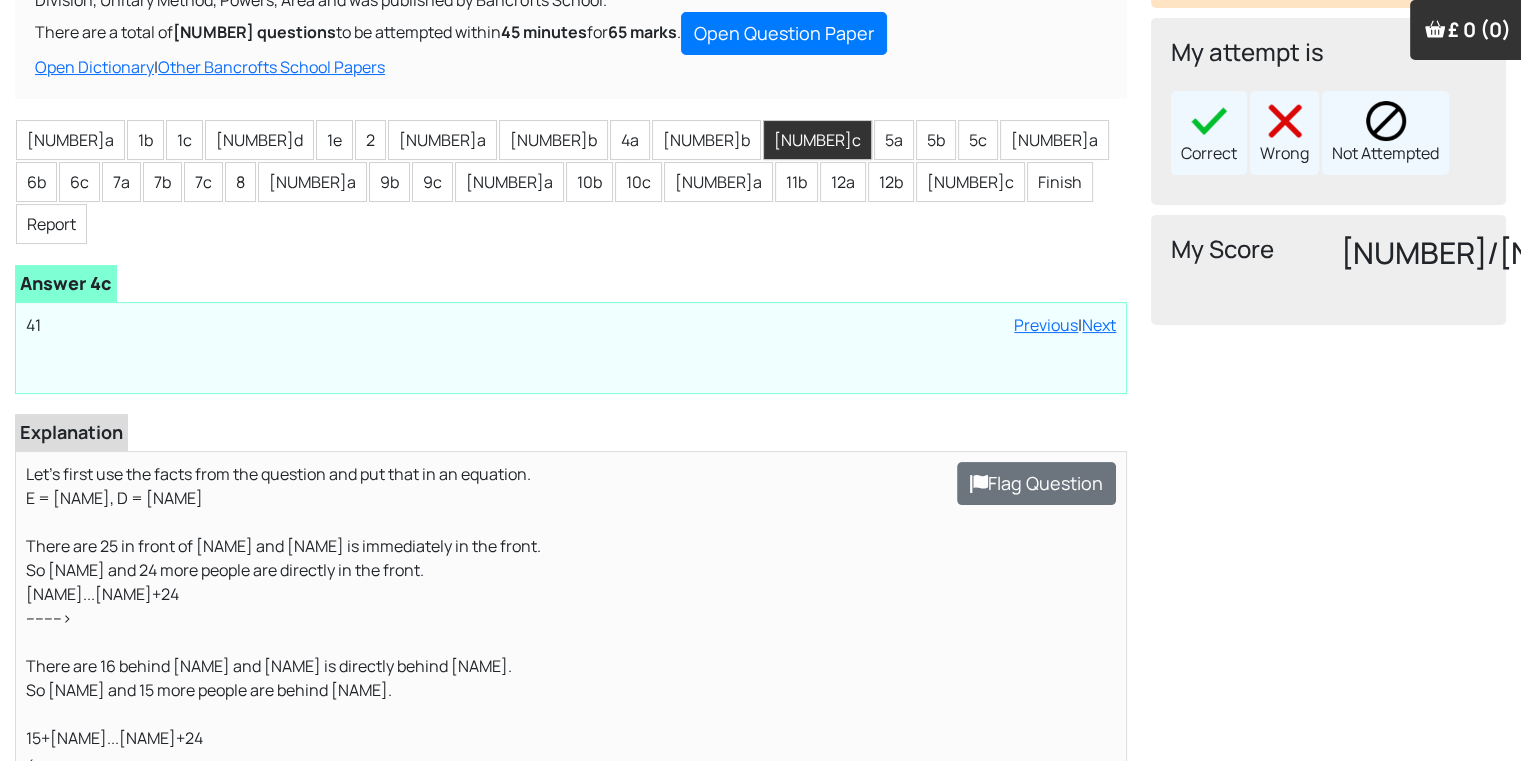 scroll, scrollTop: 280, scrollLeft: 0, axis: vertical 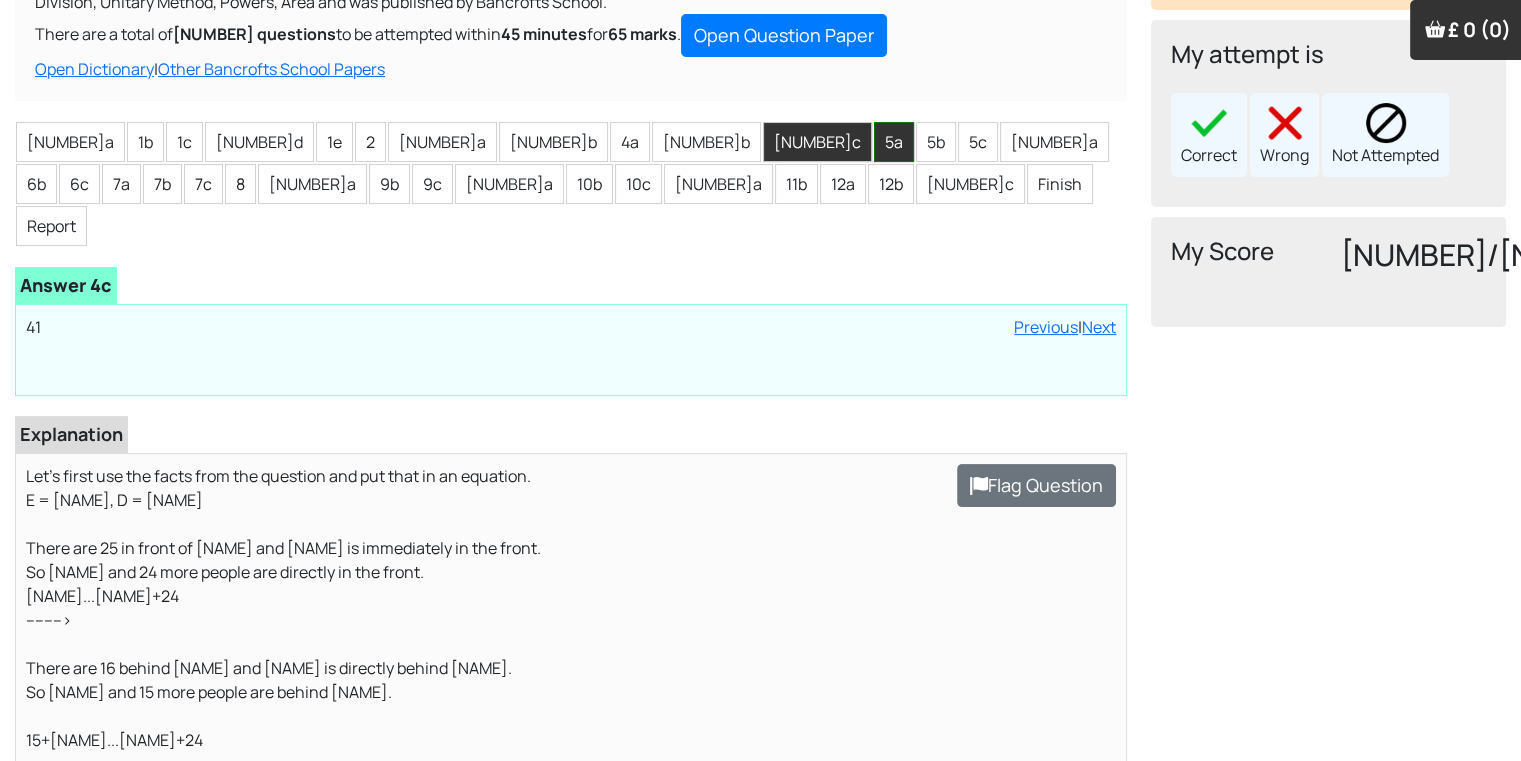 click on "5a" at bounding box center [894, 142] 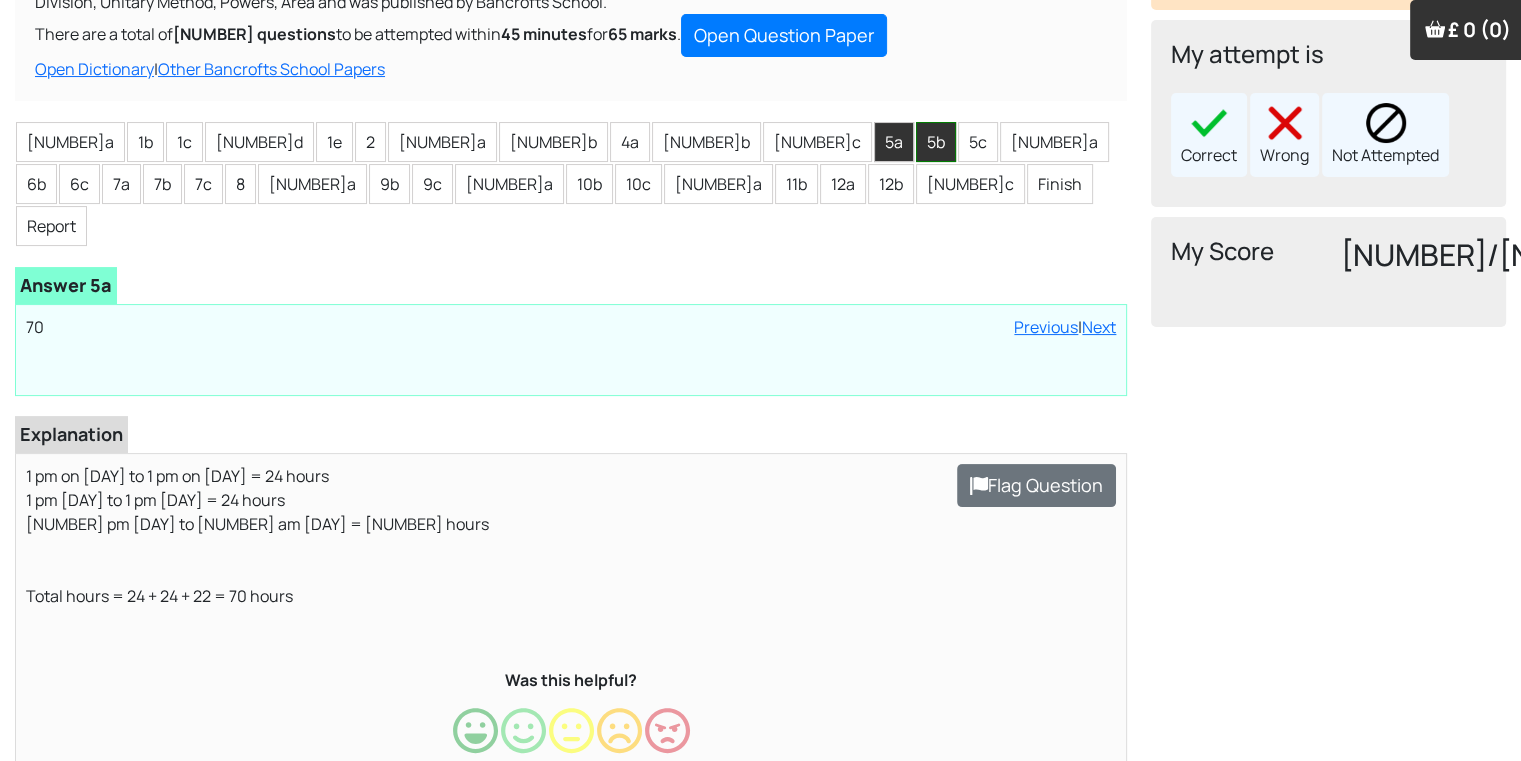 click on "5b" at bounding box center [936, 142] 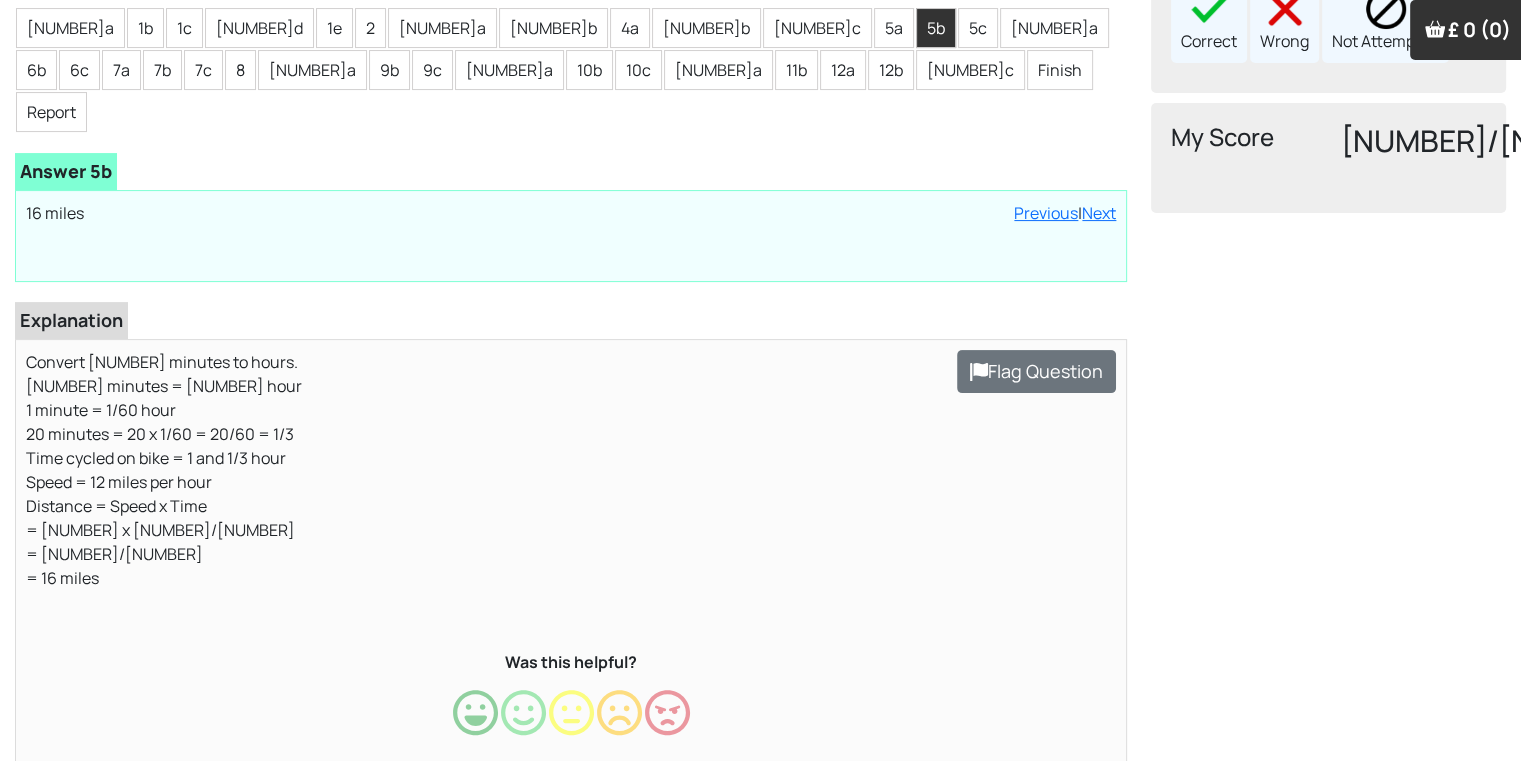 scroll, scrollTop: 388, scrollLeft: 0, axis: vertical 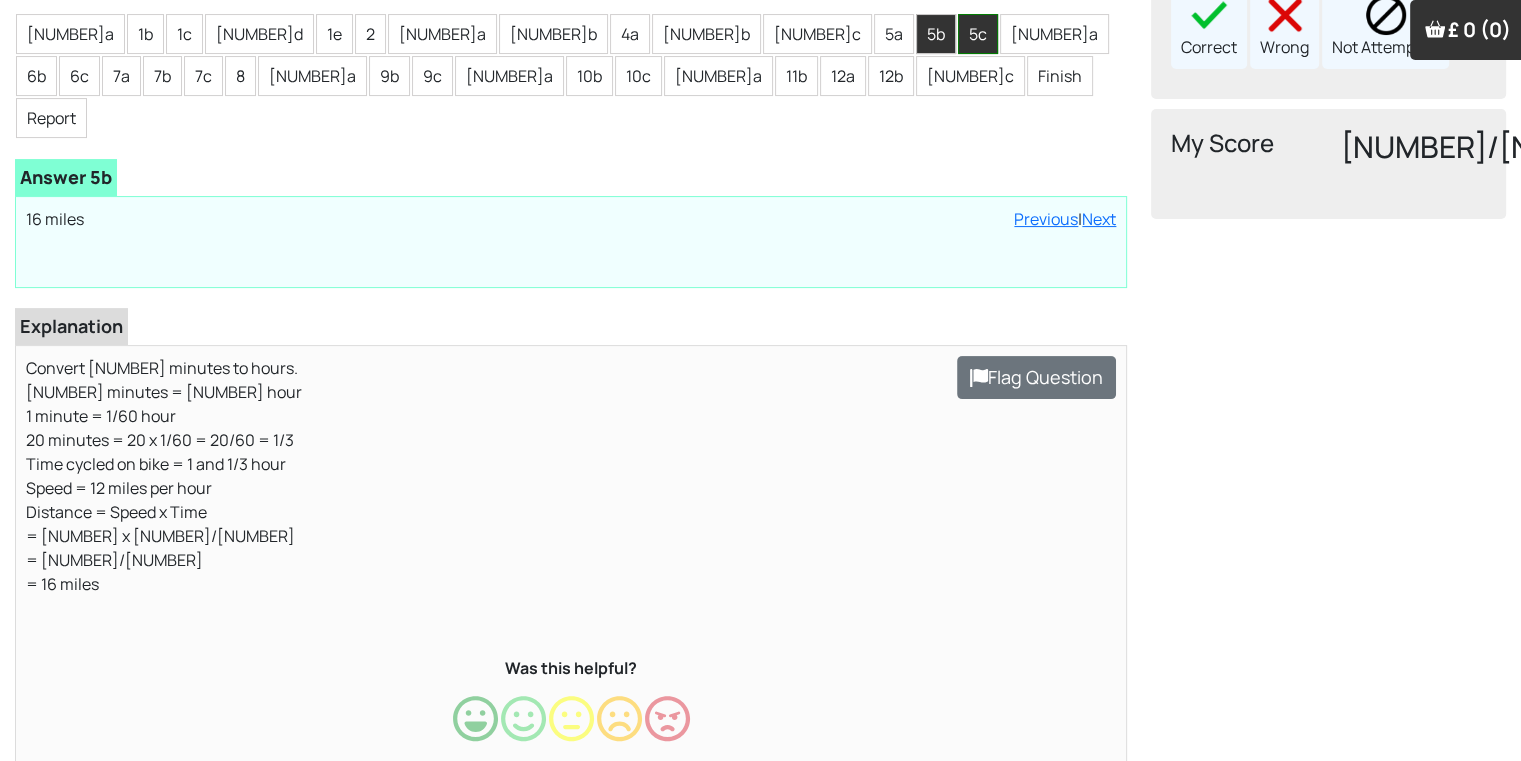 click on "5c" at bounding box center (978, 34) 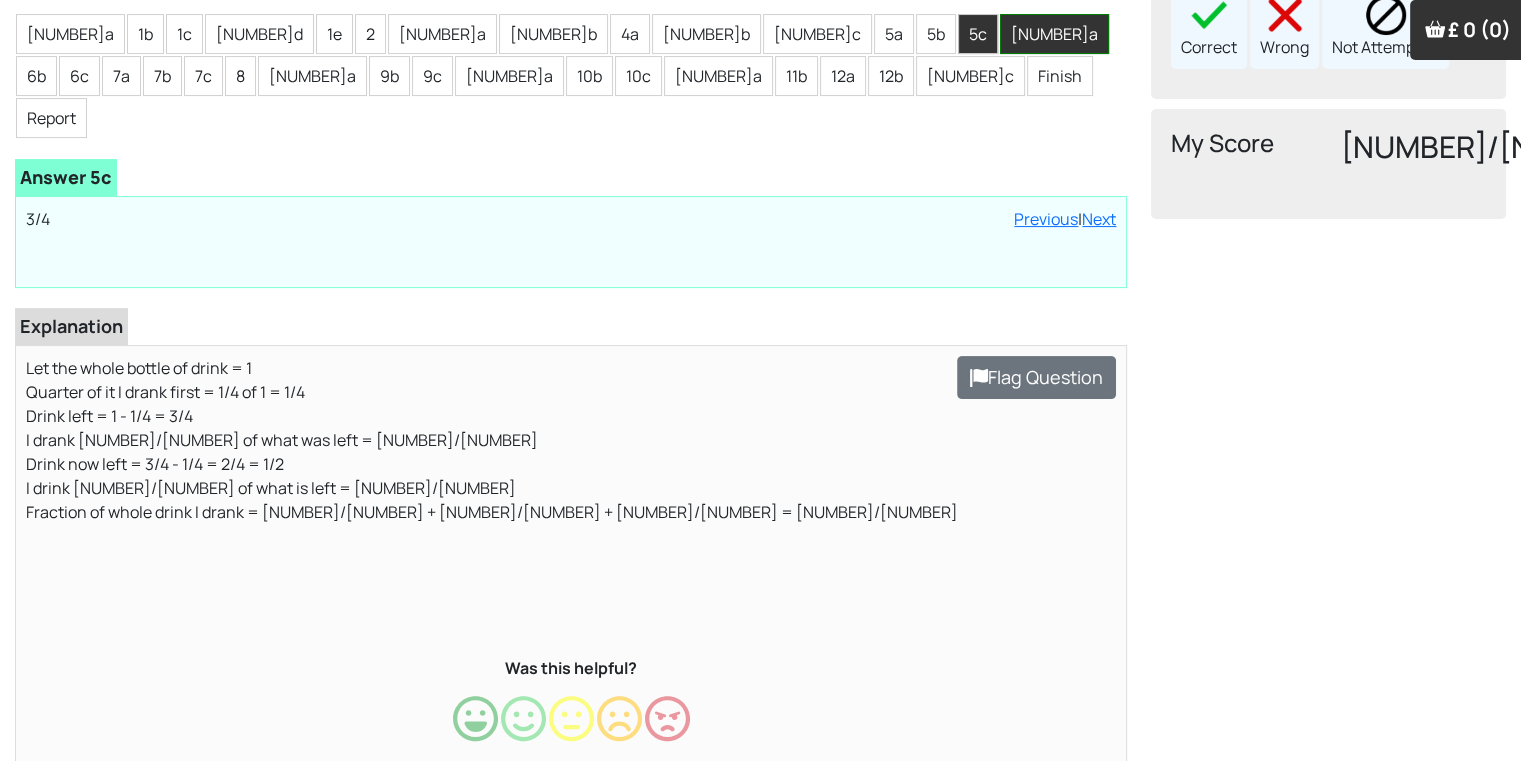 click on "[NUMBER]a" at bounding box center [1054, 34] 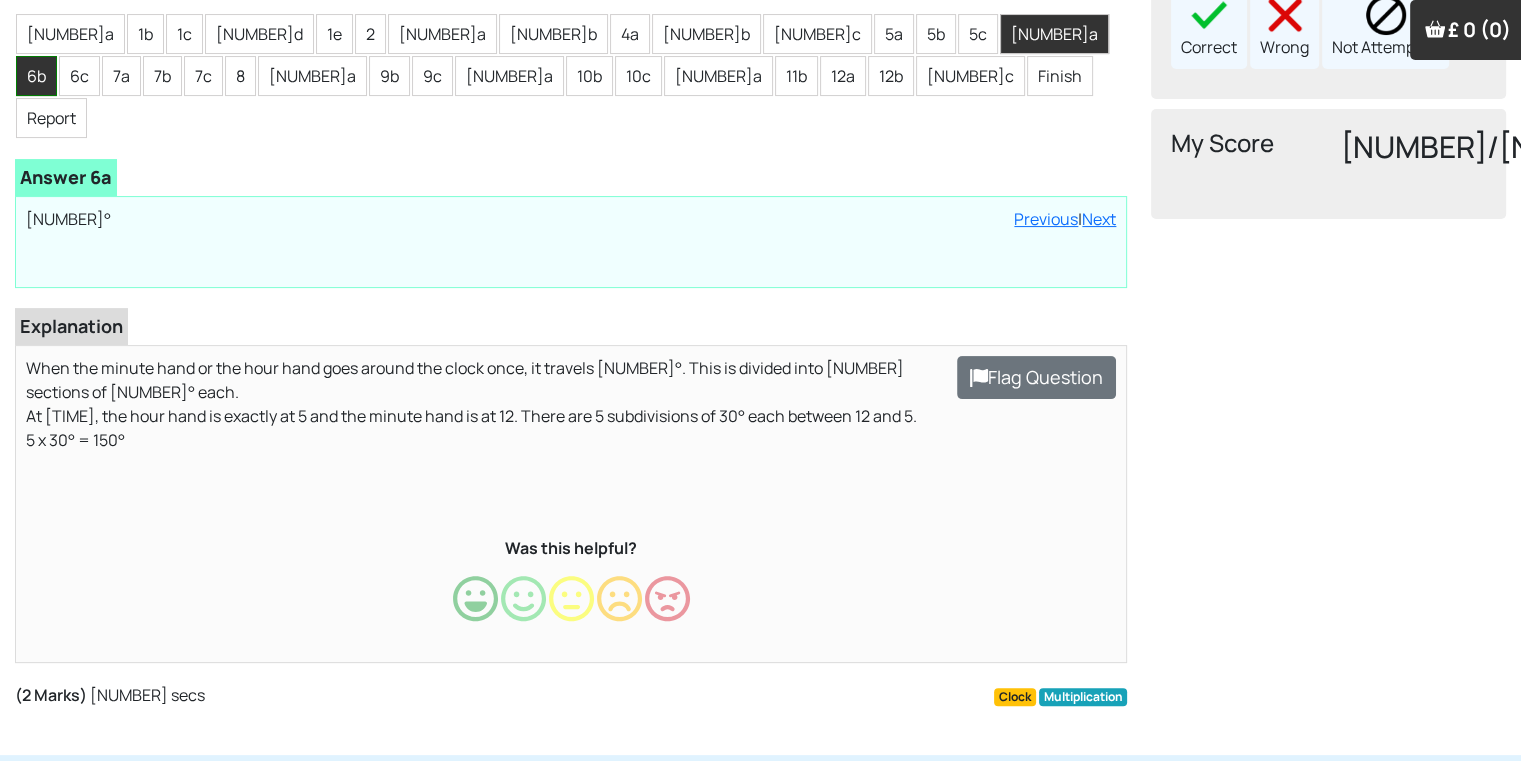 click on "6b" at bounding box center (36, 76) 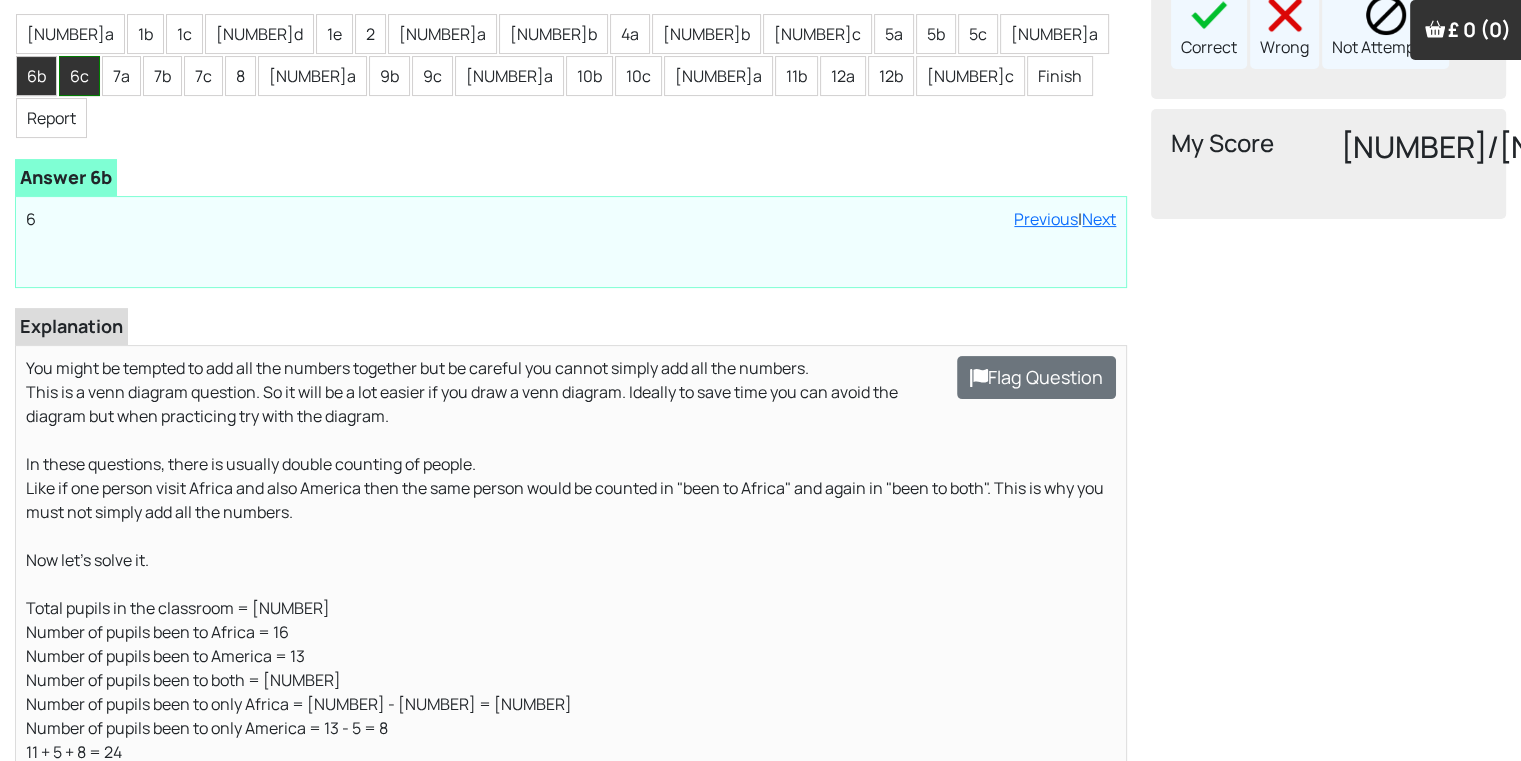 click on "6c" at bounding box center [79, 76] 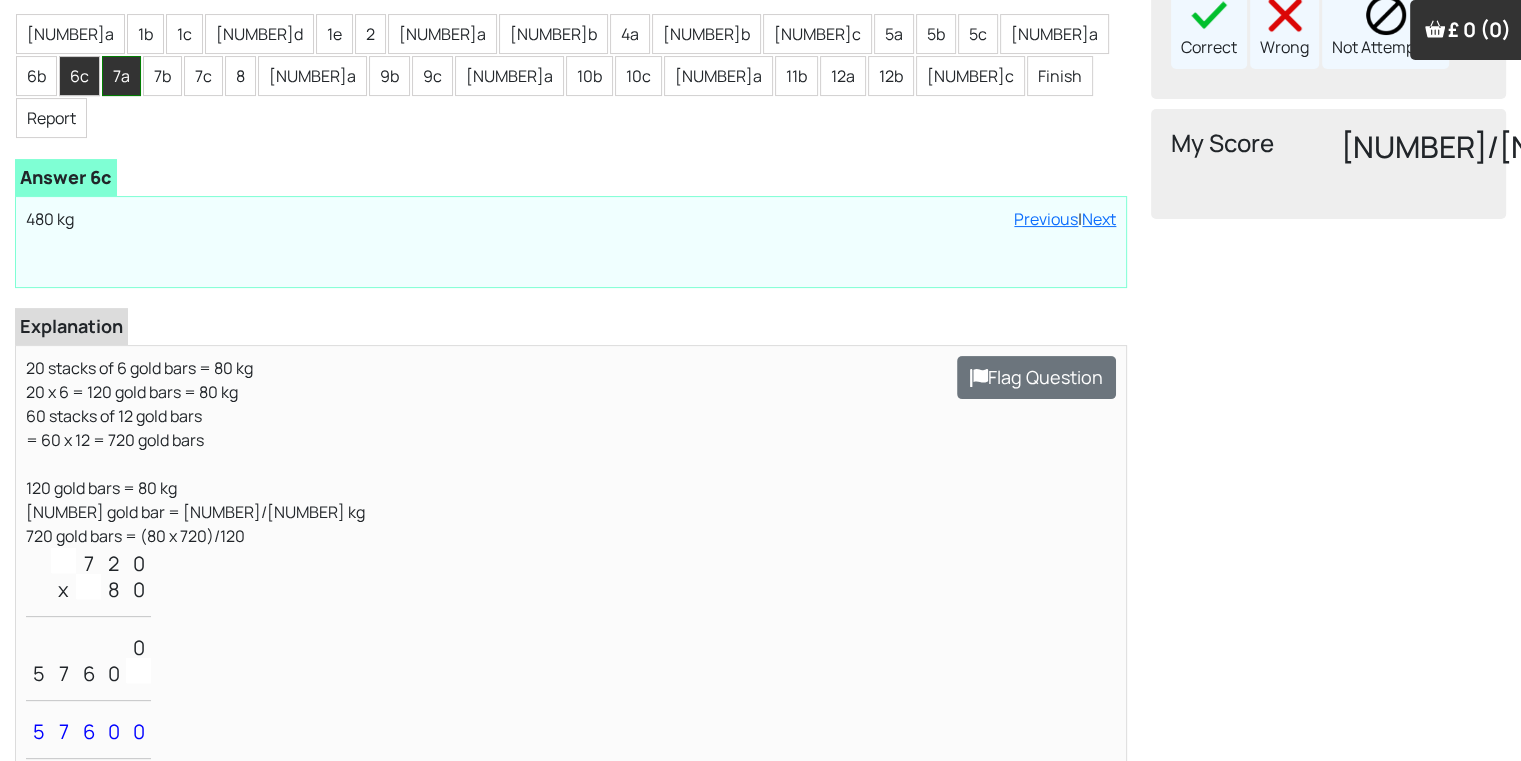 click on "7a" at bounding box center [121, 76] 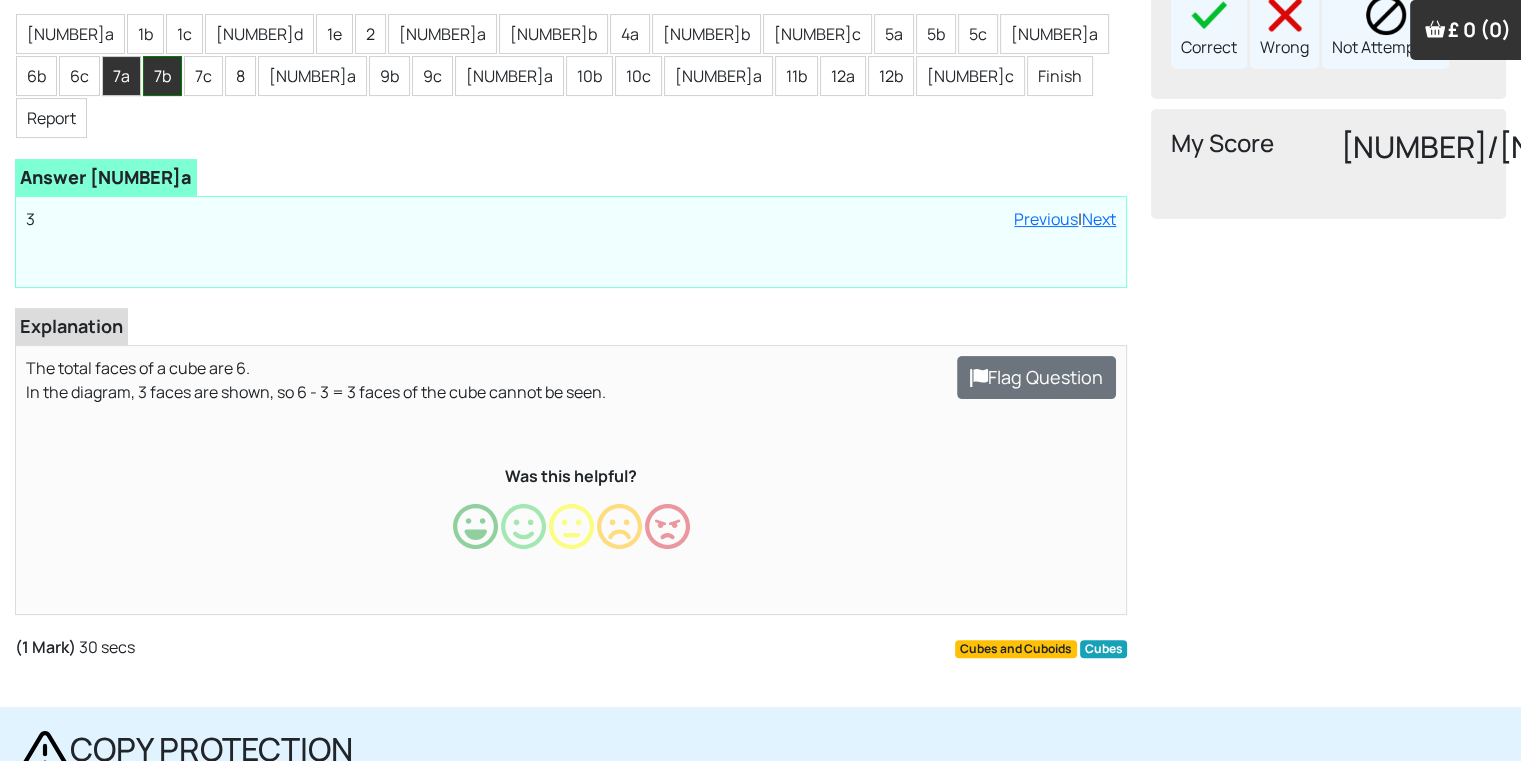 click on "7b" at bounding box center (162, 76) 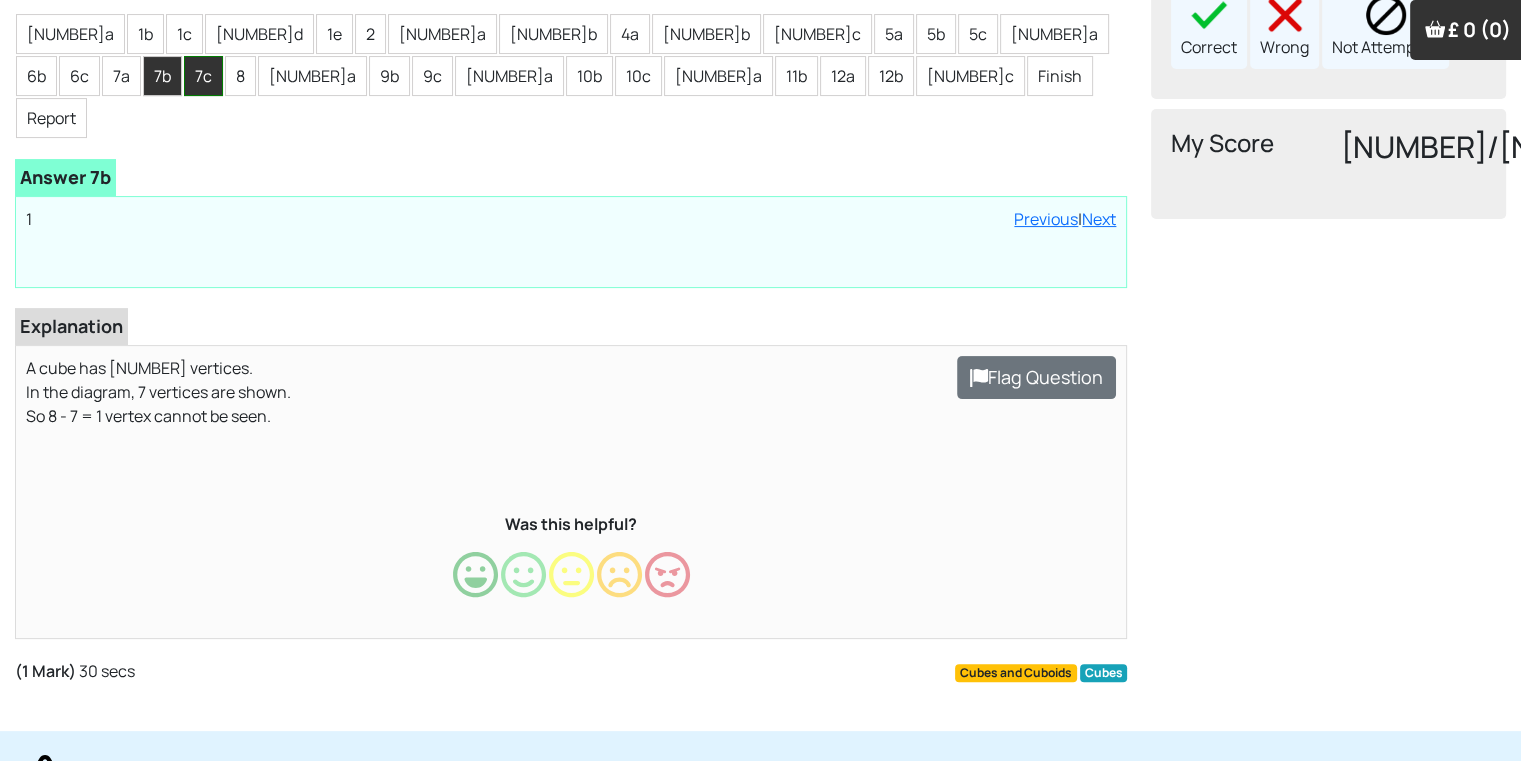 click on "7c" at bounding box center (203, 76) 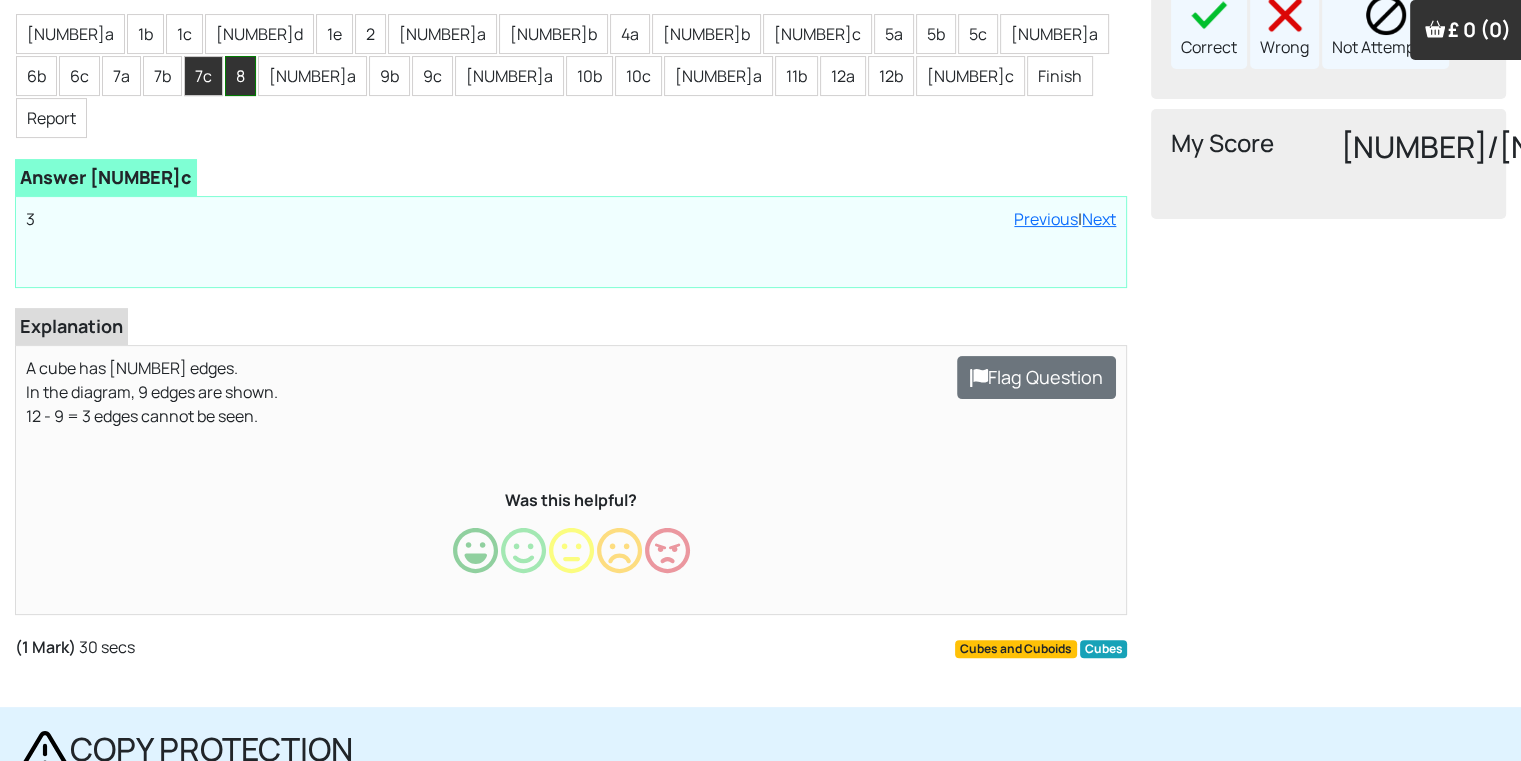 click on "8" at bounding box center [240, 76] 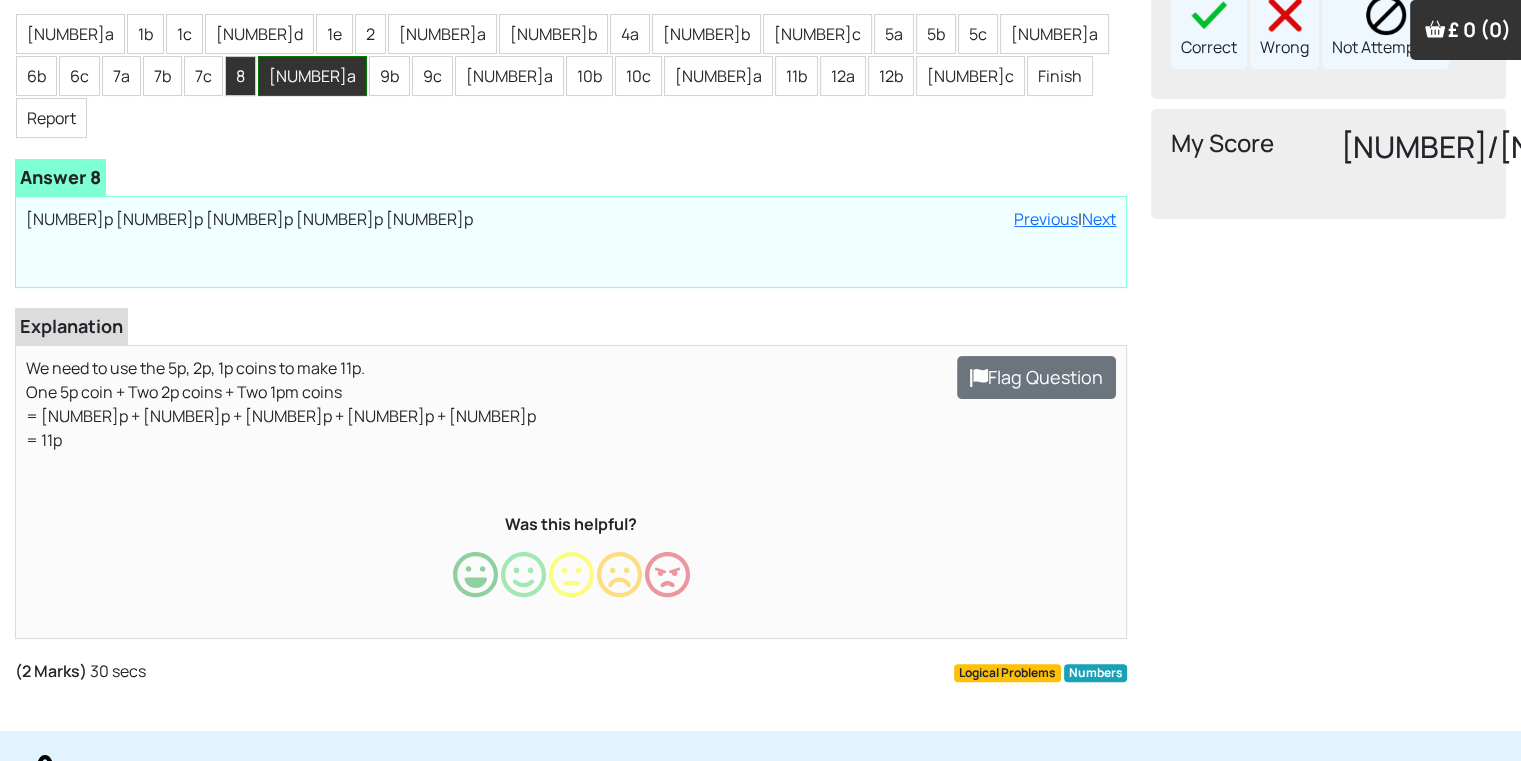 click on "[NUMBER]a" at bounding box center [312, 76] 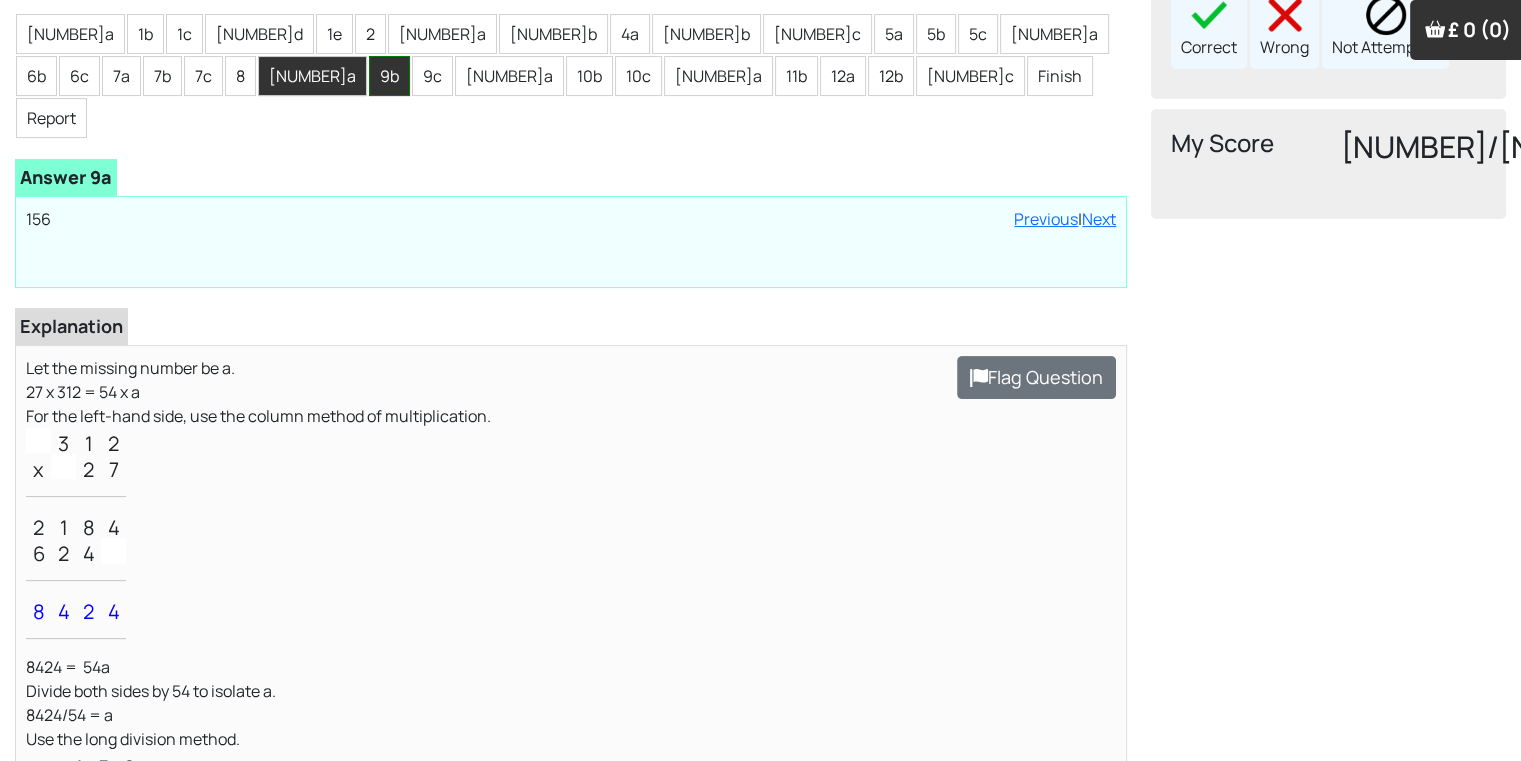 click on "9b" at bounding box center (389, 76) 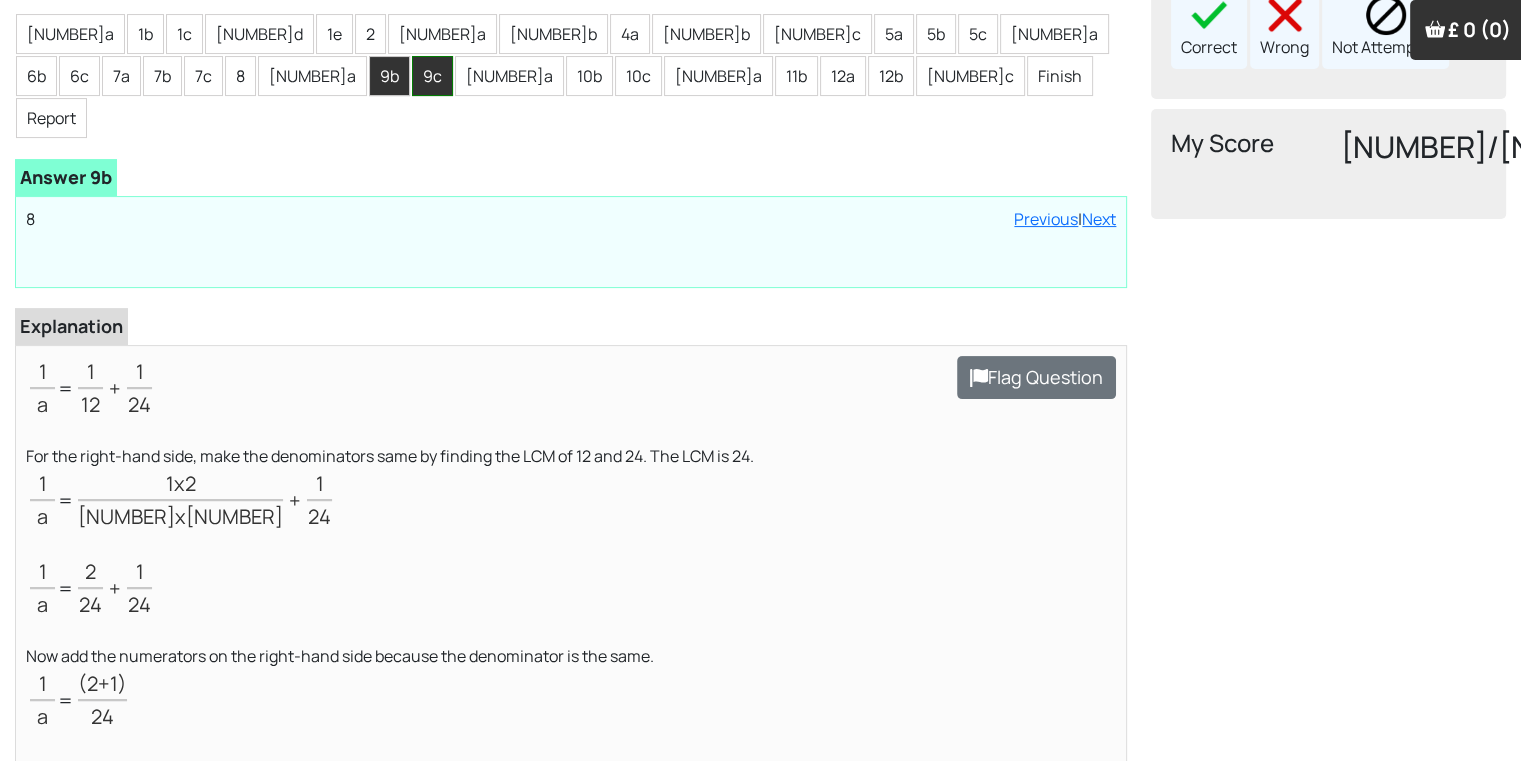 click on "9c" at bounding box center [432, 76] 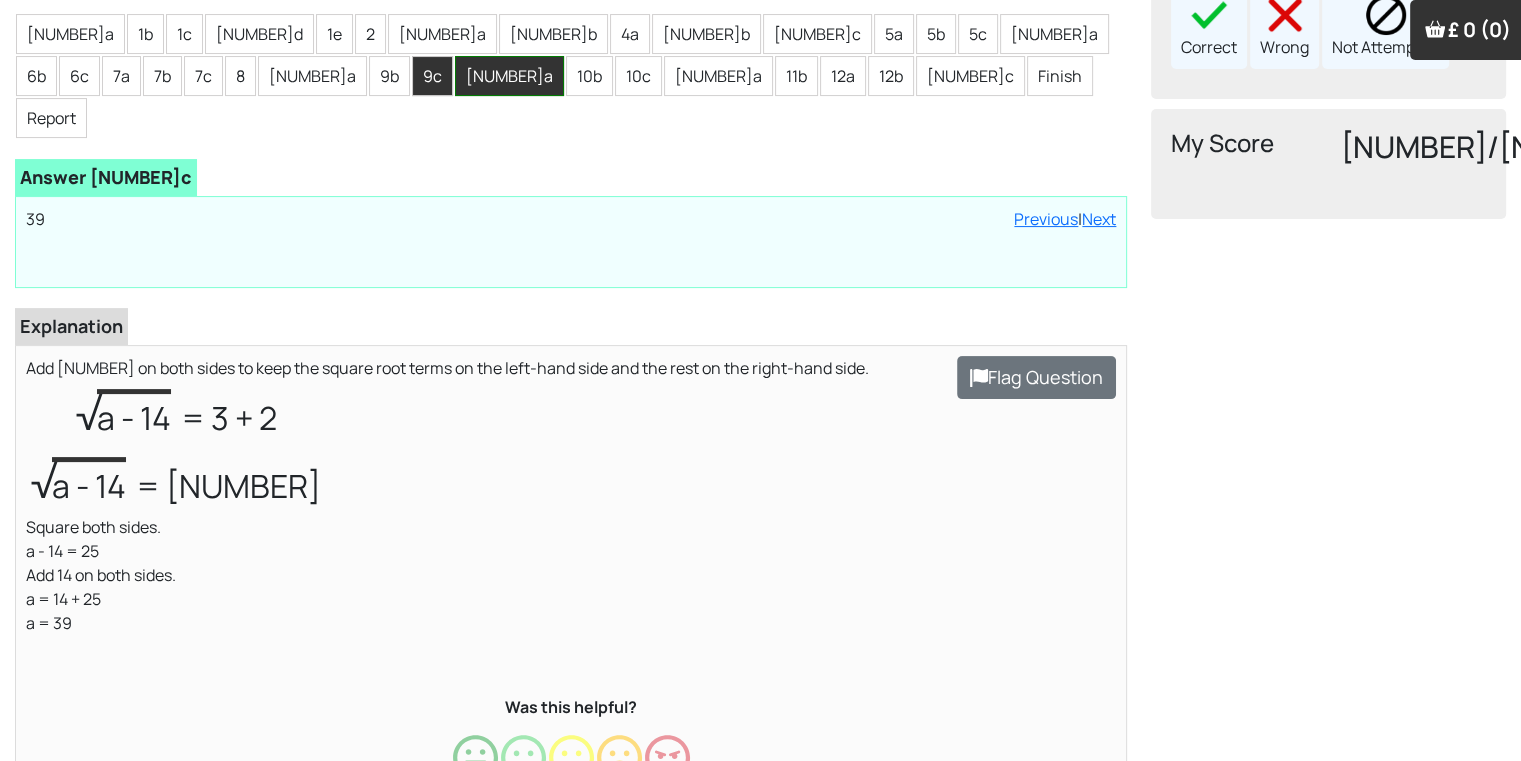 click on "[NUMBER]a" at bounding box center [509, 76] 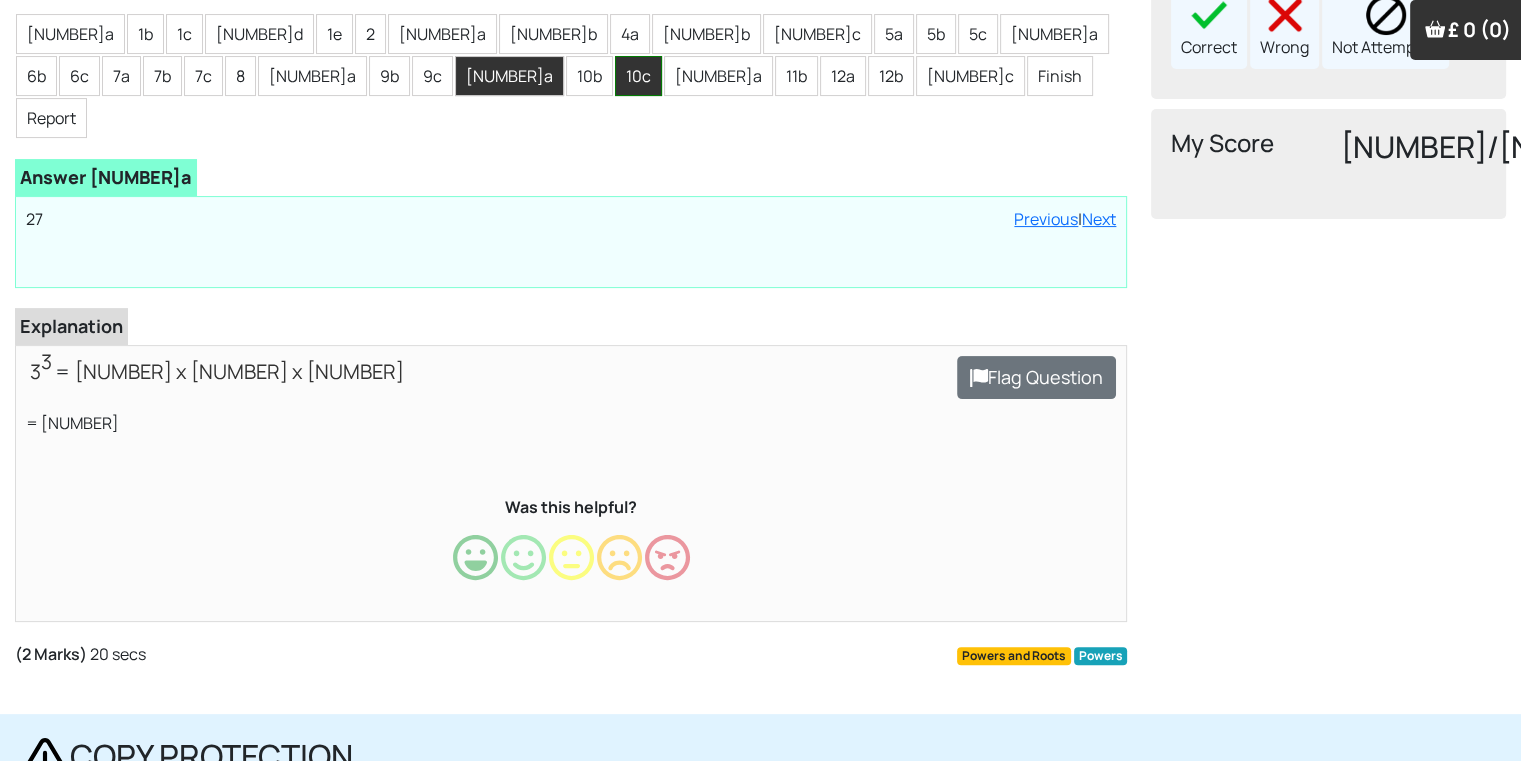 click on "10c" at bounding box center (638, 76) 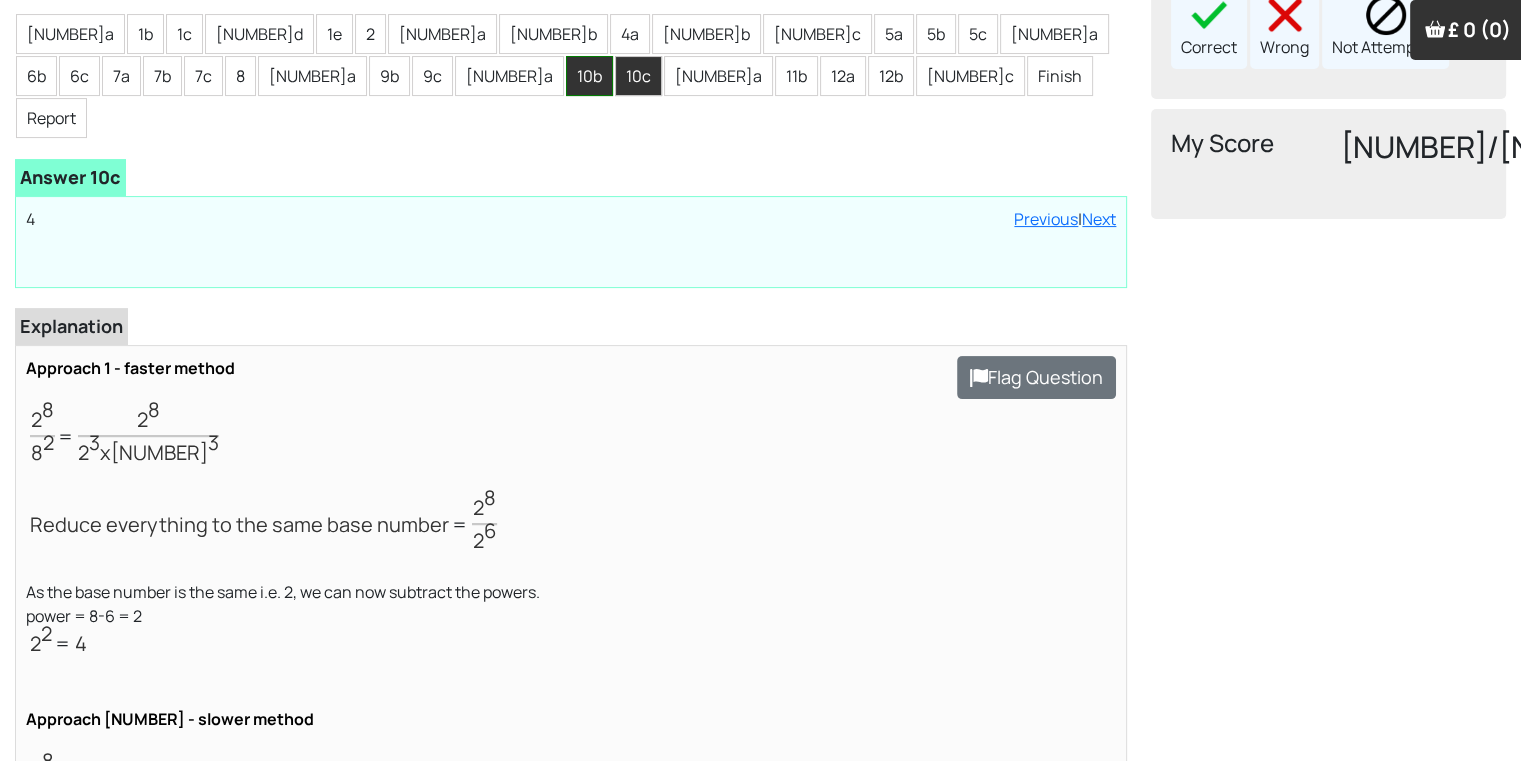 click on "10b" at bounding box center [589, 76] 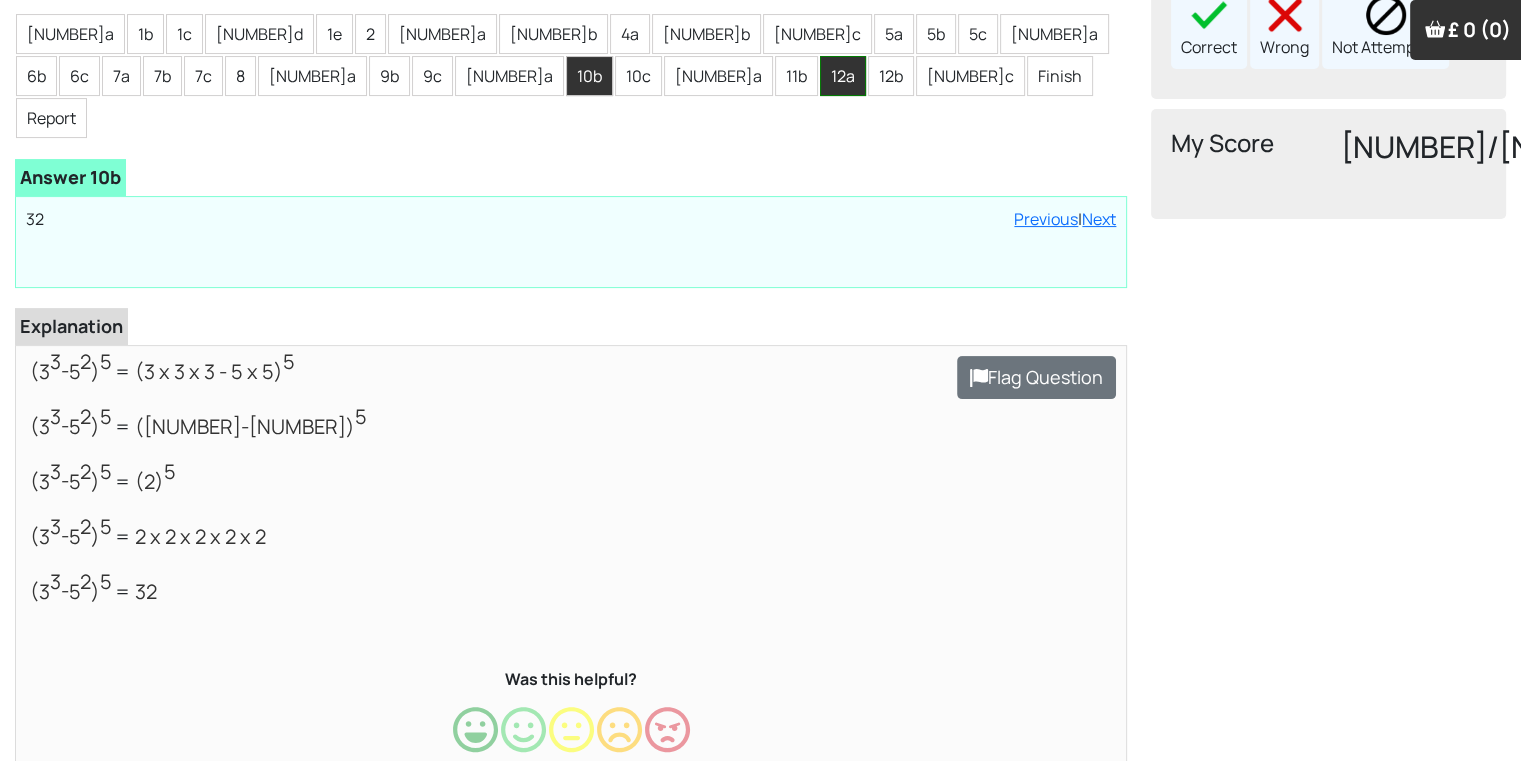 click on "12a" at bounding box center [843, 76] 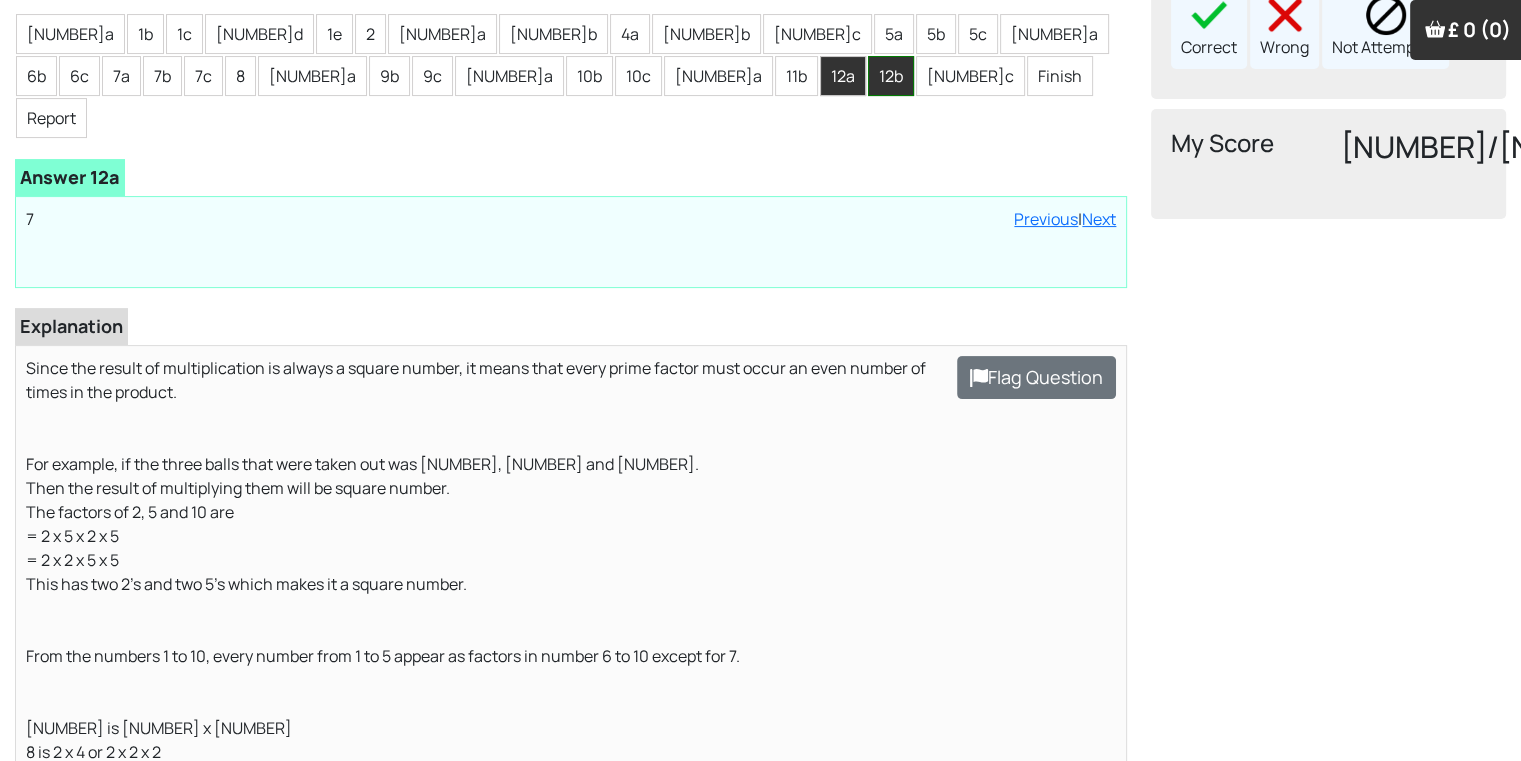 click on "12b" at bounding box center [891, 76] 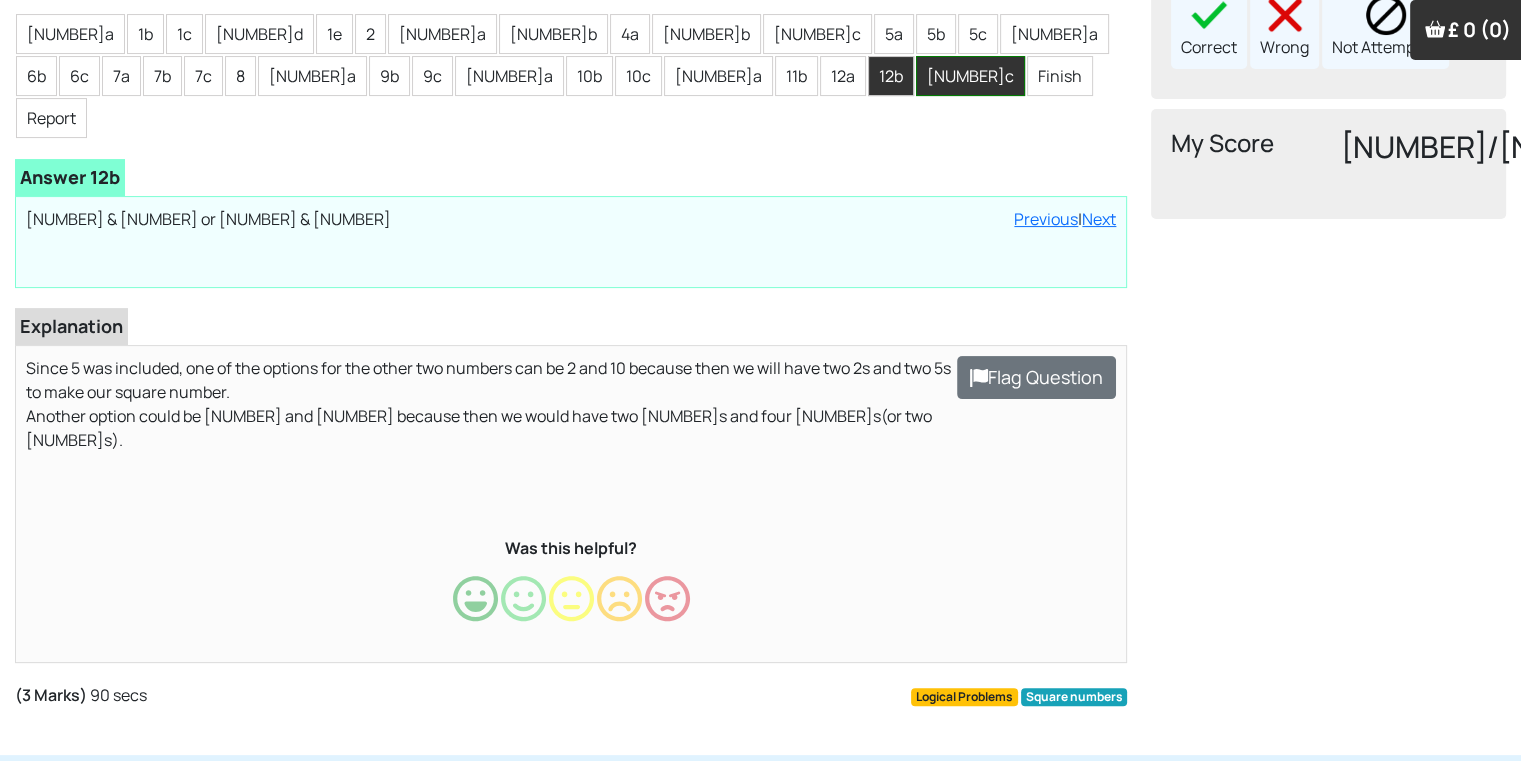 click on "[NUMBER]c" at bounding box center (970, 76) 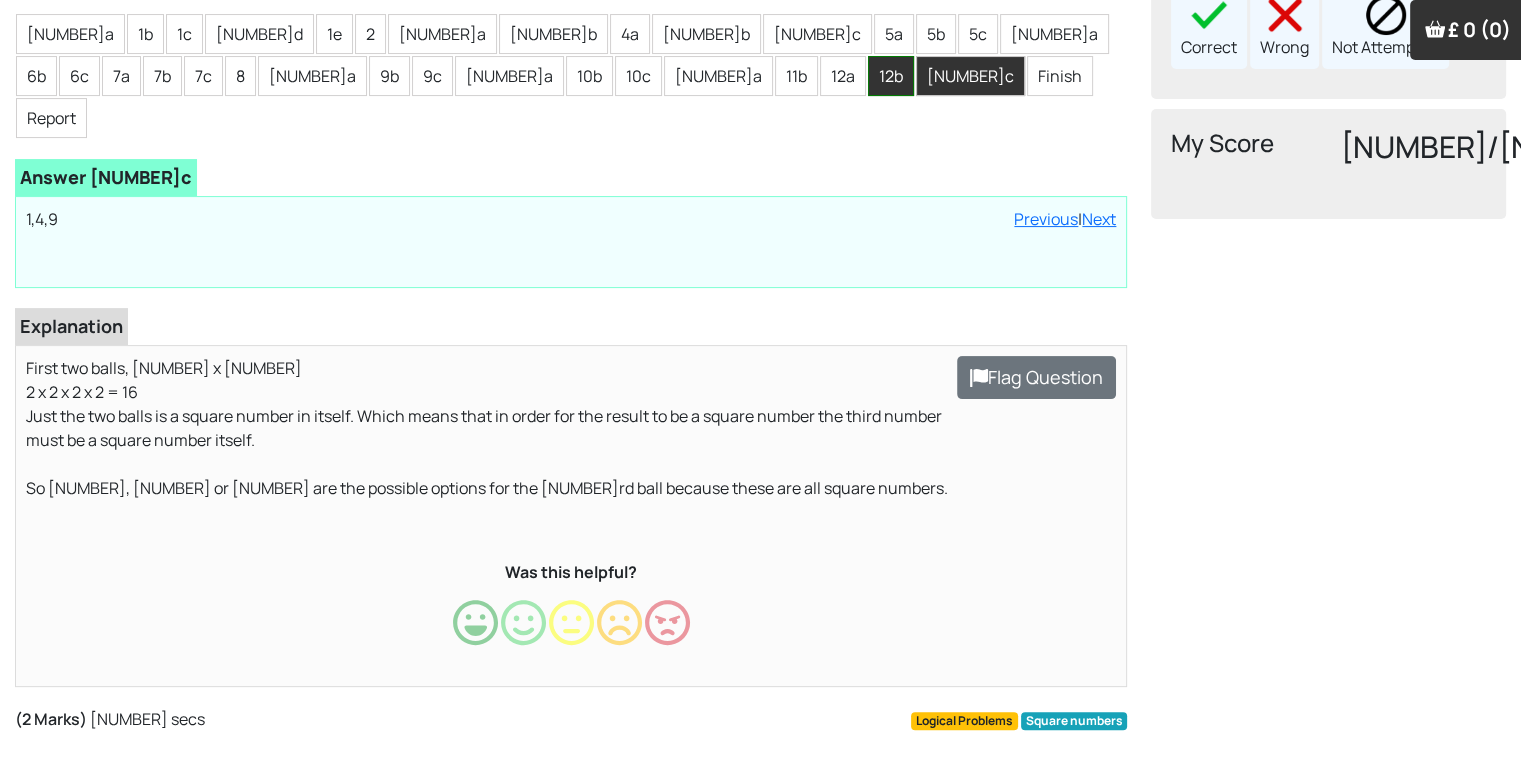 click on "12b" at bounding box center [891, 76] 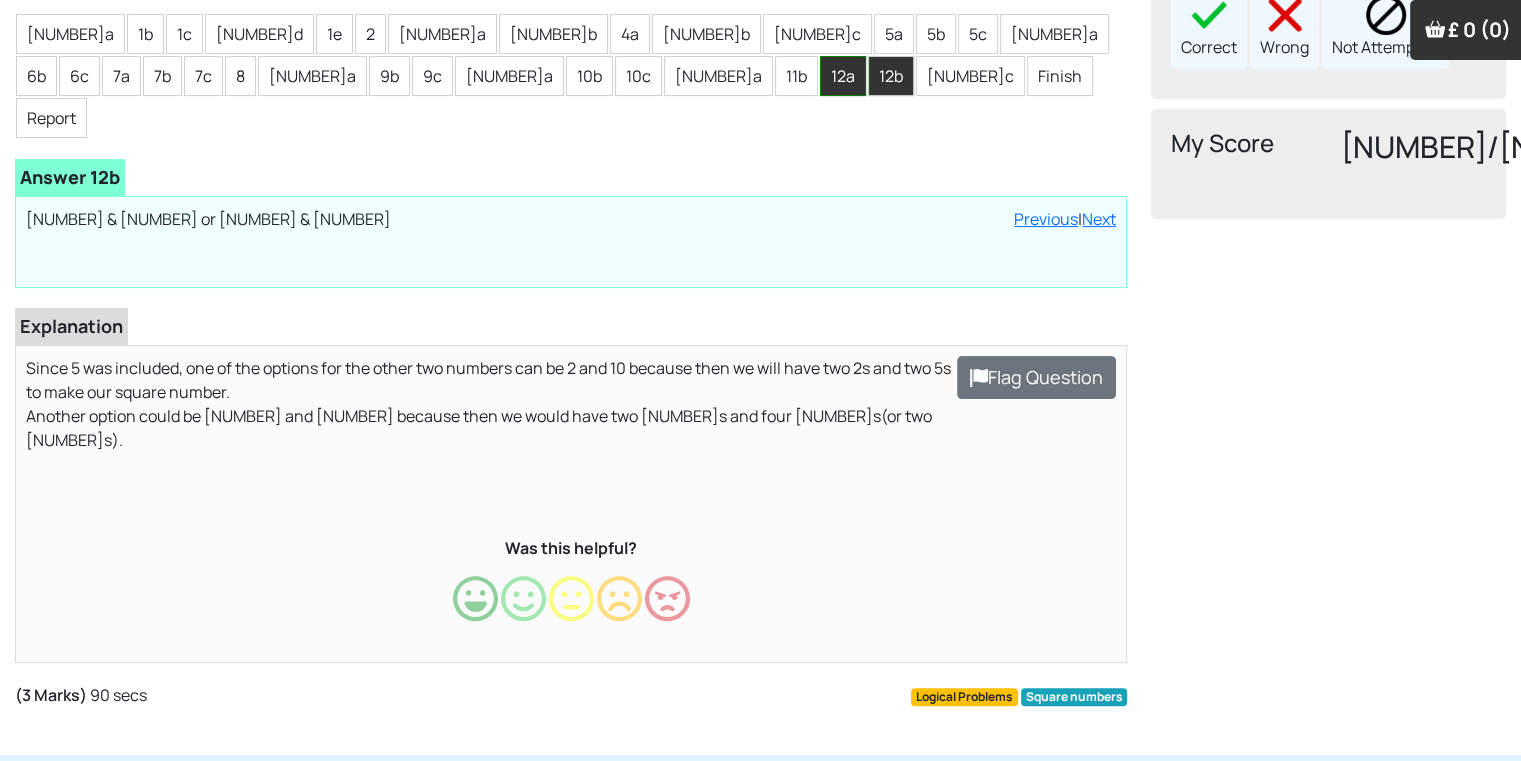 click on "12a" at bounding box center (843, 76) 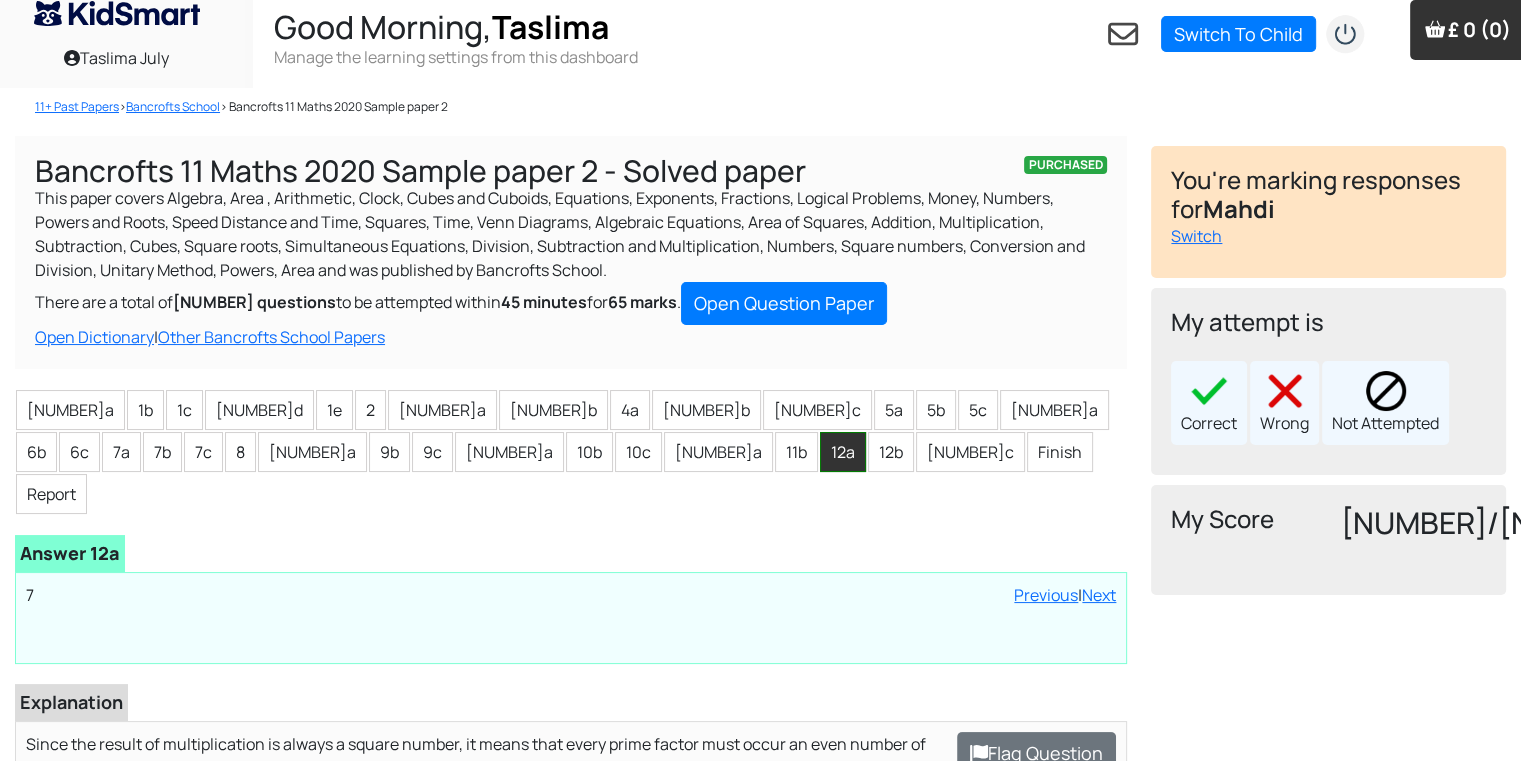 scroll, scrollTop: 0, scrollLeft: 0, axis: both 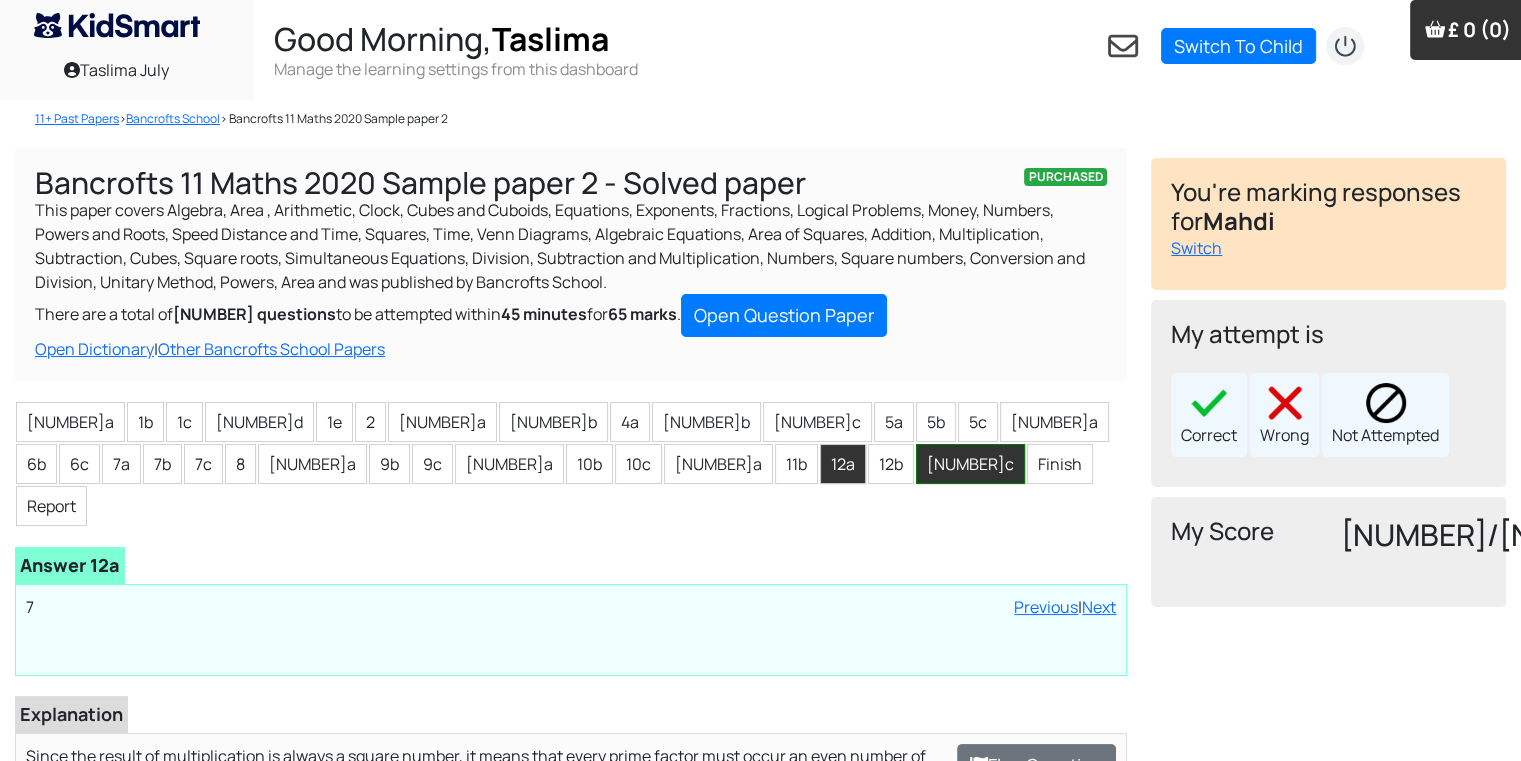 click on "[NUMBER]c" at bounding box center (970, 464) 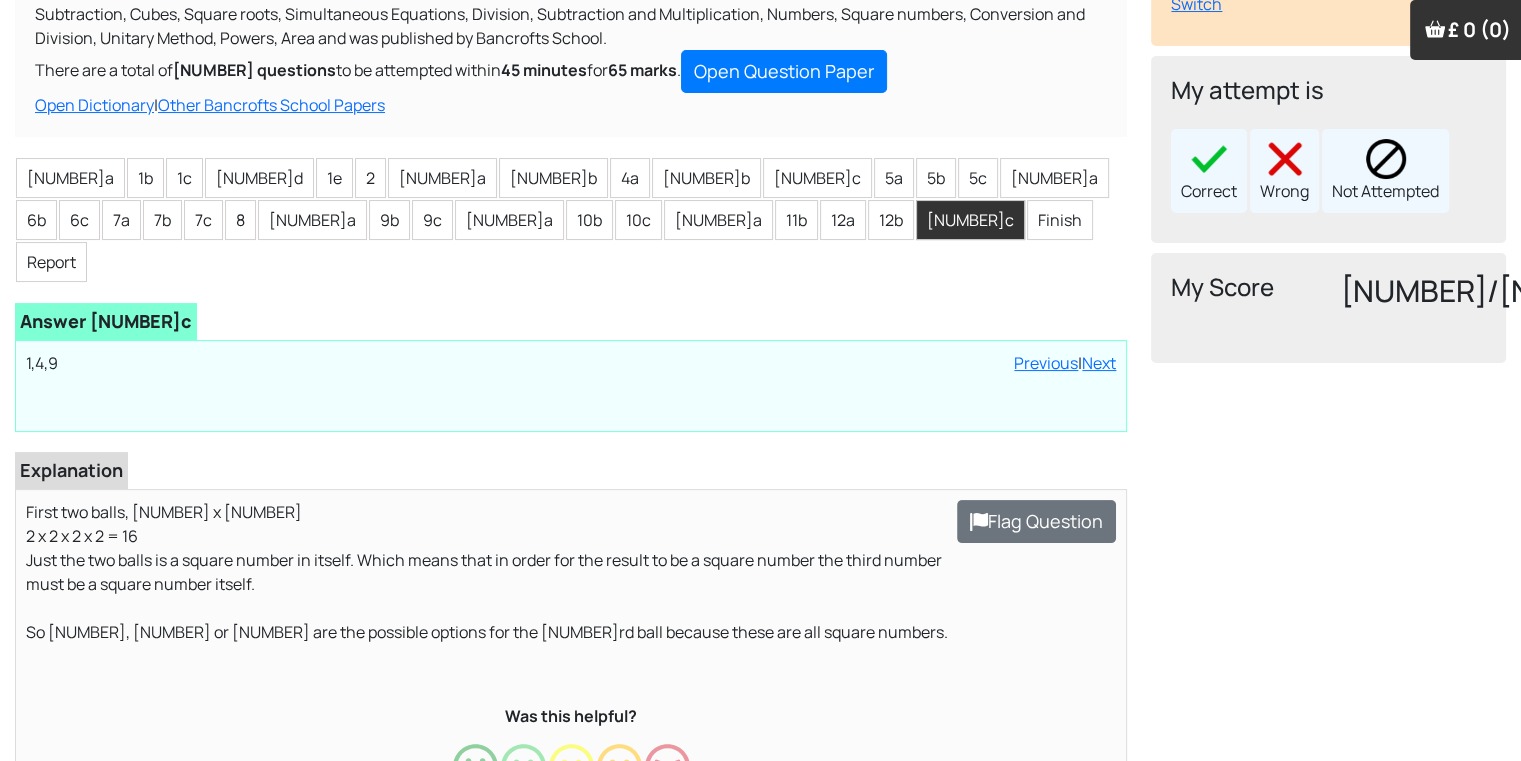 scroll, scrollTop: 240, scrollLeft: 0, axis: vertical 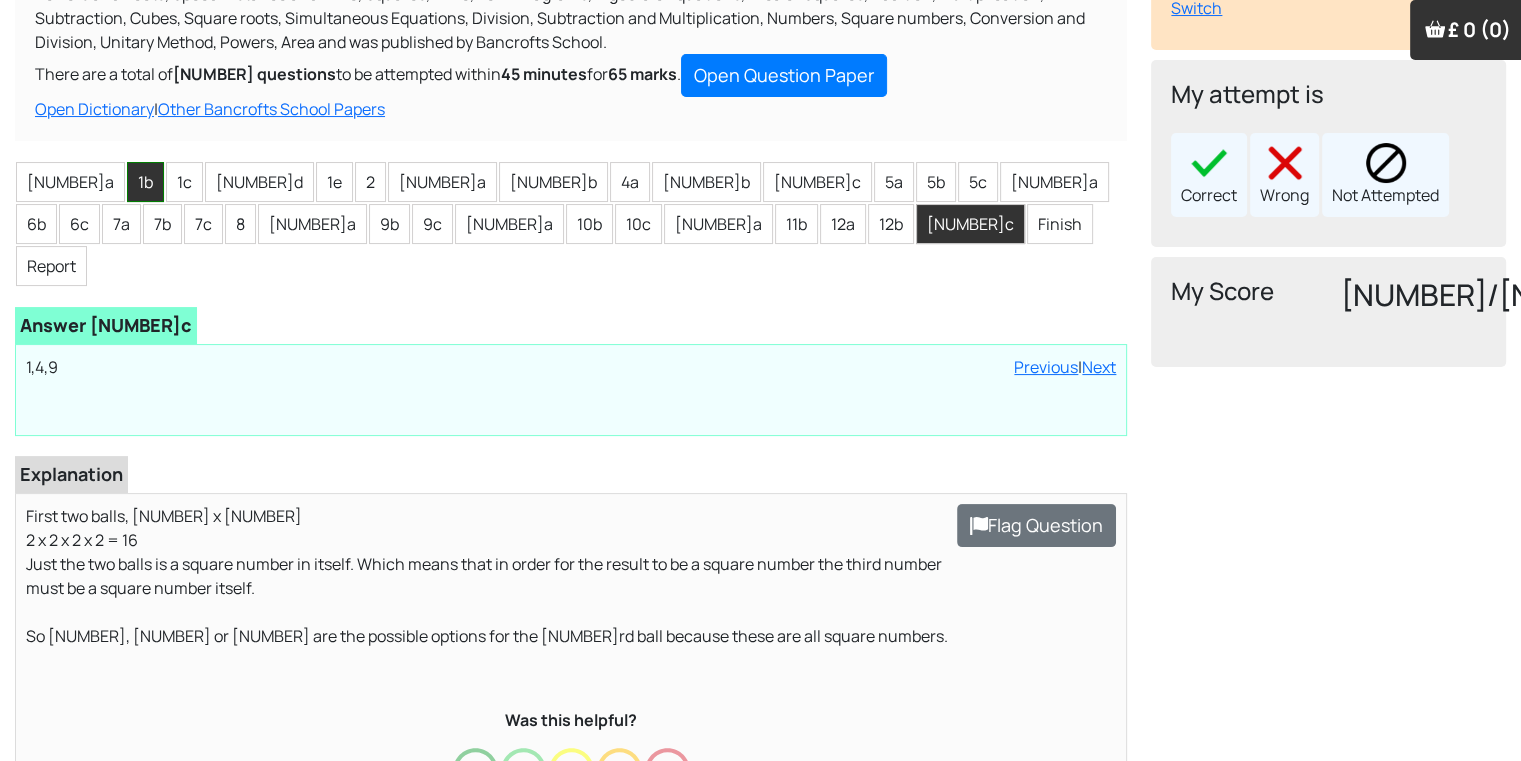 click on "1b" at bounding box center [145, 182] 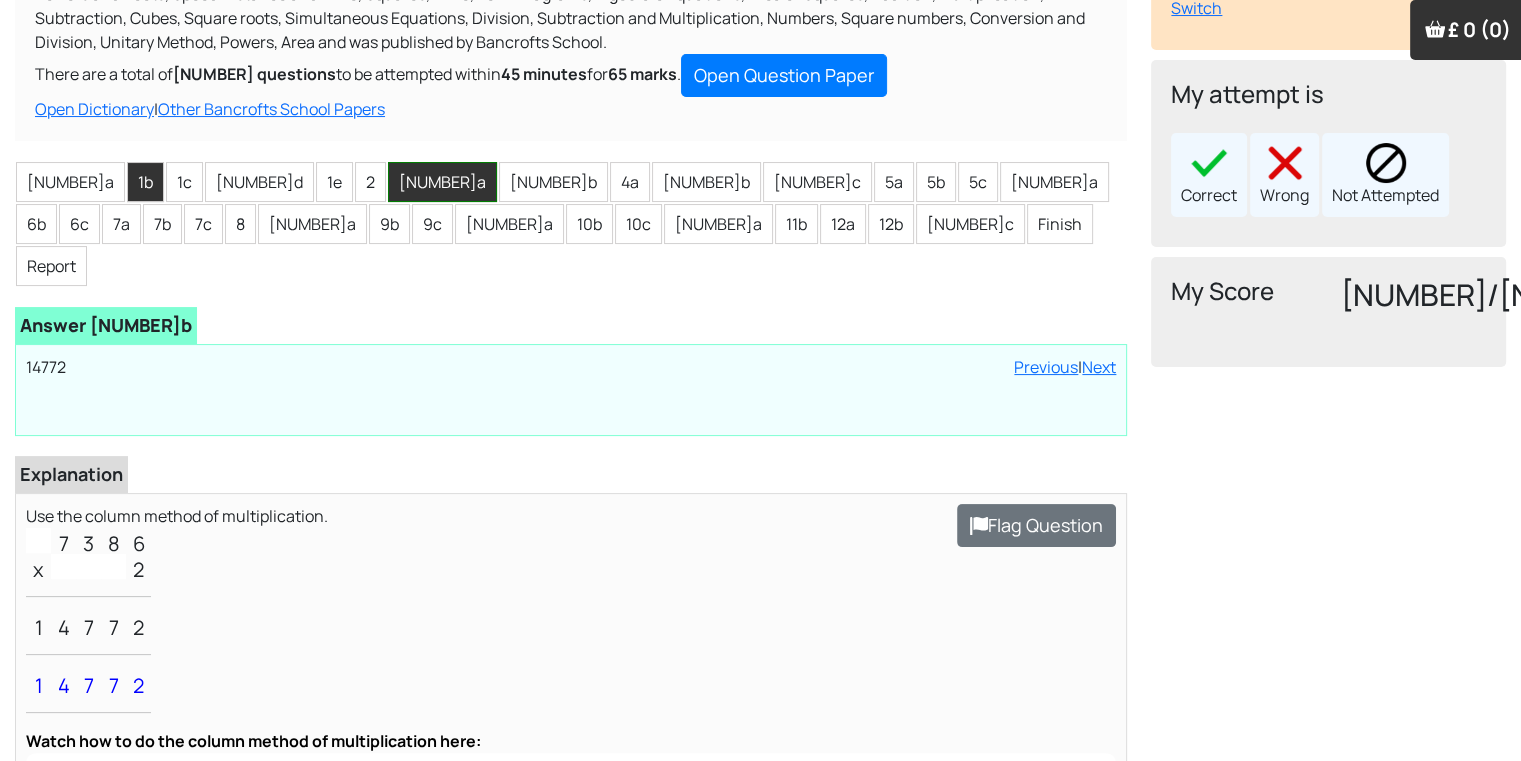 click on "[NUMBER]a" at bounding box center (442, 182) 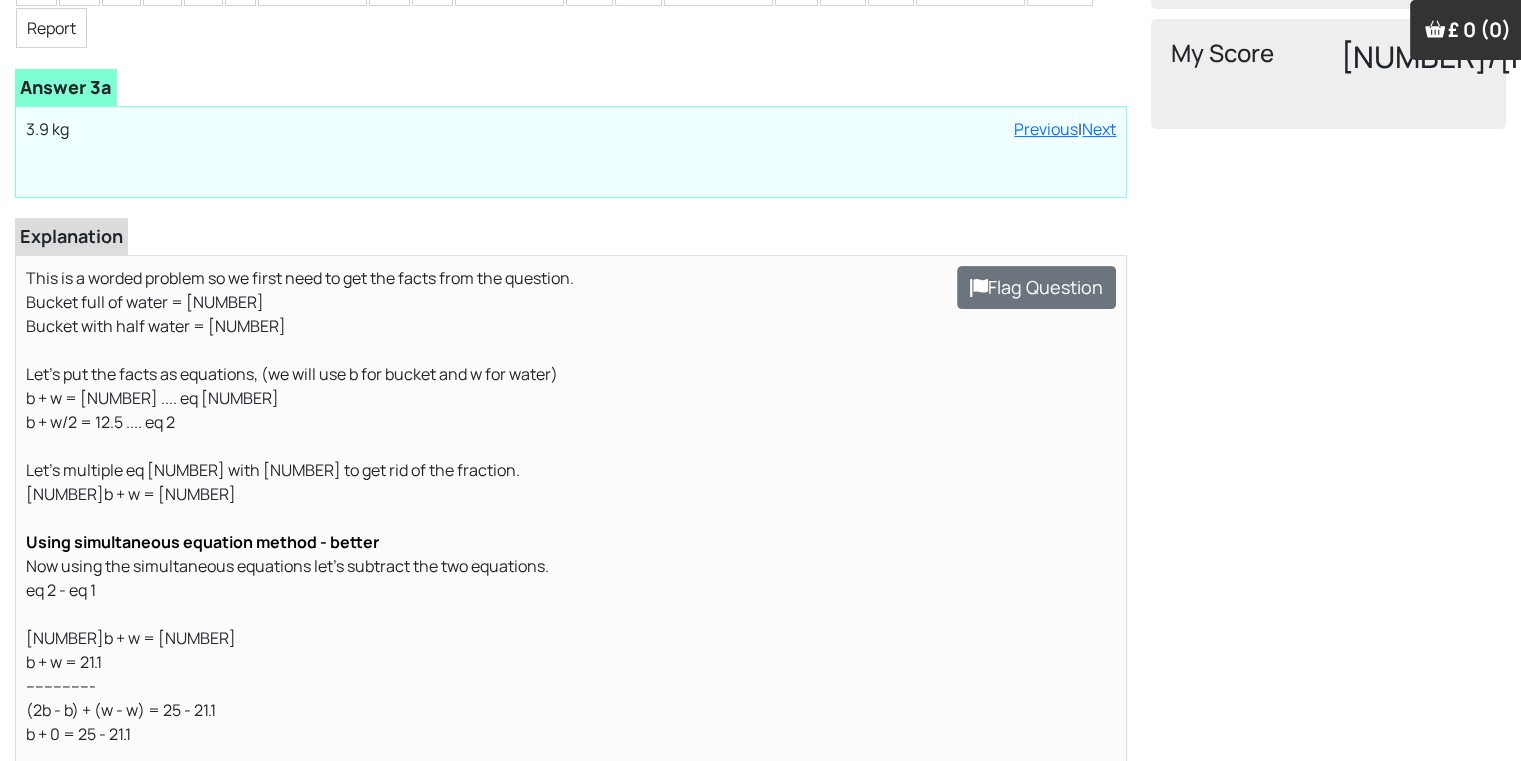 scroll, scrollTop: 480, scrollLeft: 0, axis: vertical 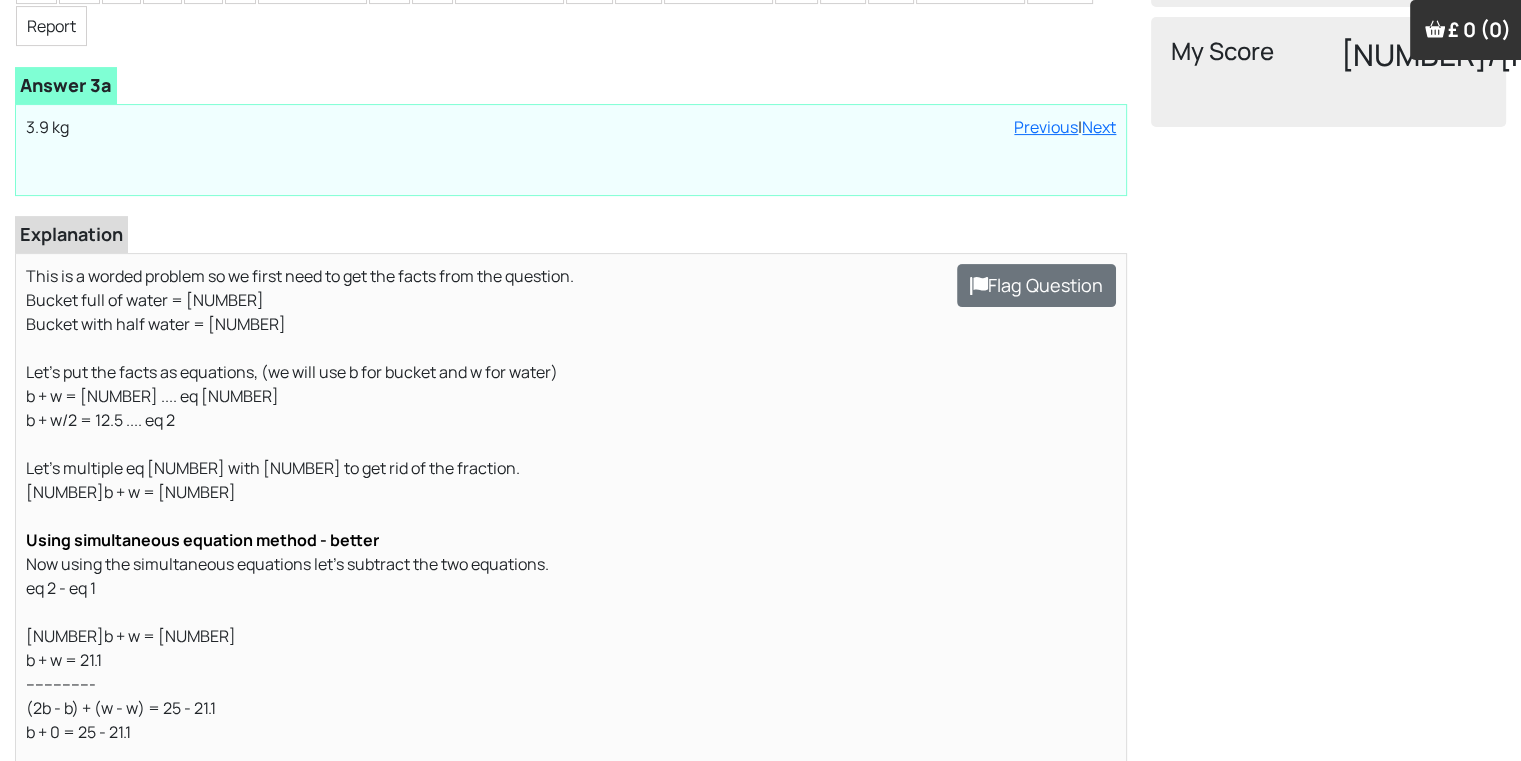 click on "Explanation
Loading interface...
Flag Question
This is a worded problem so we first need to get the facts from the question.  Bucket full of water = 21.1 Bucket with half water = 12.5 Let's put the facts as equations, (we will use b for bucket and w for water) b + w = 21.1 .... eq 1 b + w/2 = 12.5 .... eq 2 Let's multiple eq 2 with 2 to get rid of the fraction. 2b + w = 25 Using simultaneous equation method - better Now using the simultaneous equations let's subtract the two equations. eq 2 - eq 1 2b + w = 25 b + w = 21.1 --------------- (2b - b) + (w - w) = 25 - 21.1 b + 0 = 25 - 21.1 b = 3.9 Using substitution equation method Find the value of w  b + w = 21.1 w = 21.1 - b Now replace w in the second equation.  2b + w = 25 2b + (21.1 - b) = 25 2b + 21.1 - b = 25 2b - b = 25 - 21.1 b = 3.9
Was this helpful?" at bounding box center (571, 741) 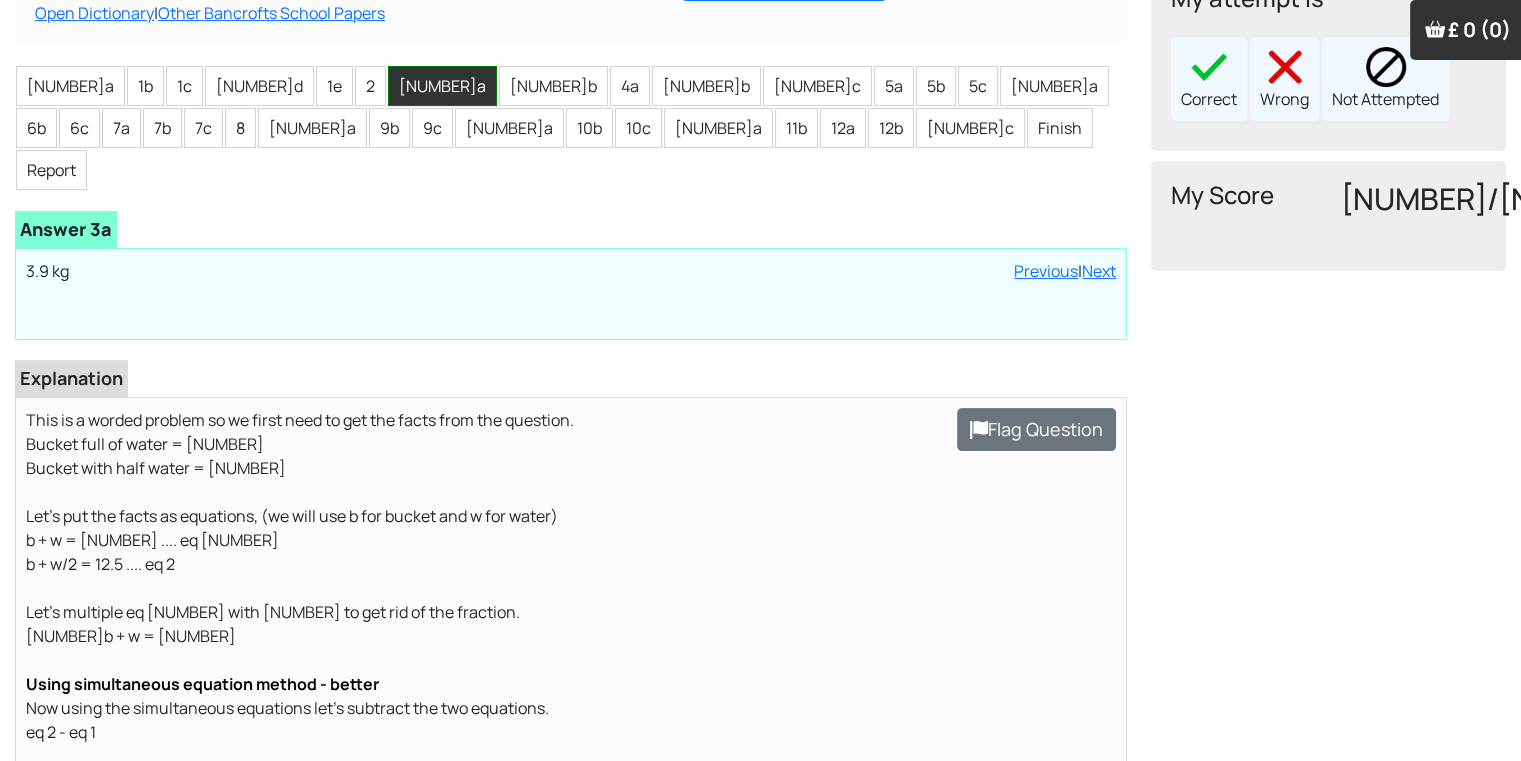scroll, scrollTop: 320, scrollLeft: 0, axis: vertical 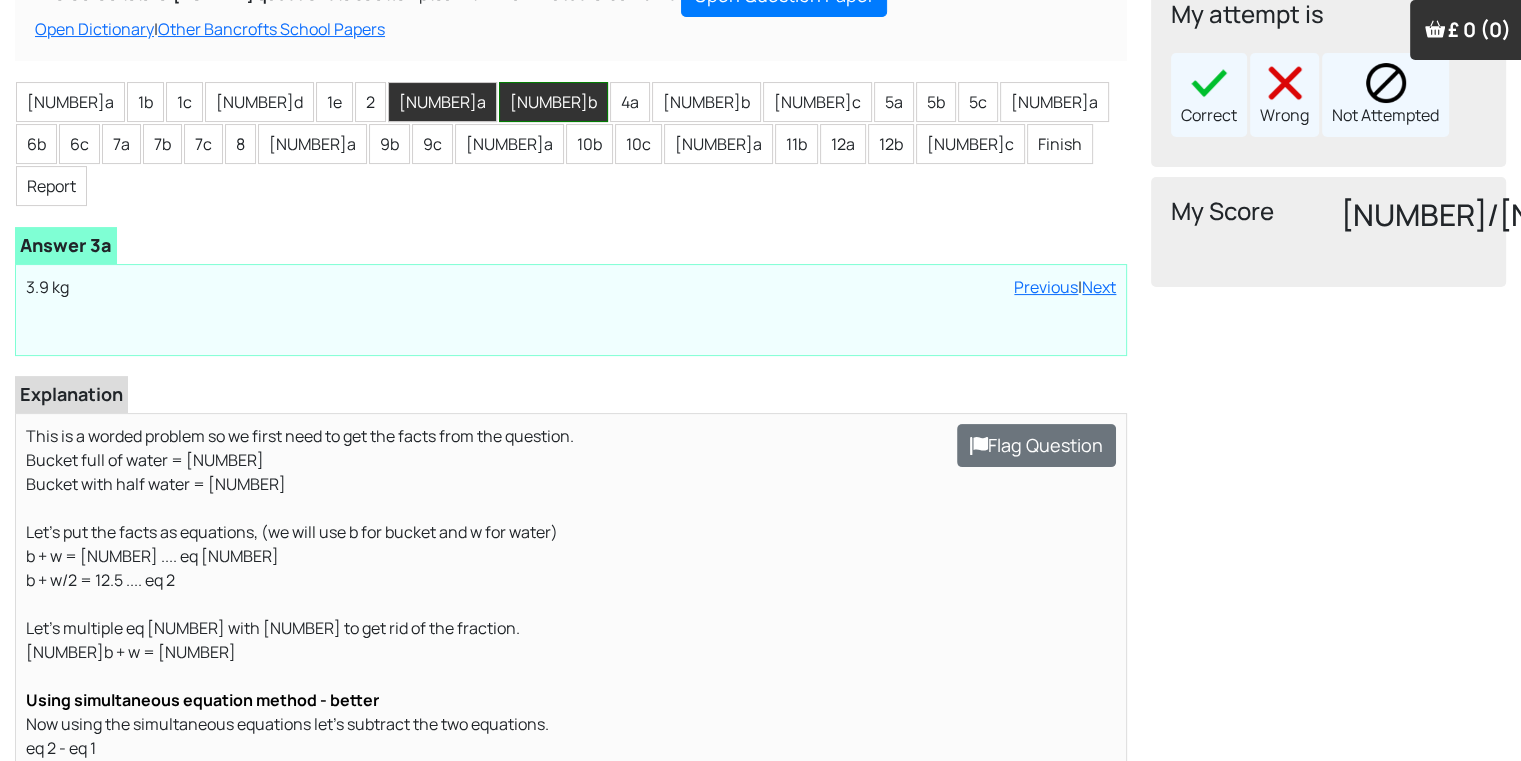 click on "[NUMBER]b" at bounding box center (553, 102) 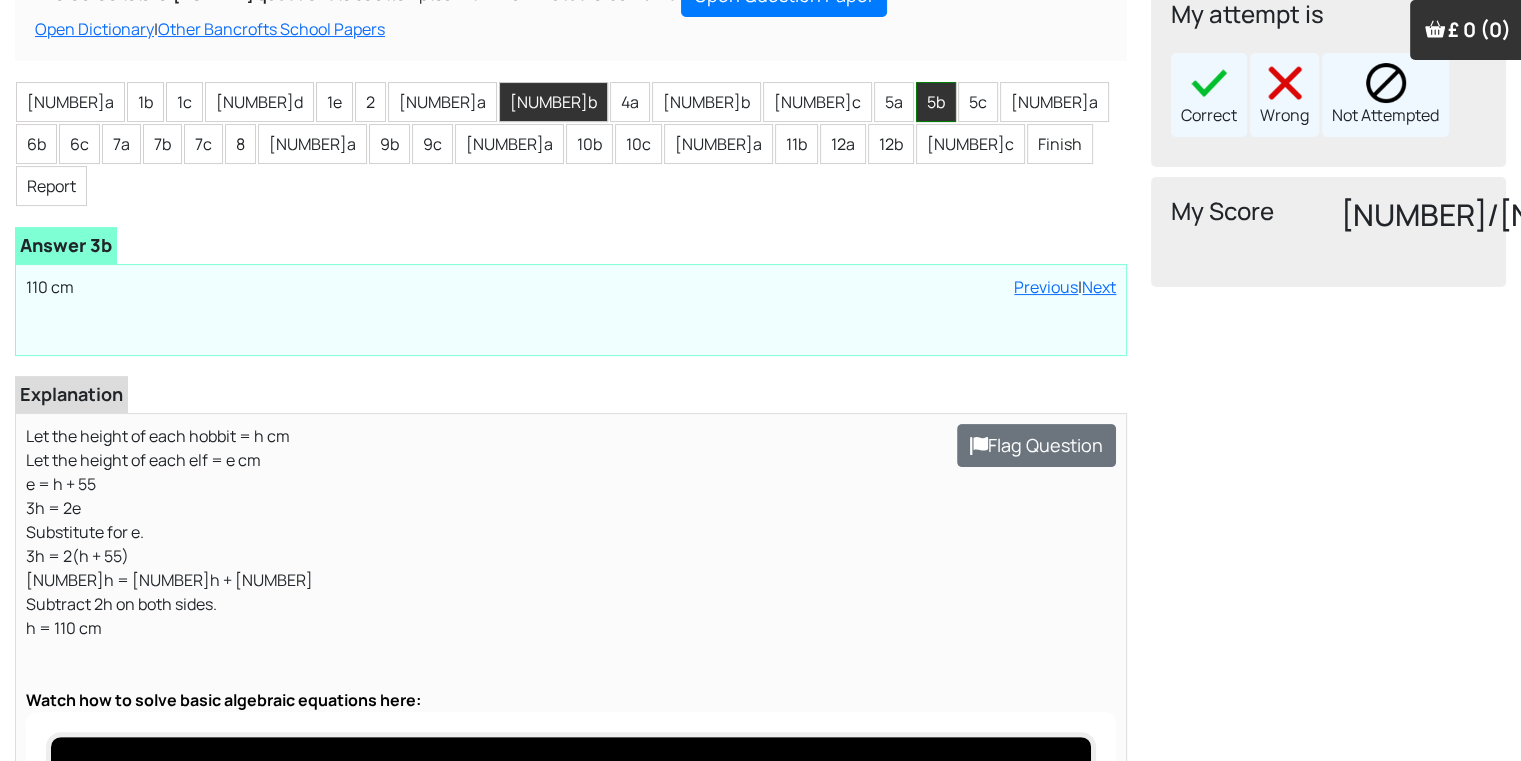 click on "5b" at bounding box center [936, 102] 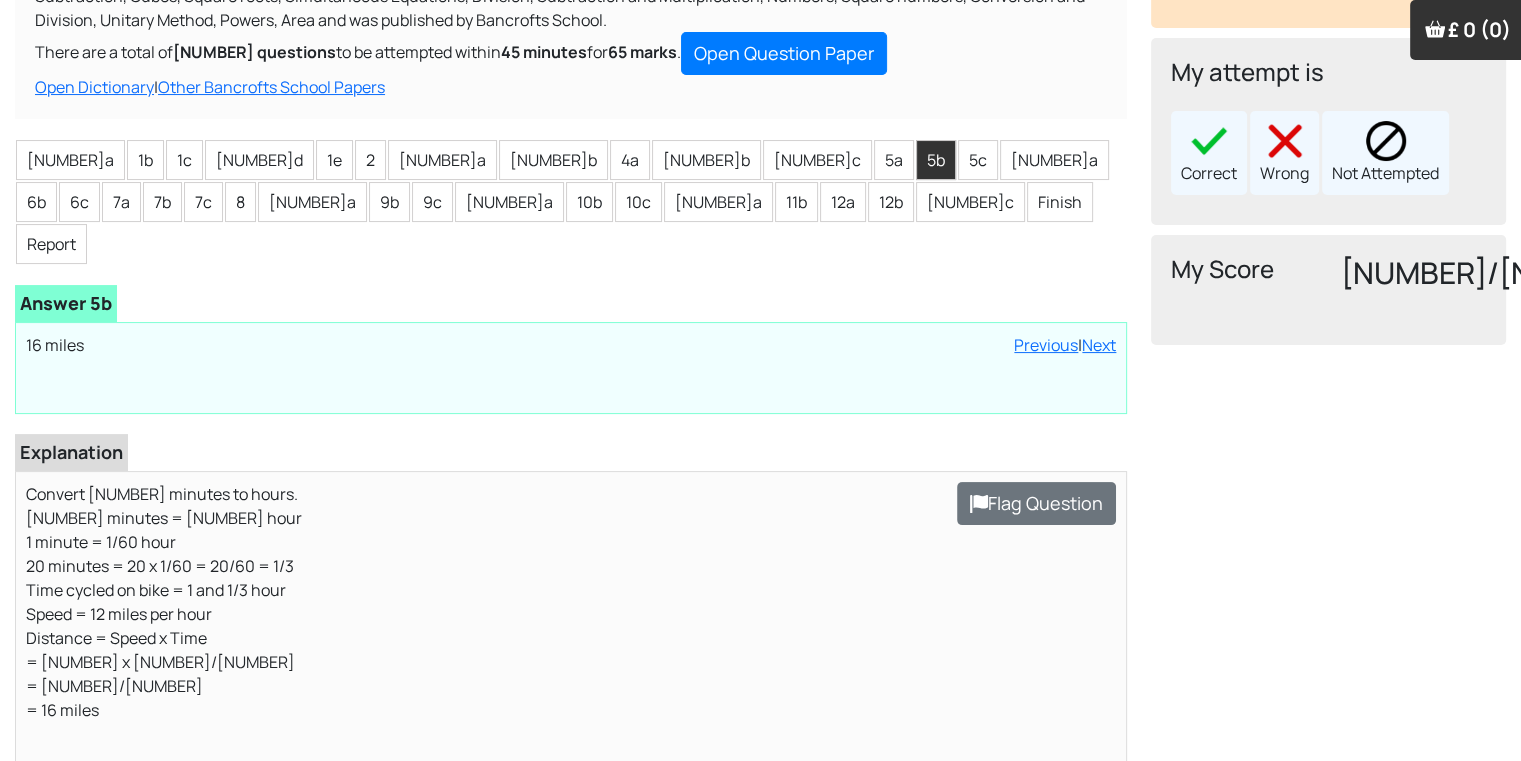 scroll, scrollTop: 240, scrollLeft: 0, axis: vertical 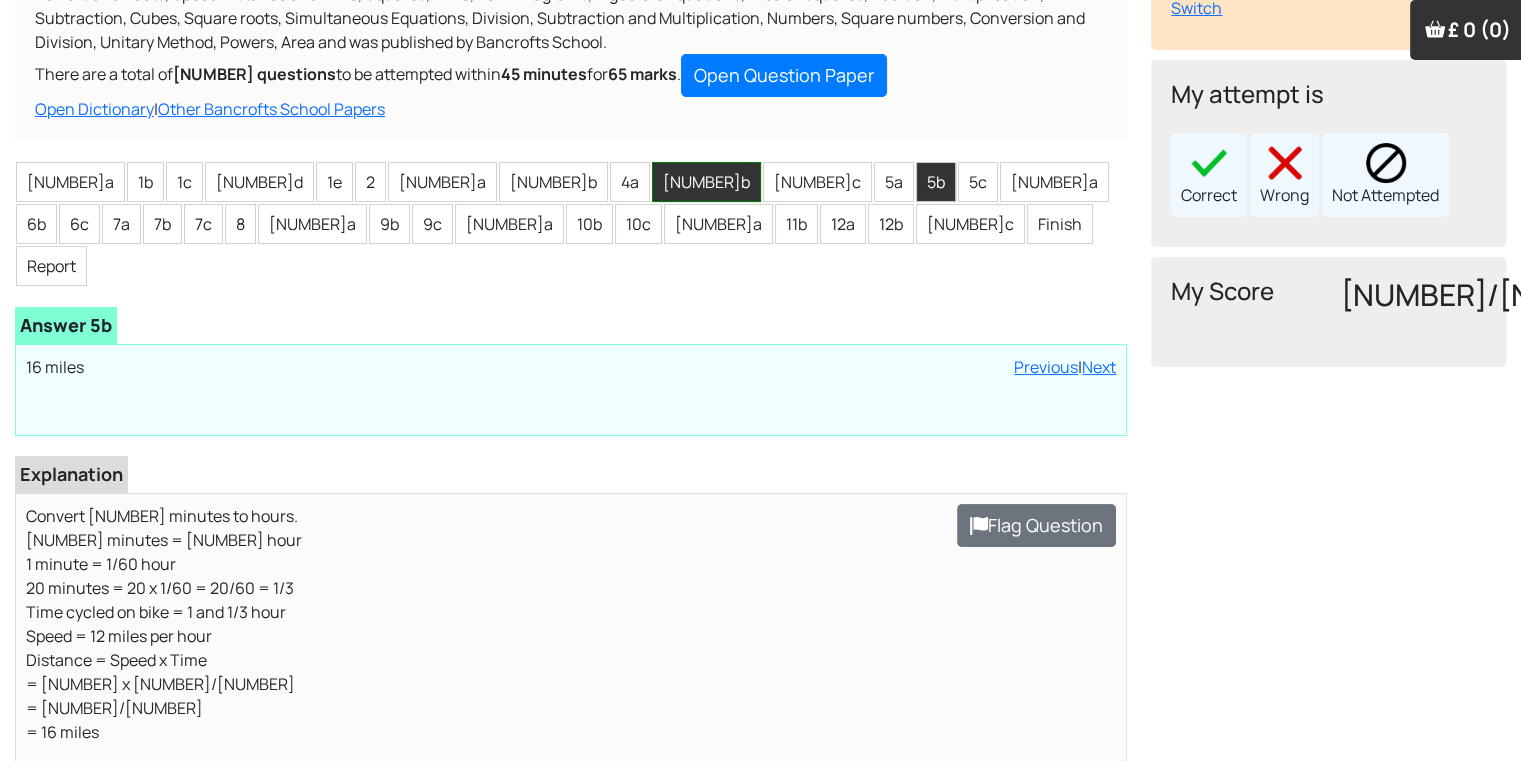 click on "[NUMBER]b" at bounding box center (706, 182) 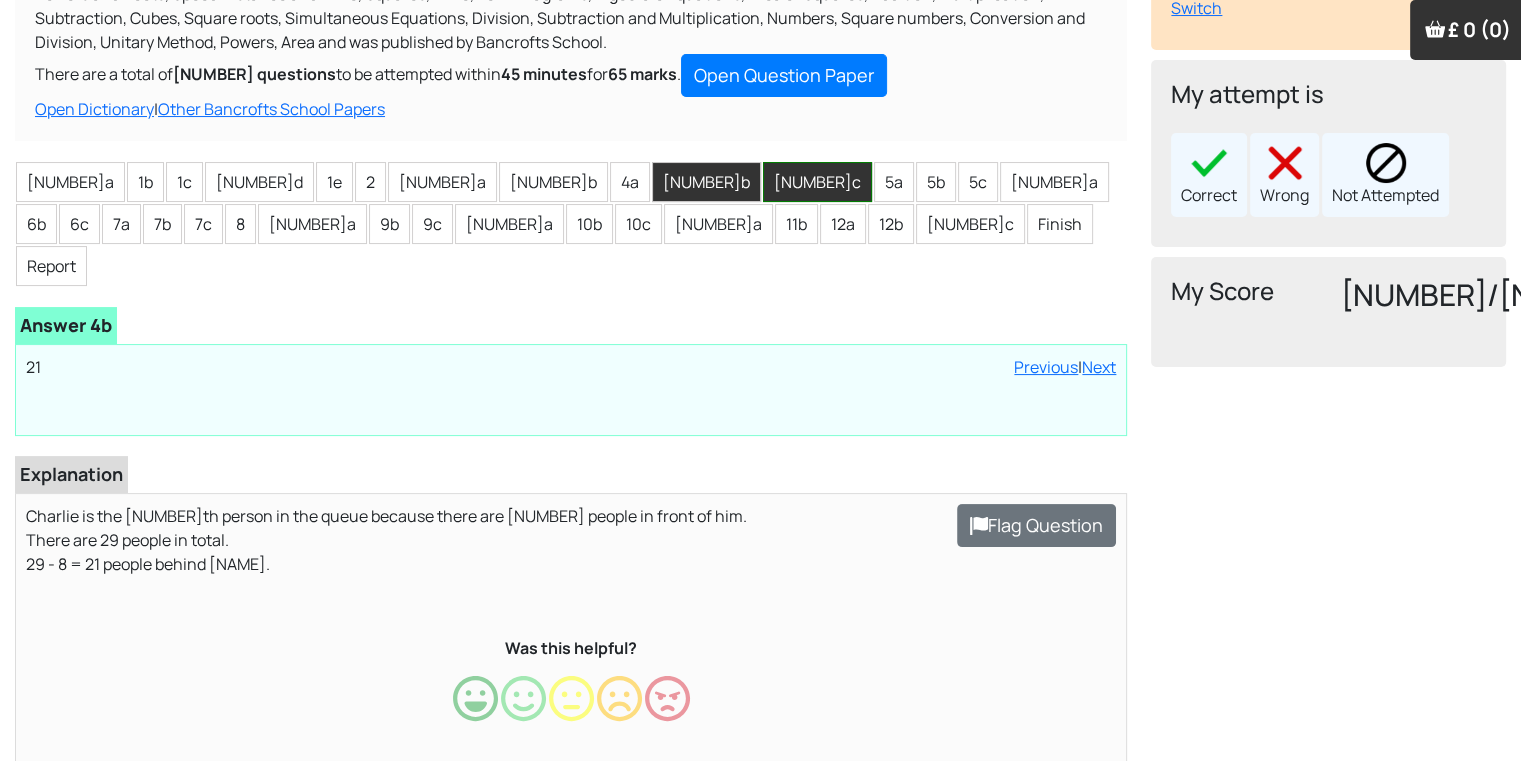 click on "[NUMBER]c" at bounding box center [817, 182] 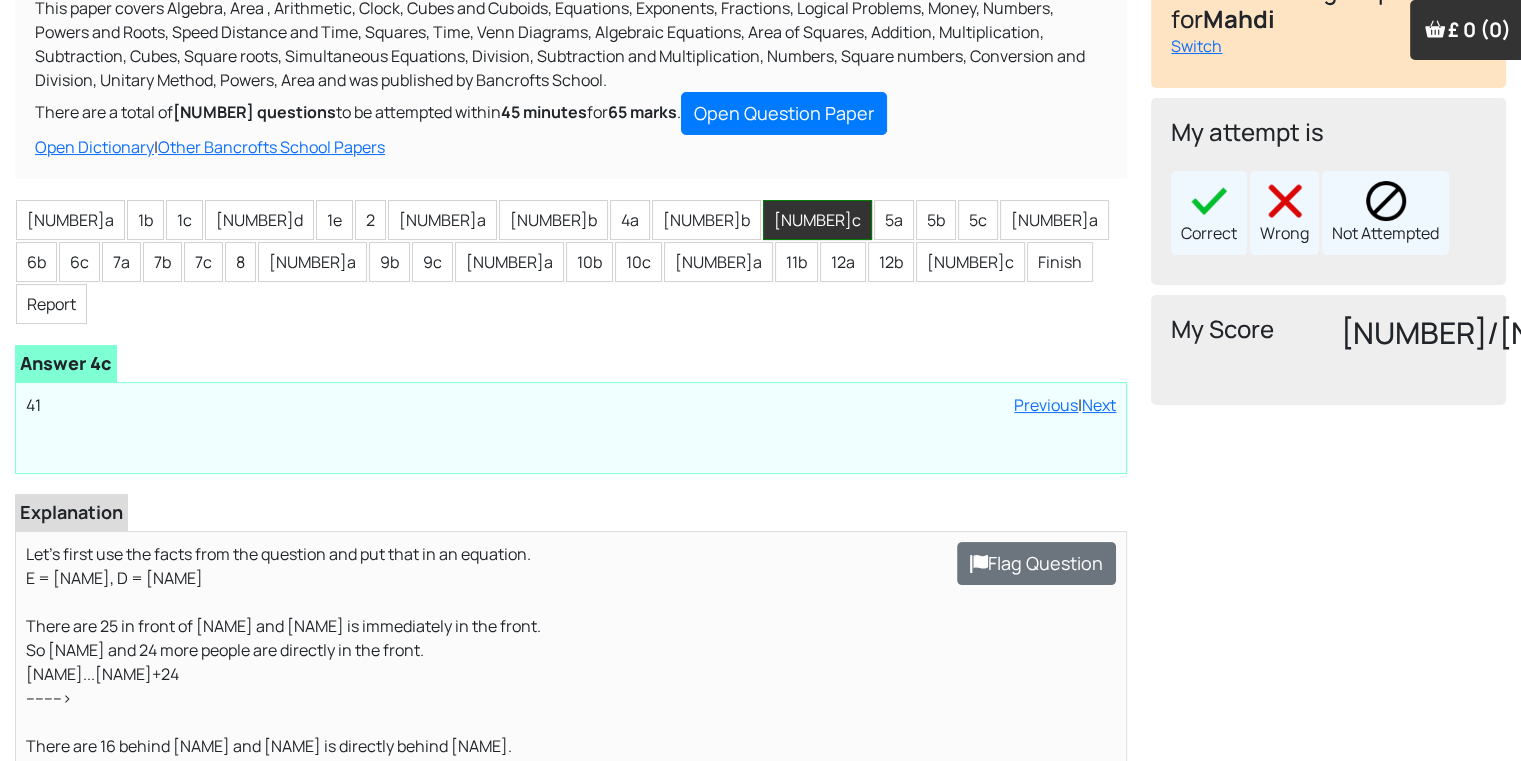 scroll, scrollTop: 200, scrollLeft: 0, axis: vertical 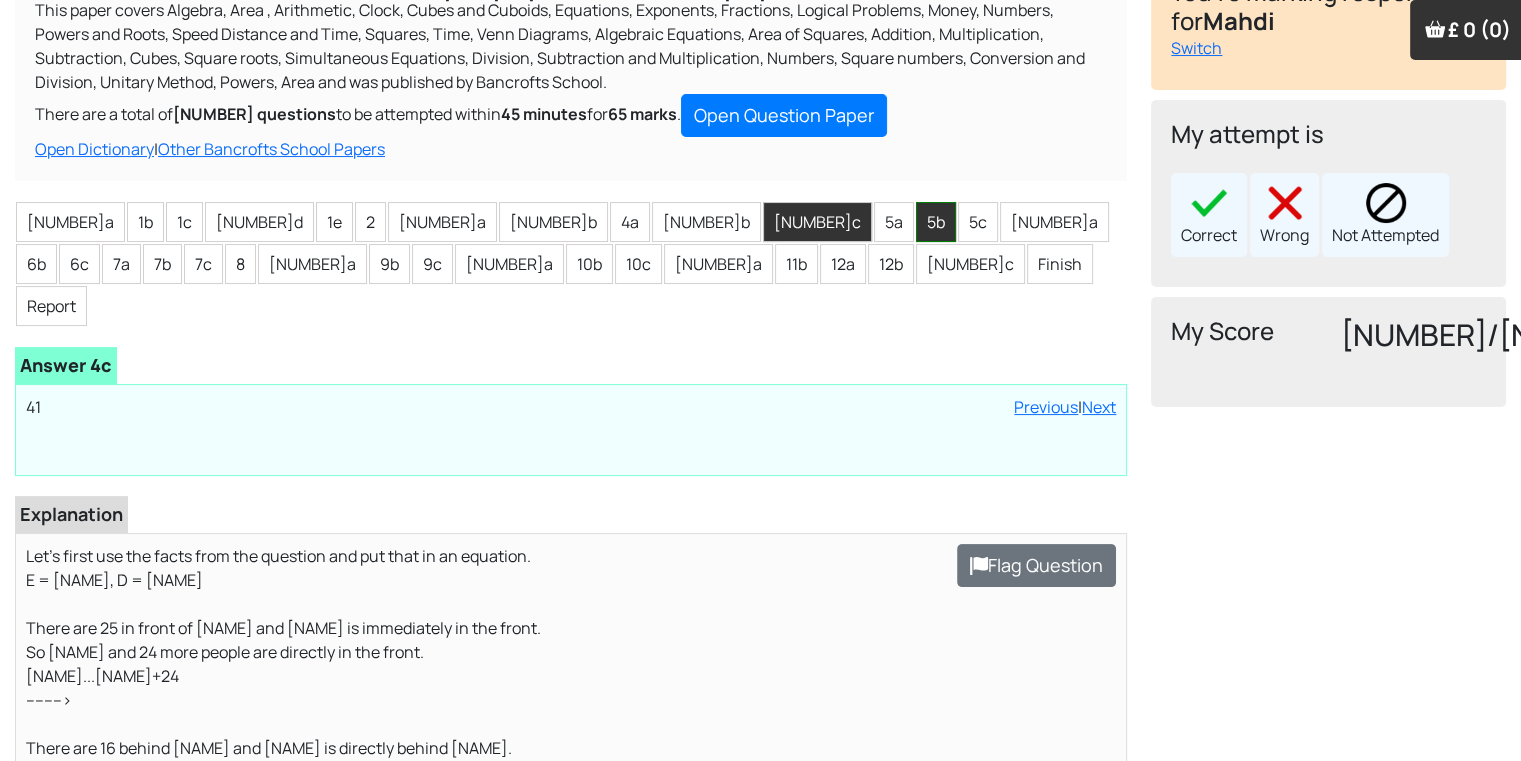 click on "5b" at bounding box center (936, 222) 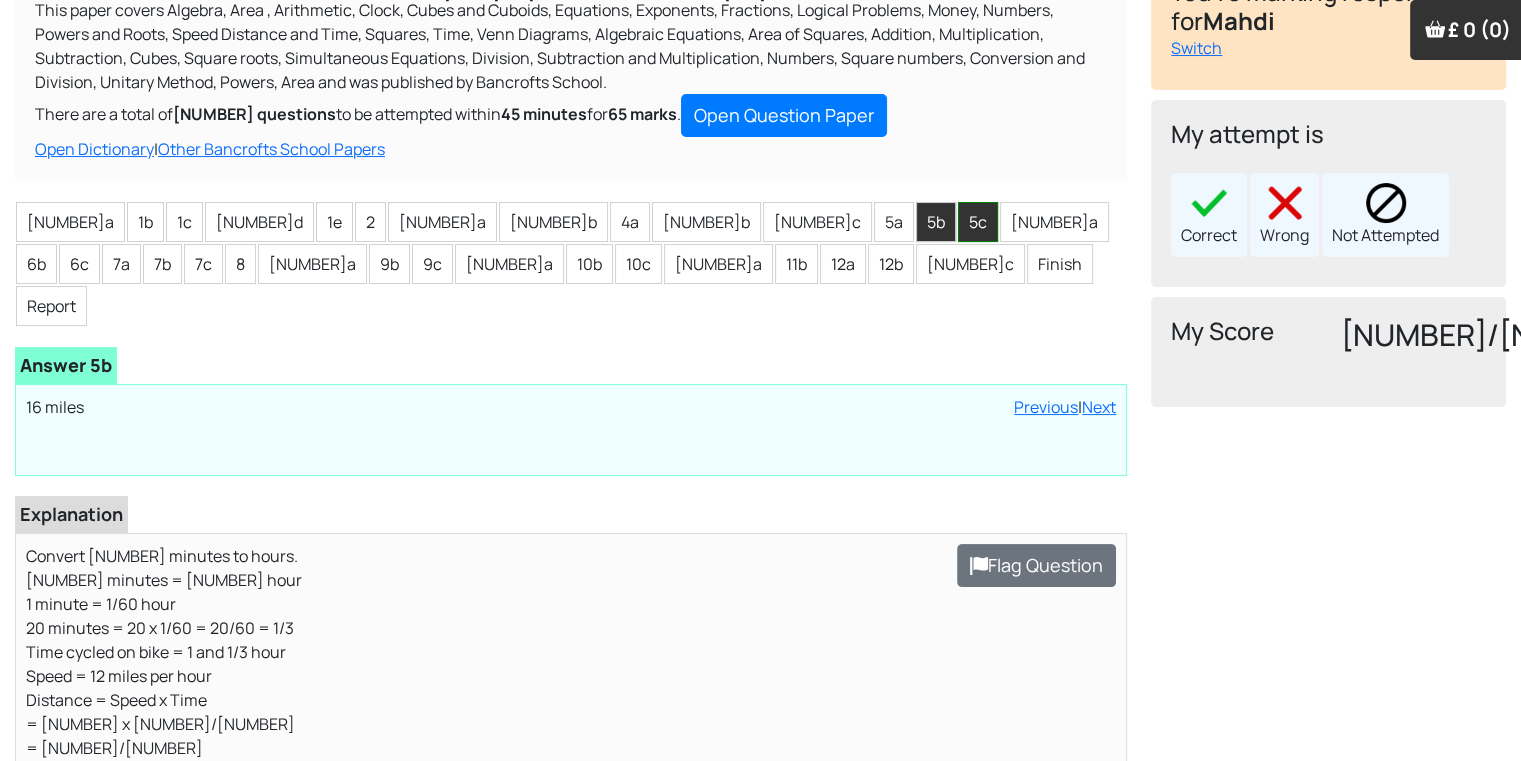 click on "5c" at bounding box center (978, 222) 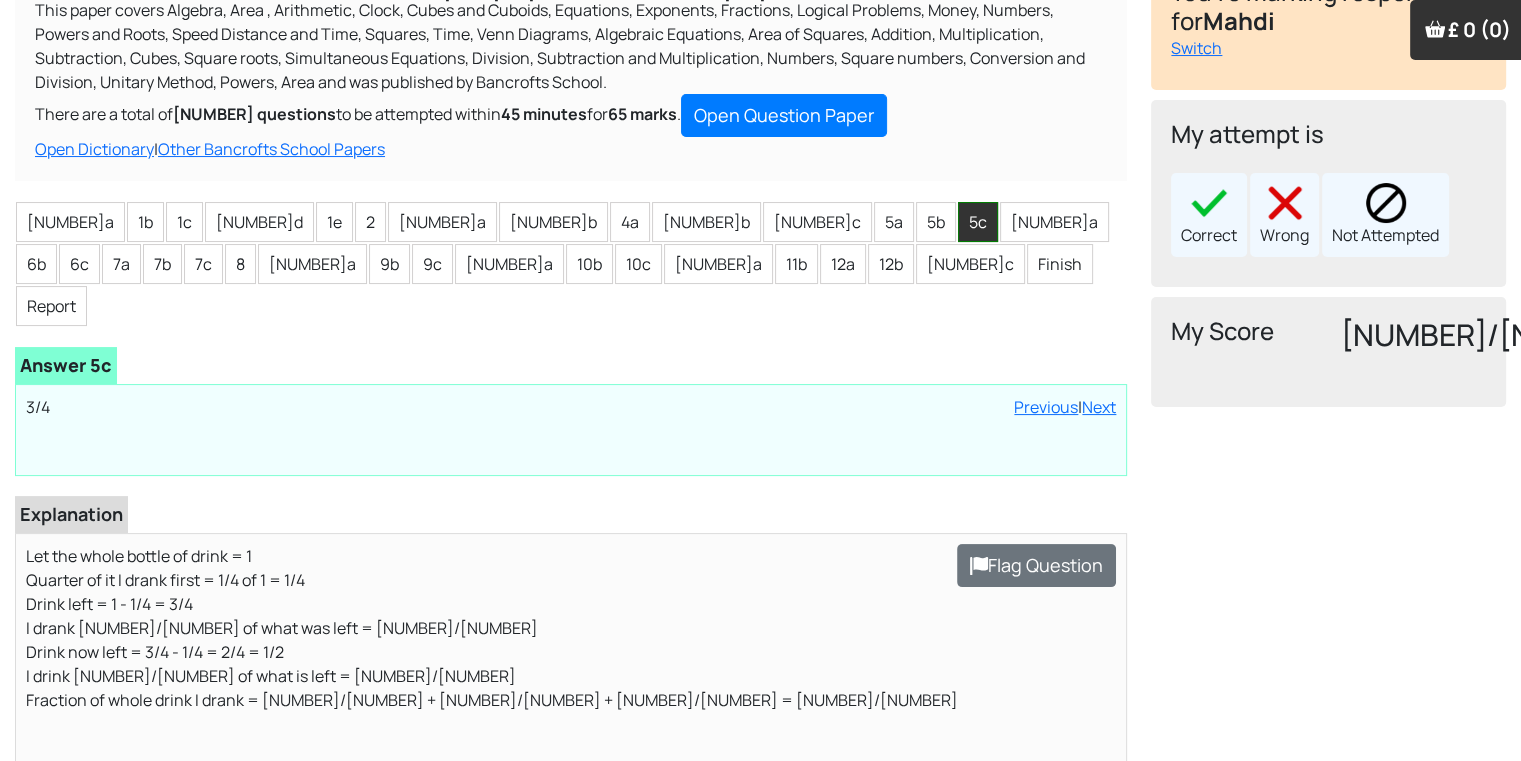 click on "5c" at bounding box center (978, 222) 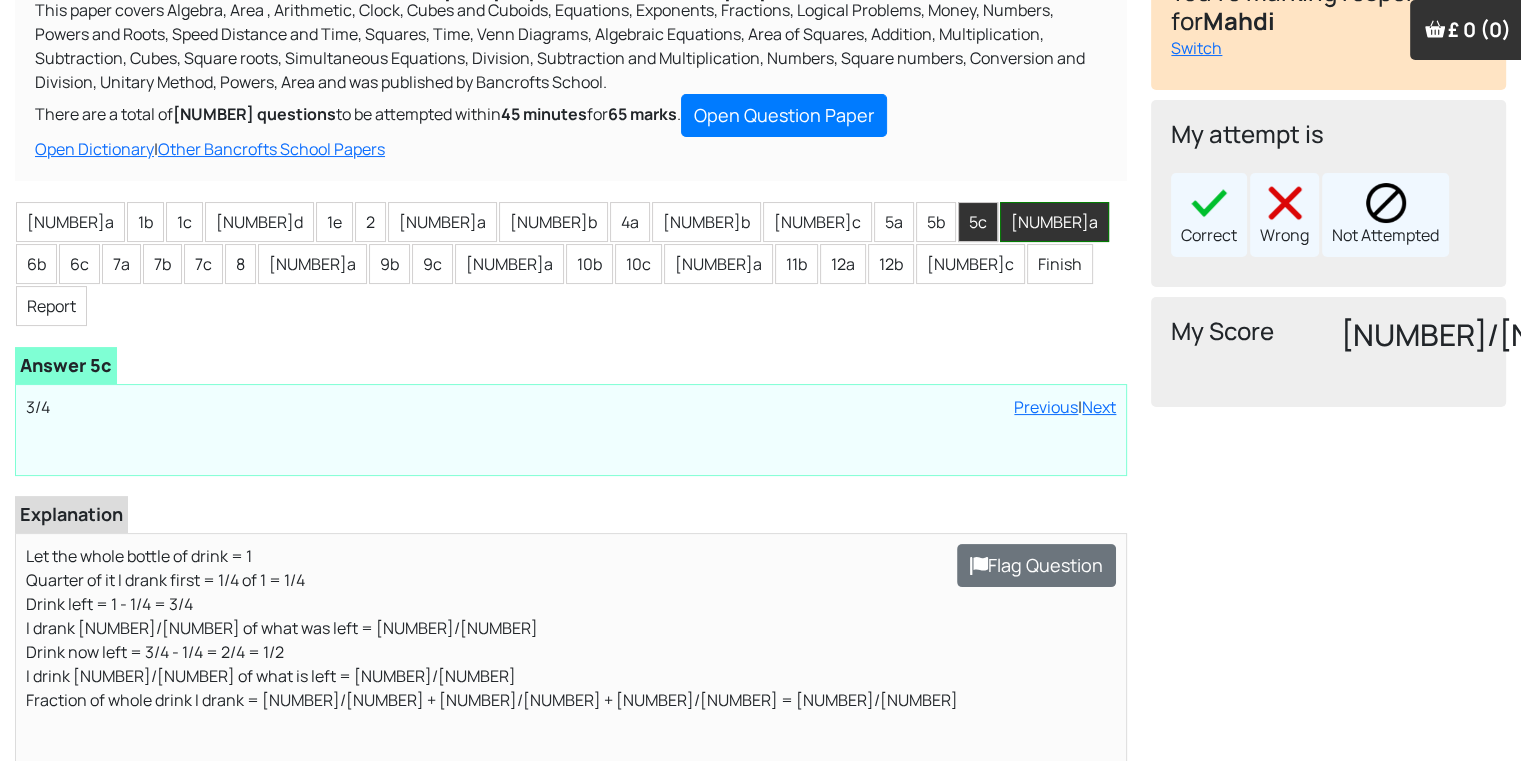 click on "[NUMBER]a" at bounding box center [1054, 222] 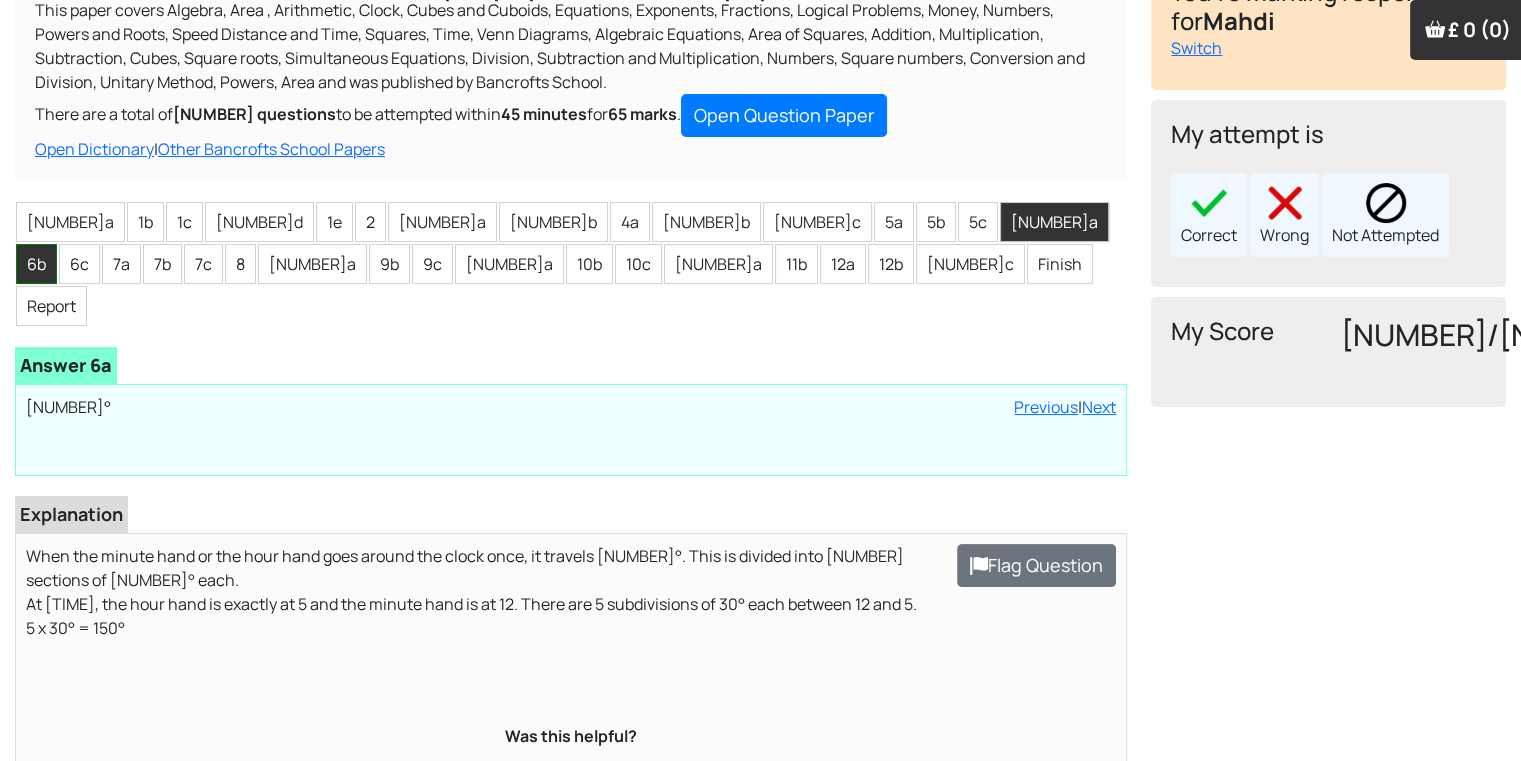 click on "6b" at bounding box center (36, 264) 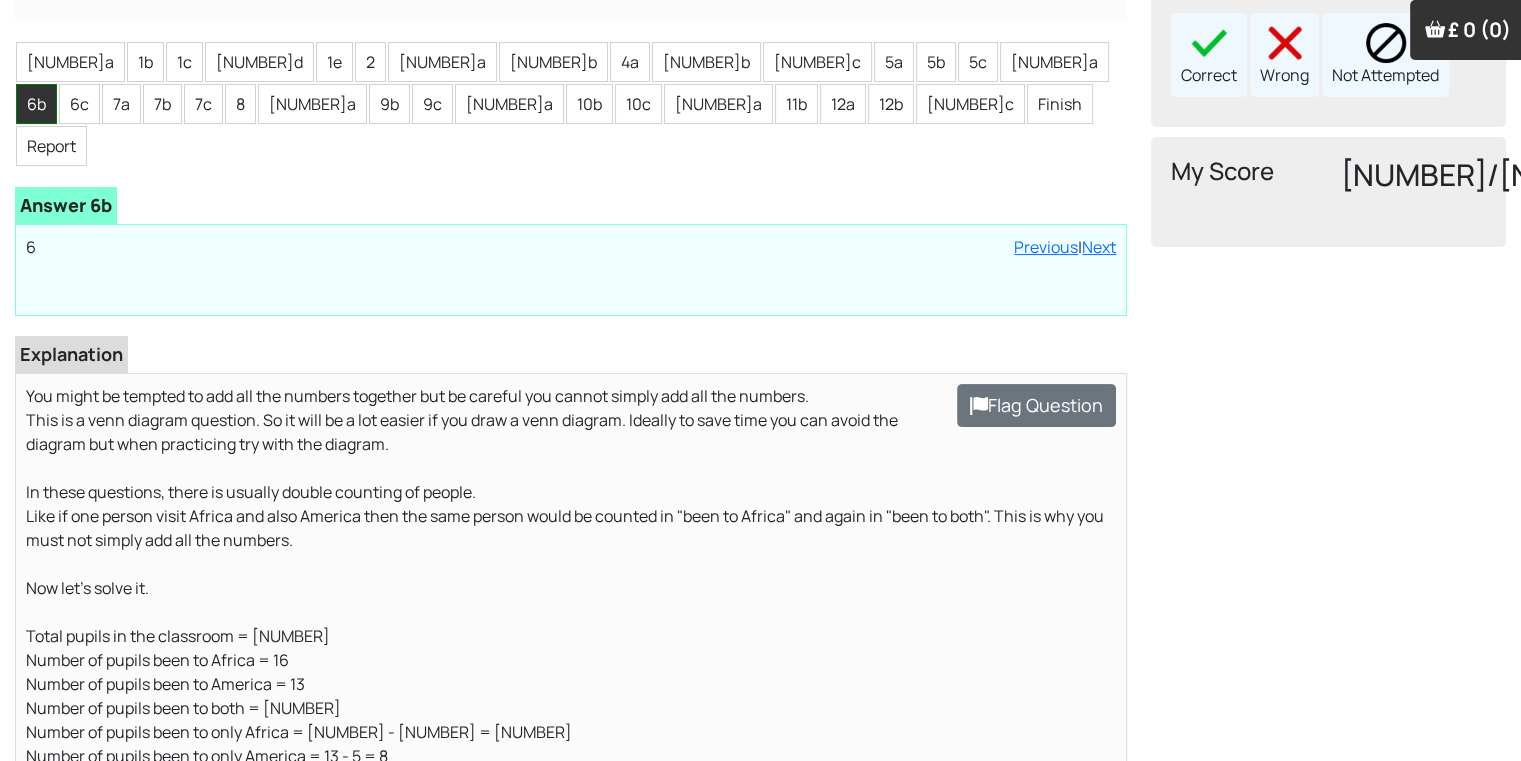 scroll, scrollTop: 320, scrollLeft: 0, axis: vertical 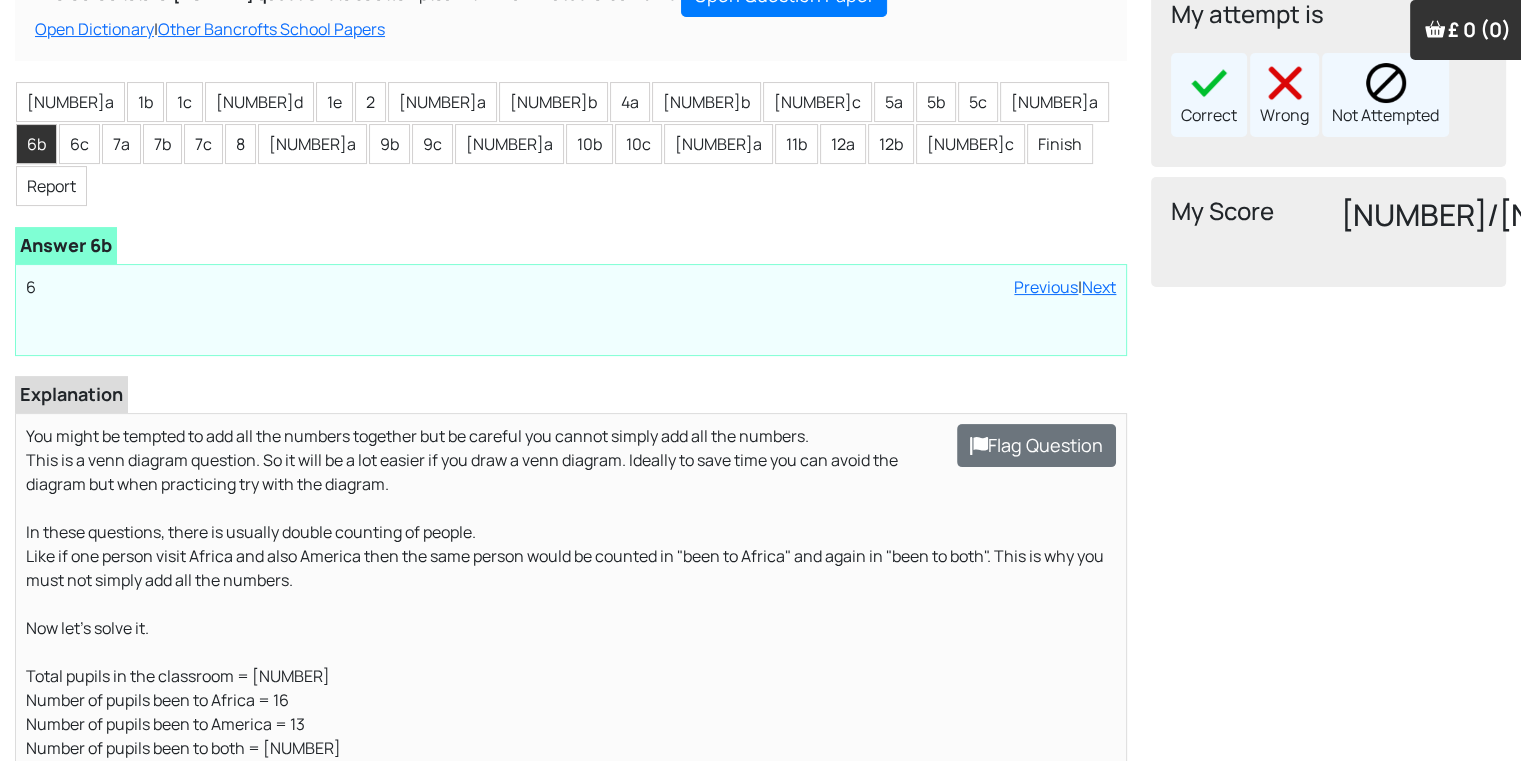 click on "1a 1b 1c 1d 1e 2 3a 3b 4a 4b 4c 5a 5b 5c 6a 6b 6c 7a 7b 7c 8 9a 9b 9c 10a 10b 10c 11a 11b 12a 12b 12c  Finish   Report" at bounding box center [571, 144] 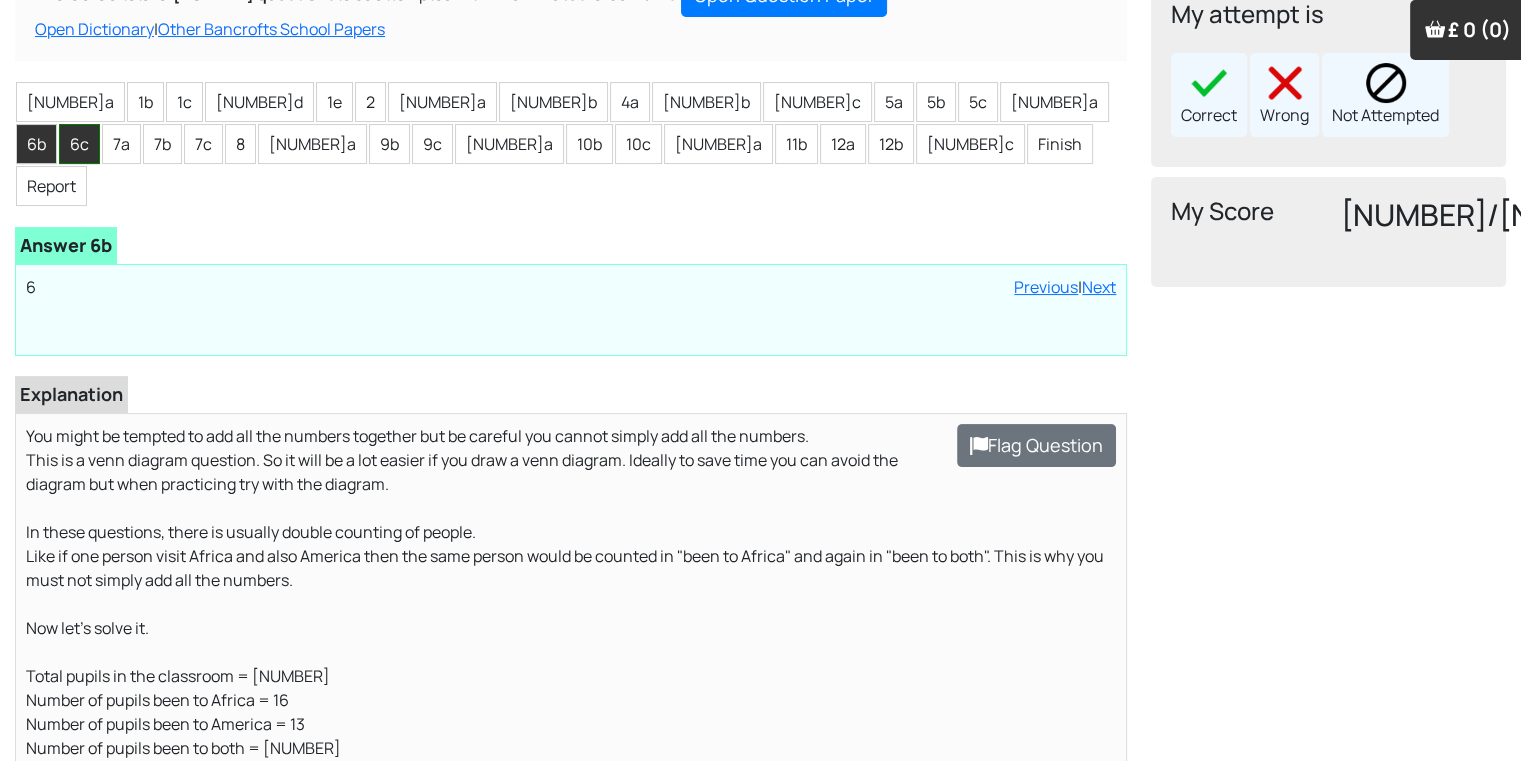 click on "6c" at bounding box center [79, 144] 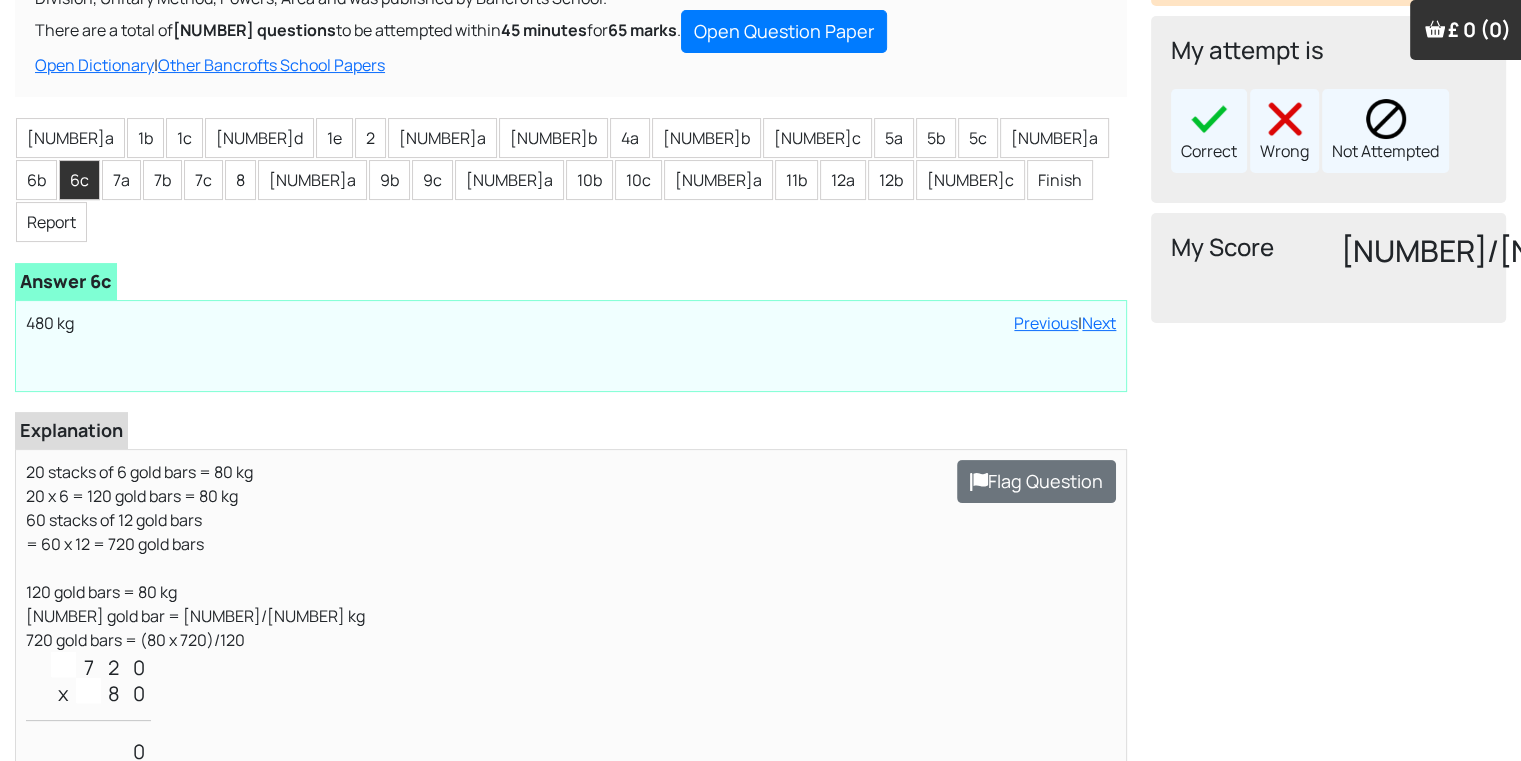 scroll, scrollTop: 280, scrollLeft: 0, axis: vertical 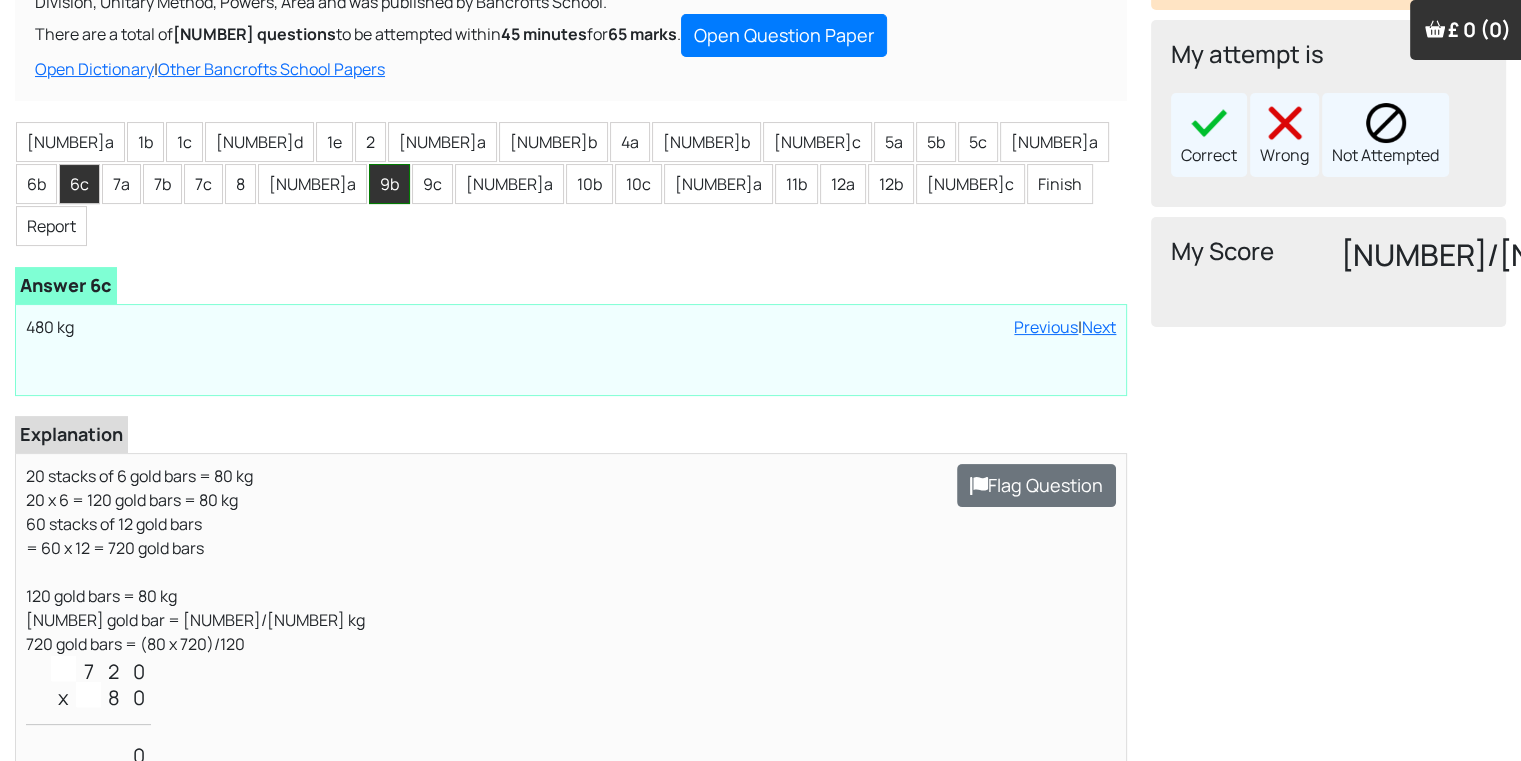 click on "9b" at bounding box center [389, 184] 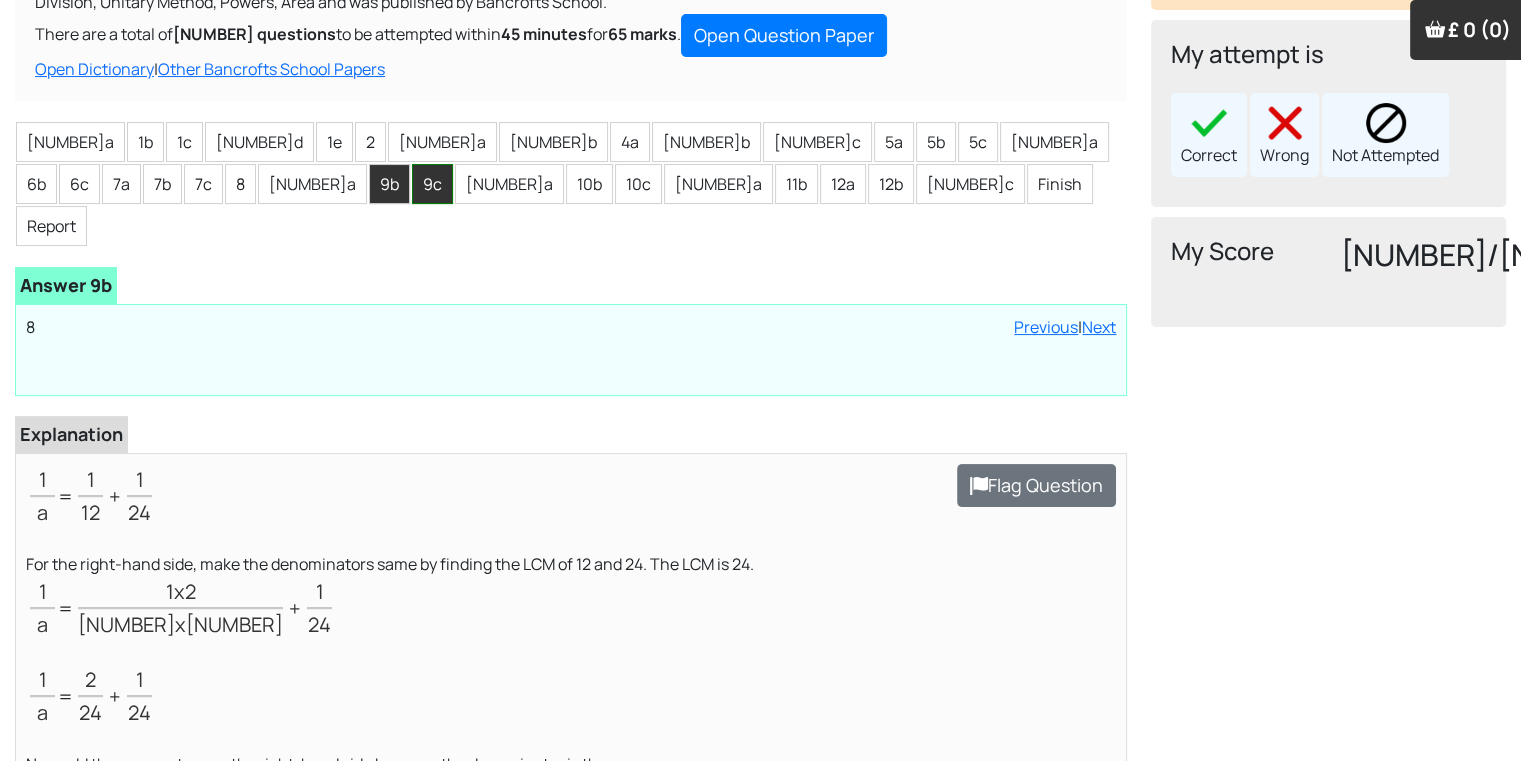 click on "9c" at bounding box center [432, 184] 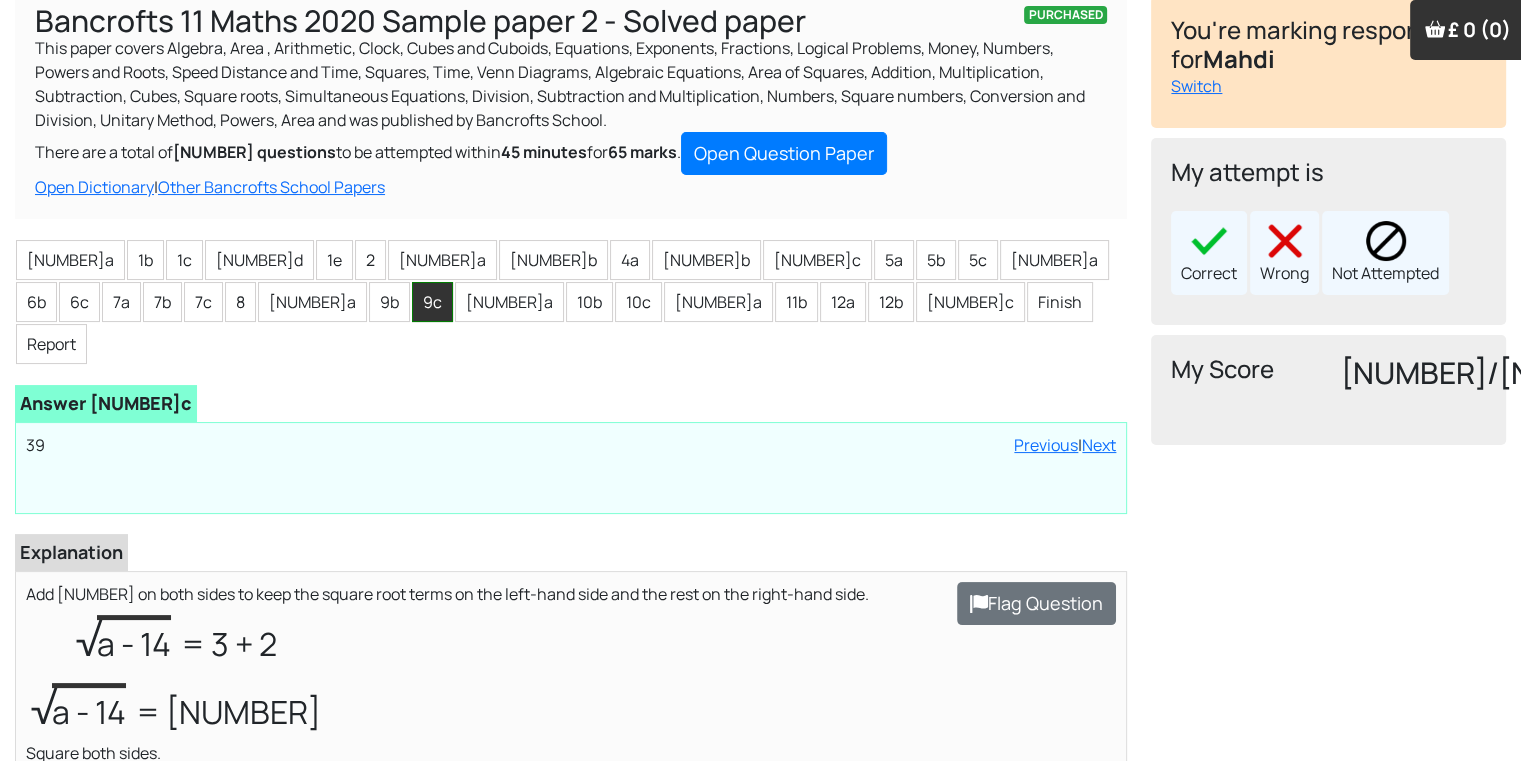 scroll, scrollTop: 160, scrollLeft: 0, axis: vertical 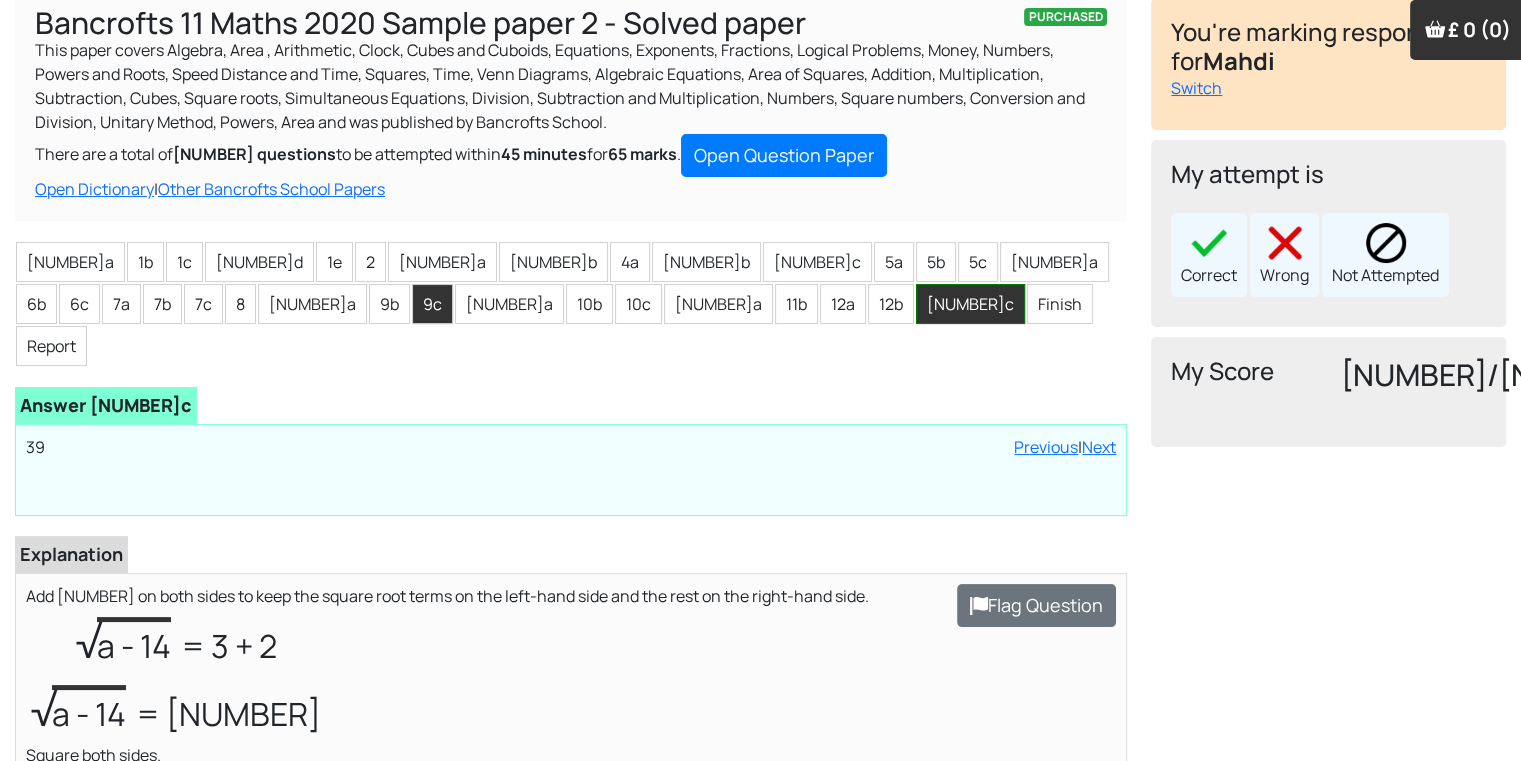 click on "[NUMBER]c" at bounding box center [970, 304] 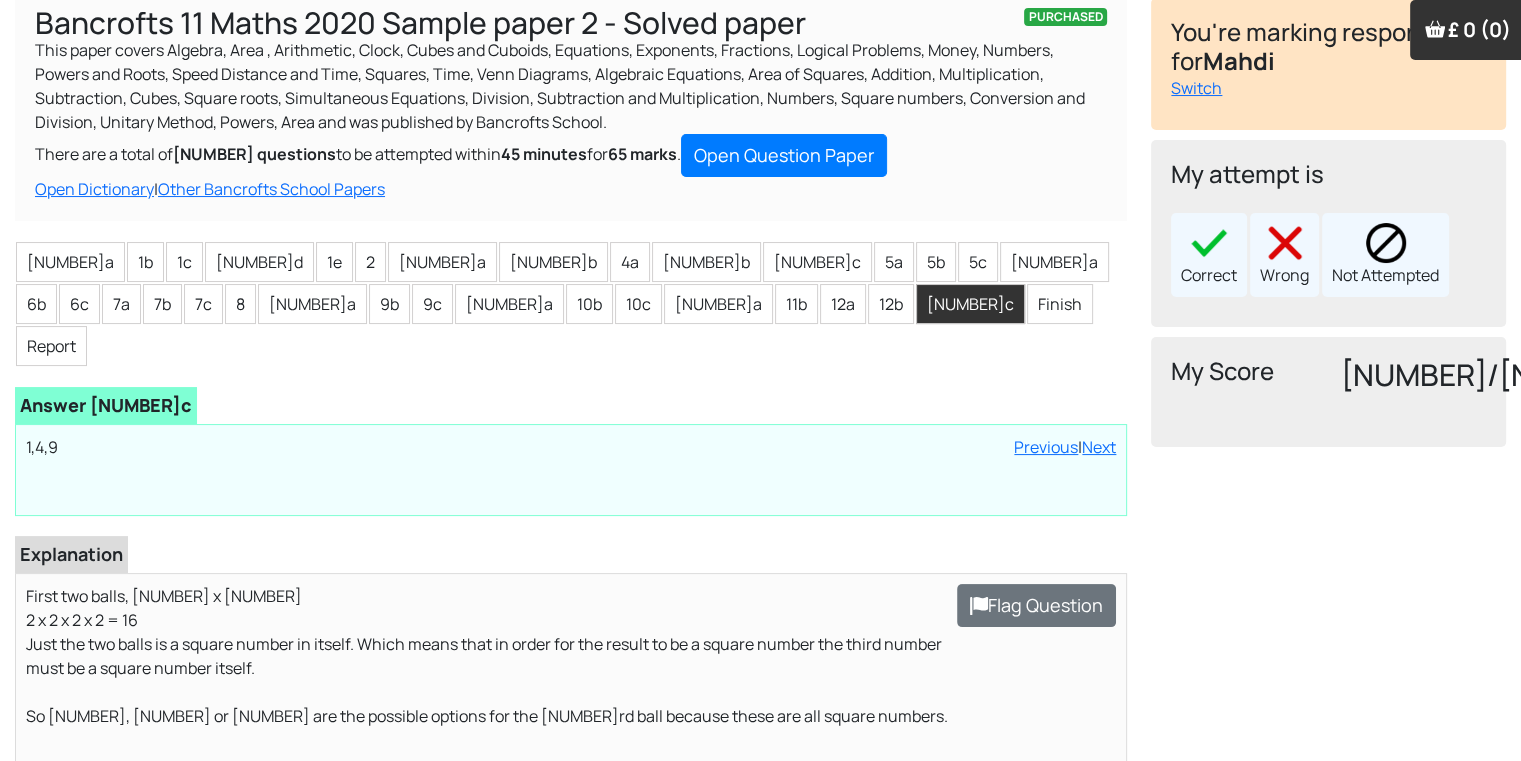 click on "1a 1b 1c 1d 1e 2 3a 3b 4a 4b 4c 5a 5b 5c 6a 6b 6c 7a 7b 7c 8 9a 9b 9c 10a 10b 10c 11a 11b 12a 12b 12c  Finish   Report" at bounding box center [571, 304] 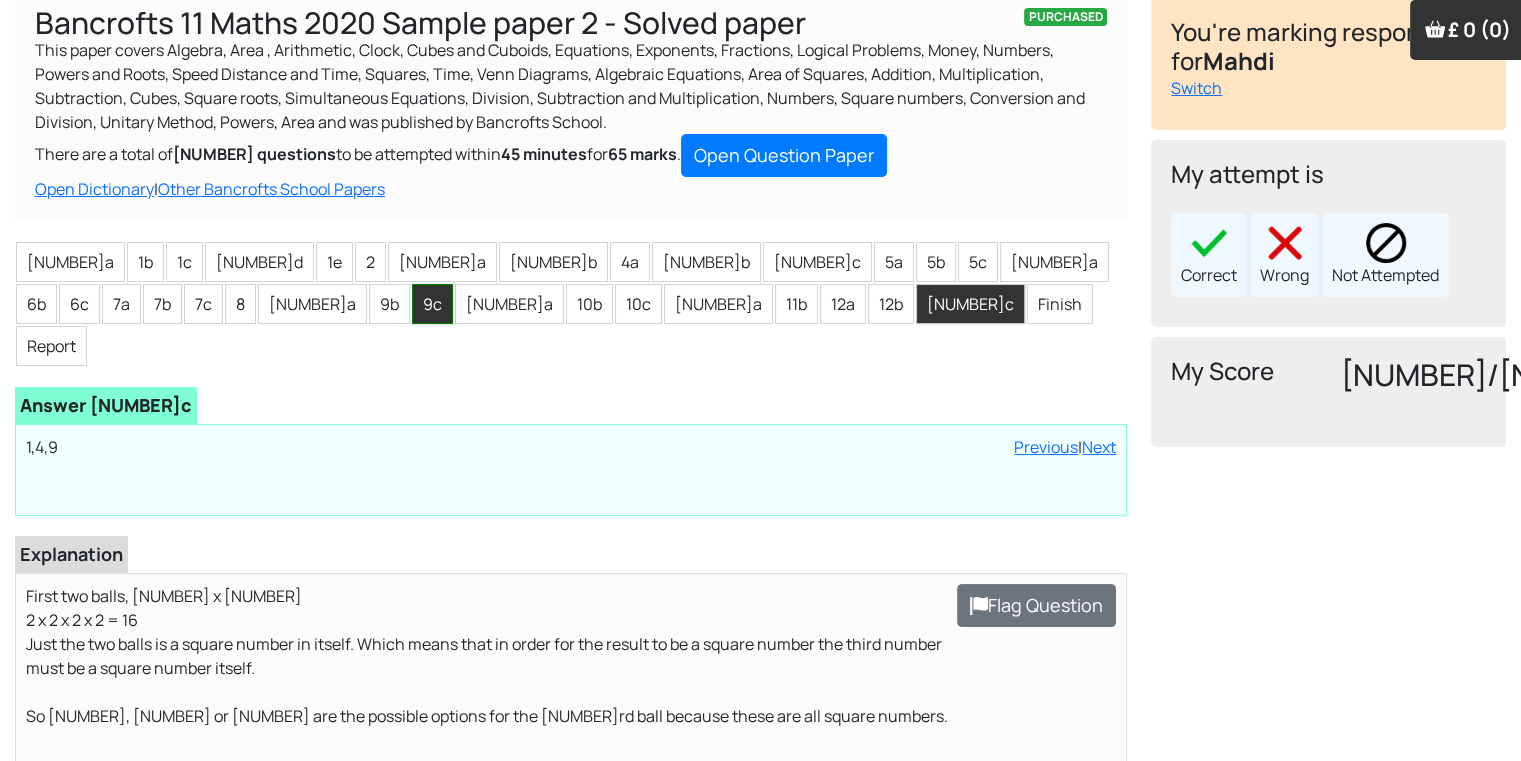 click on "9c" at bounding box center [432, 304] 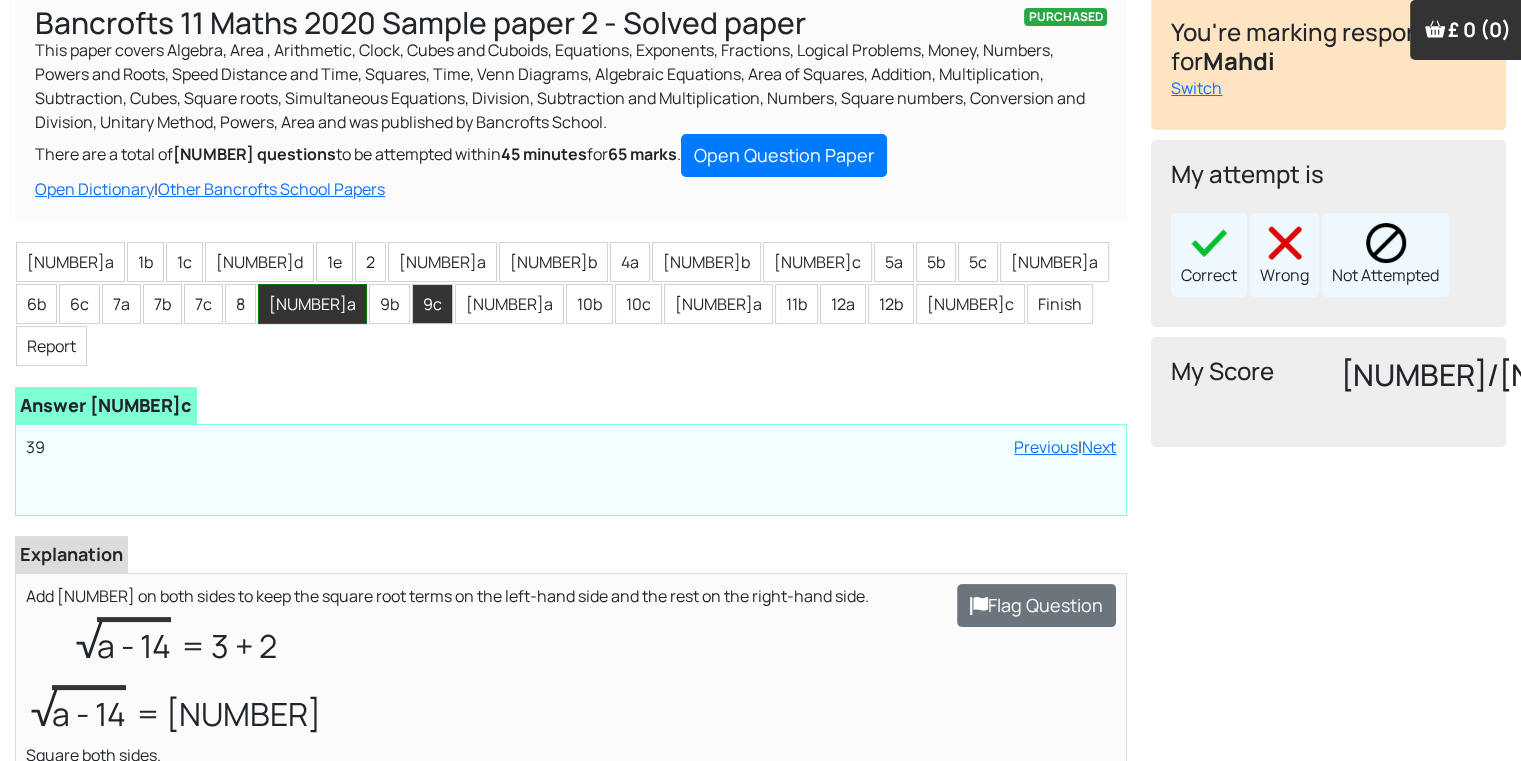 click on "[NUMBER]a" at bounding box center (312, 304) 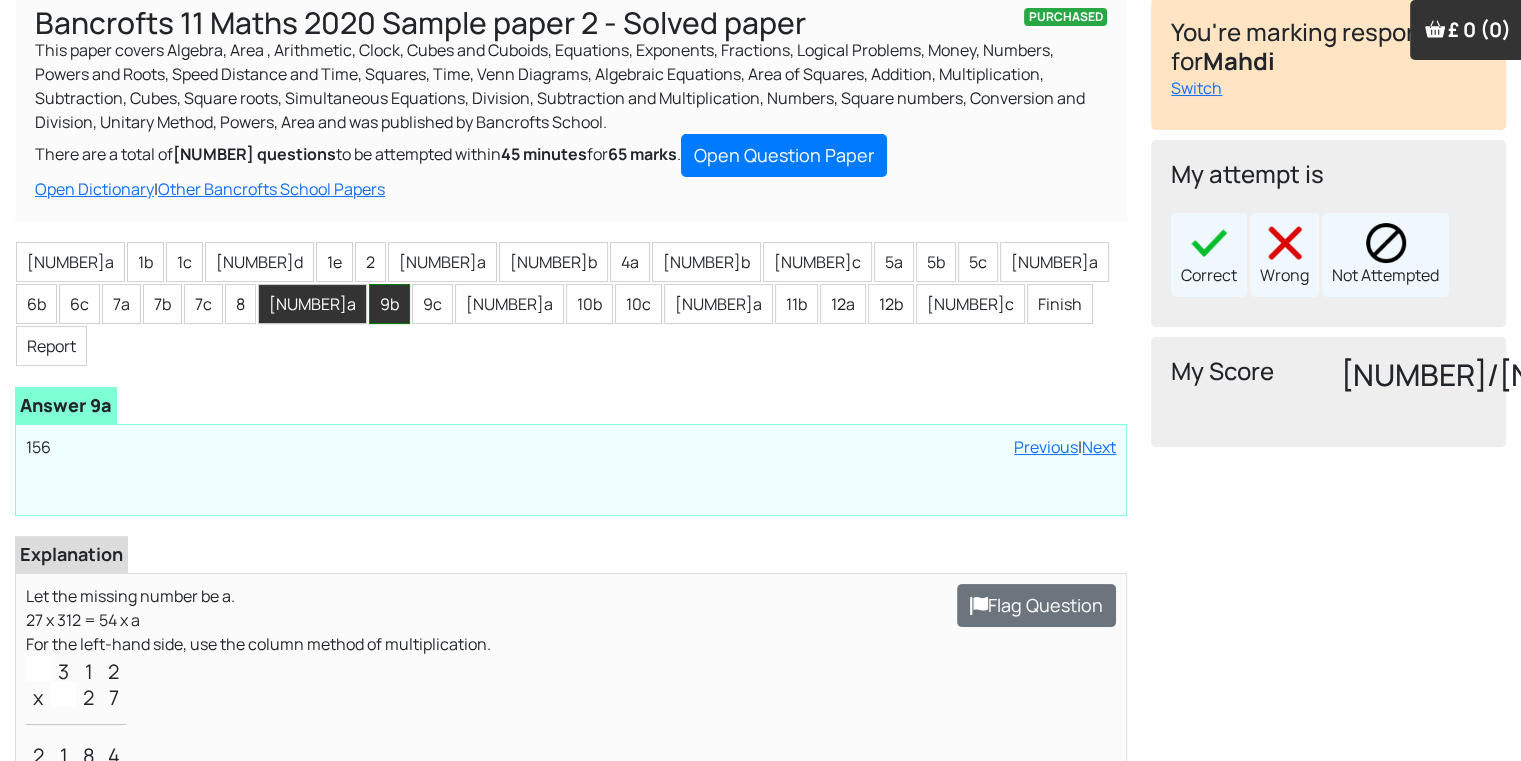 click on "9b" at bounding box center (389, 304) 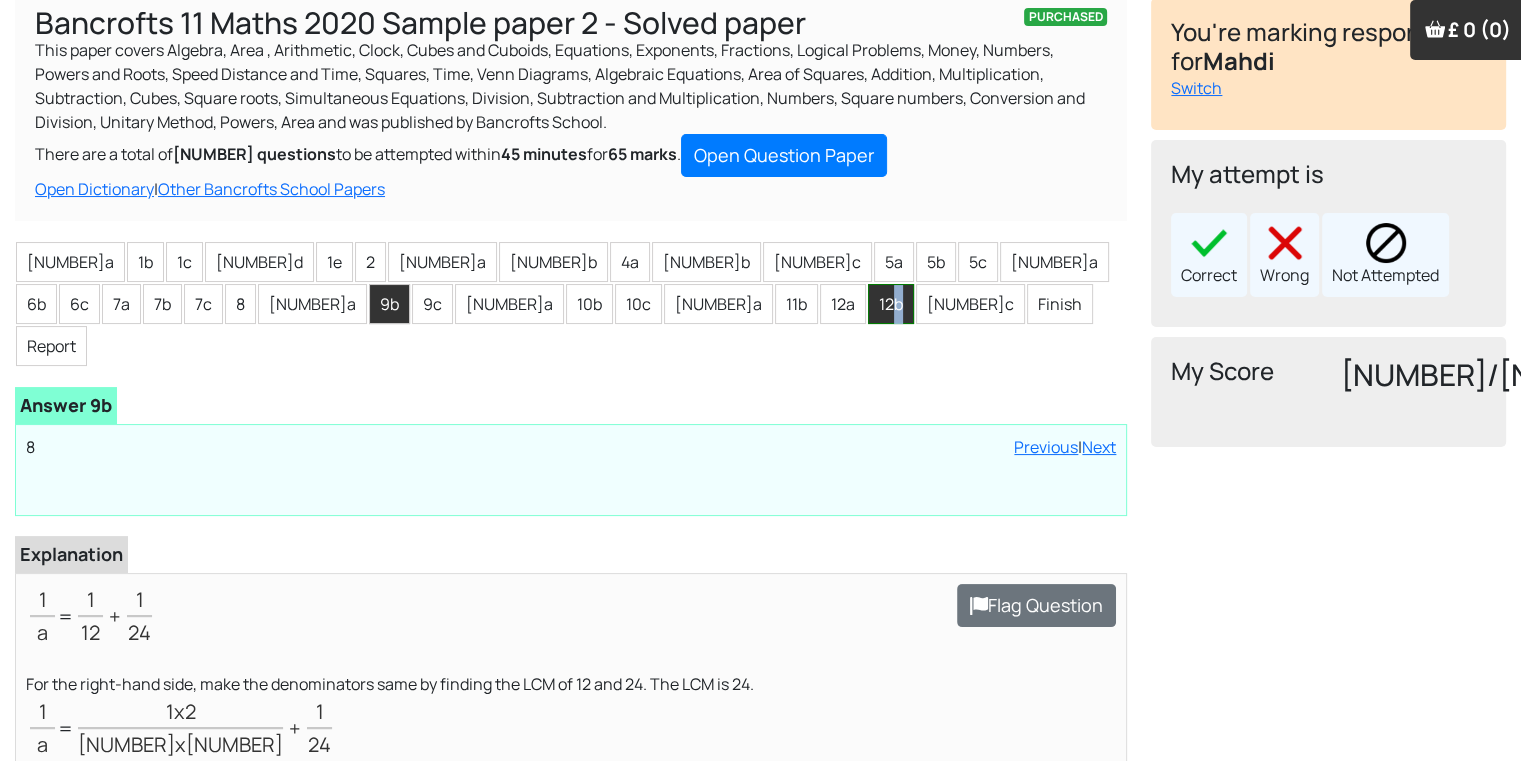 drag, startPoint x: 228, startPoint y: 295, endPoint x: 238, endPoint y: 298, distance: 10.440307 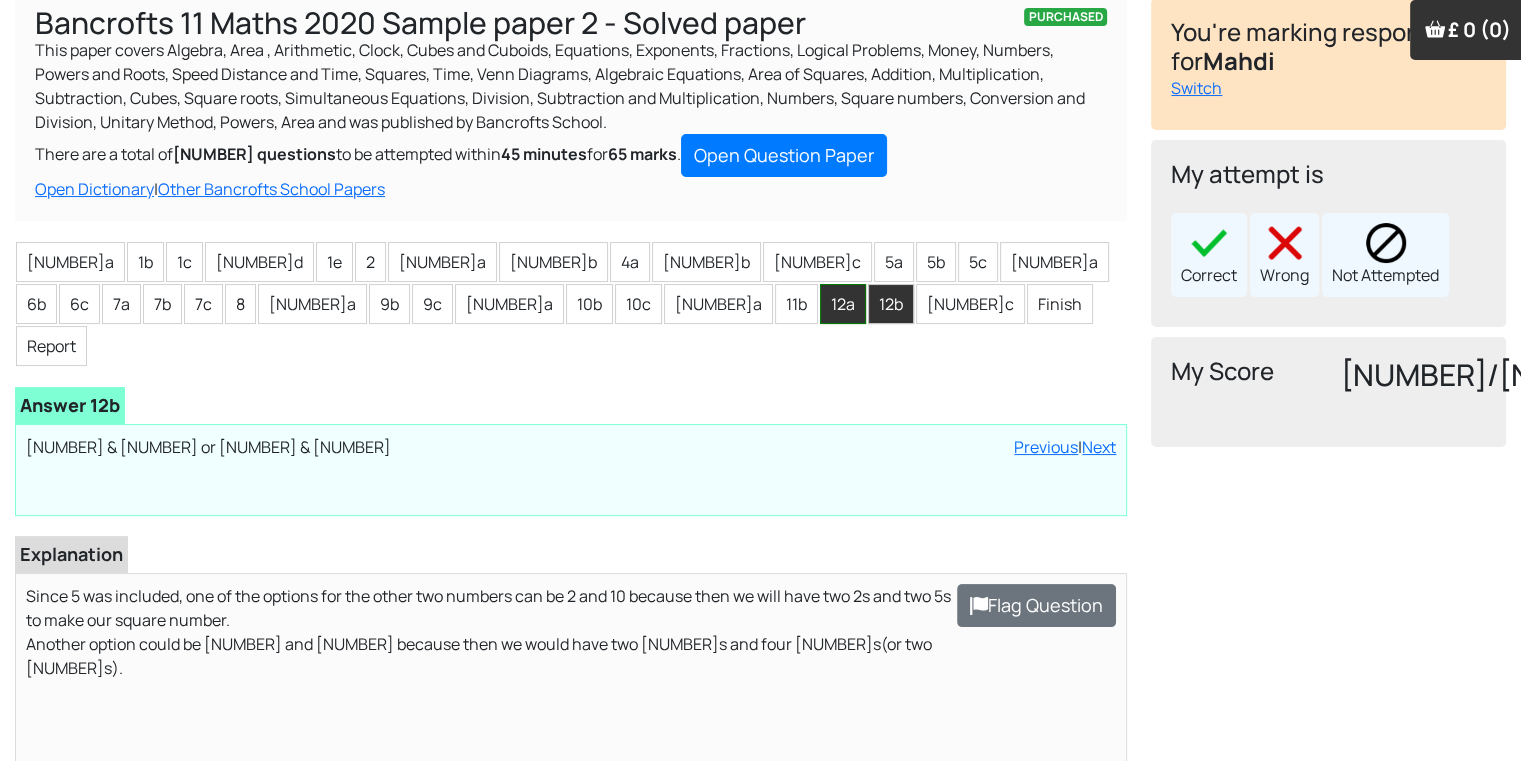 click on "12a" at bounding box center [843, 304] 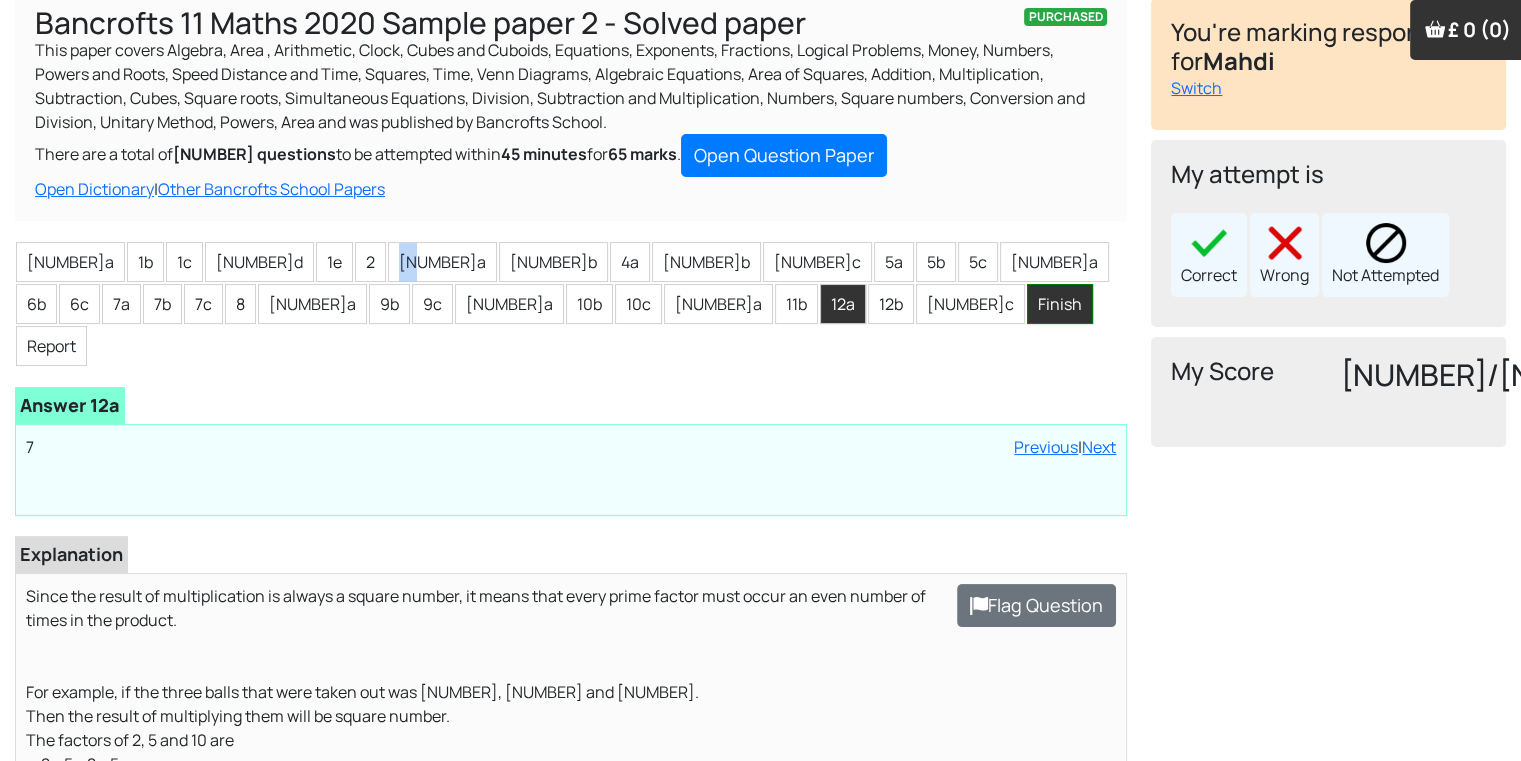 drag, startPoint x: 308, startPoint y: 230, endPoint x: 317, endPoint y: 293, distance: 63.63961 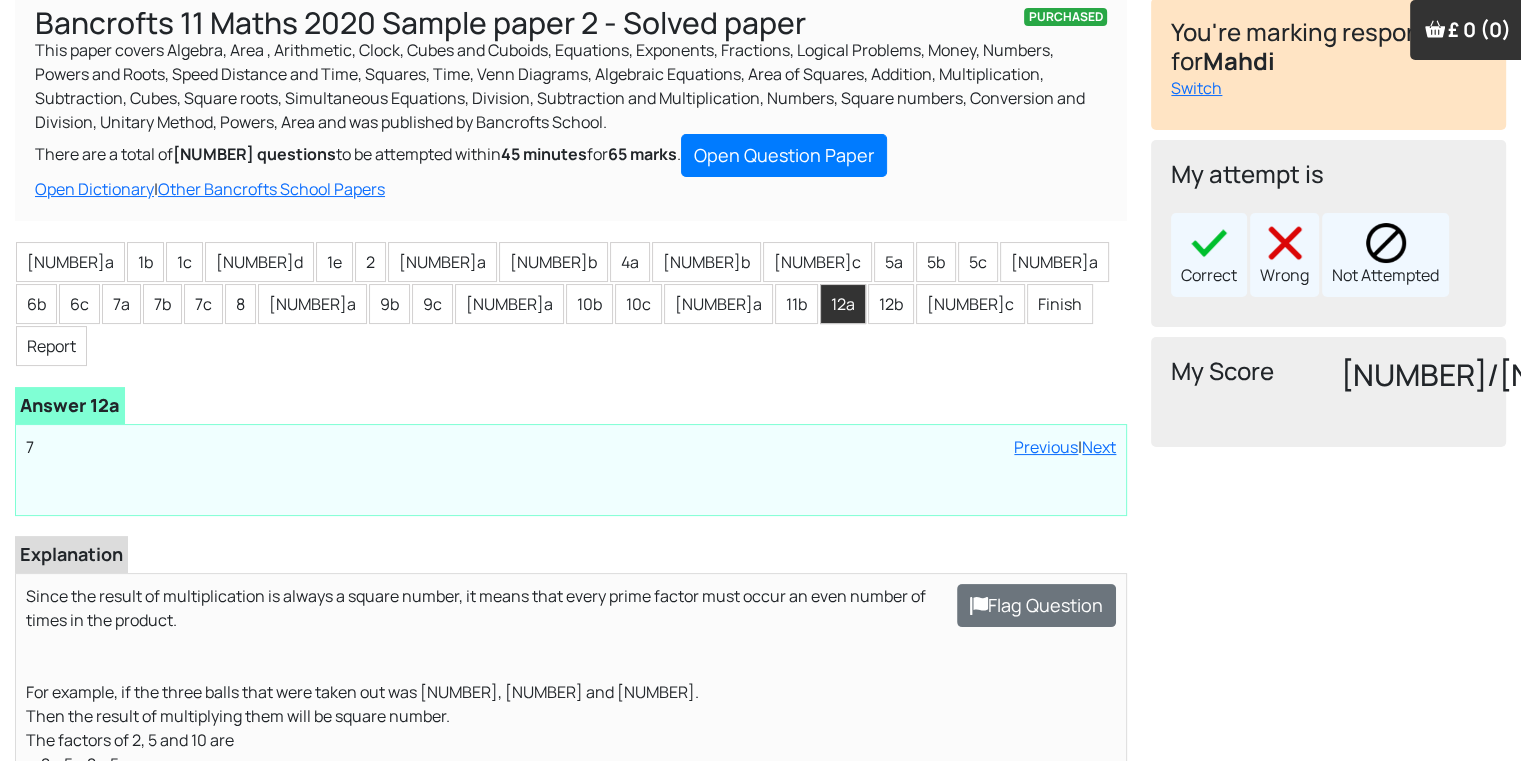 click on "1a 1b 1c 1d 1e 2 3a 3b 4a 4b 4c 5a 5b 5c 6a 6b 6c 7a 7b 7c 8 9a 9b 9c 10a 10b 10c 11a 11b 12a 12b 12c  Finish   Report
Mahdi Wrote
Loading interface...
Previous  |
Next
Answer 12a
Loading interface...
Previous  |
Next
7
Buy the answers and explanations for this paper
Individual price  £6
Add to cart
It's cheaper to buy with bundle
All Papers
£ 107
Unlimited tutor support
330+  solved papers
Answers included" at bounding box center (571, 815) 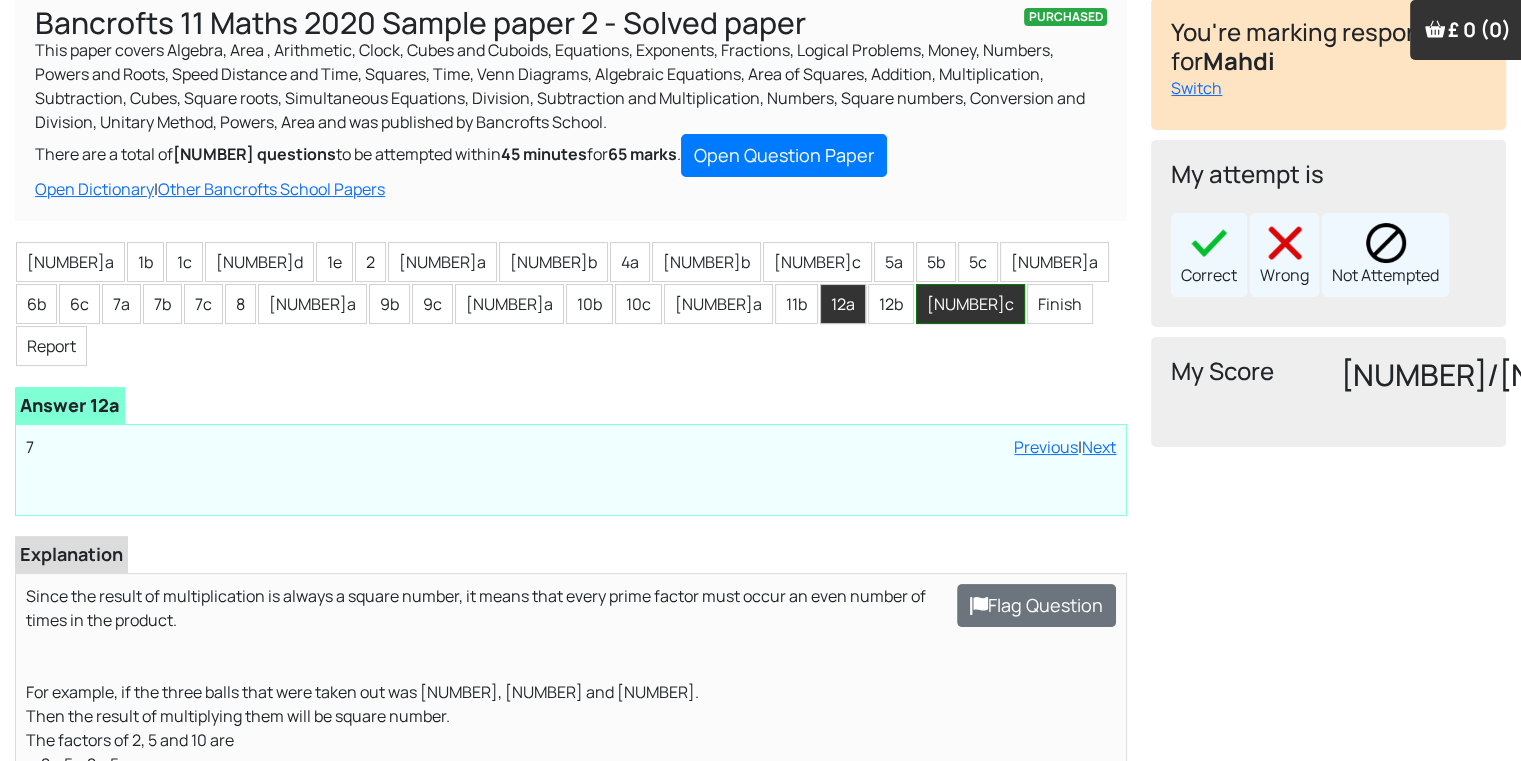 click on "[NUMBER]c" at bounding box center (970, 304) 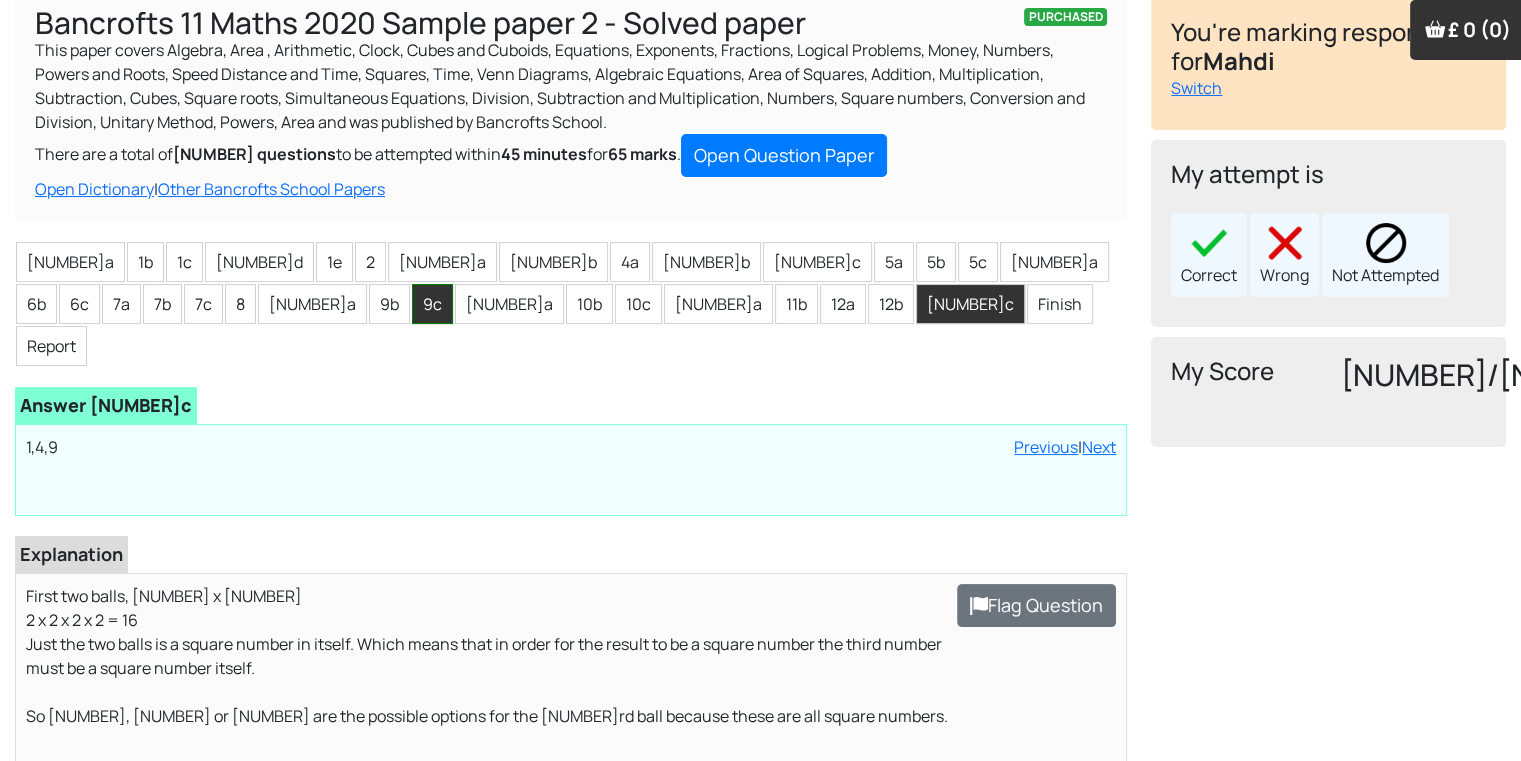 click on "9c" at bounding box center [432, 304] 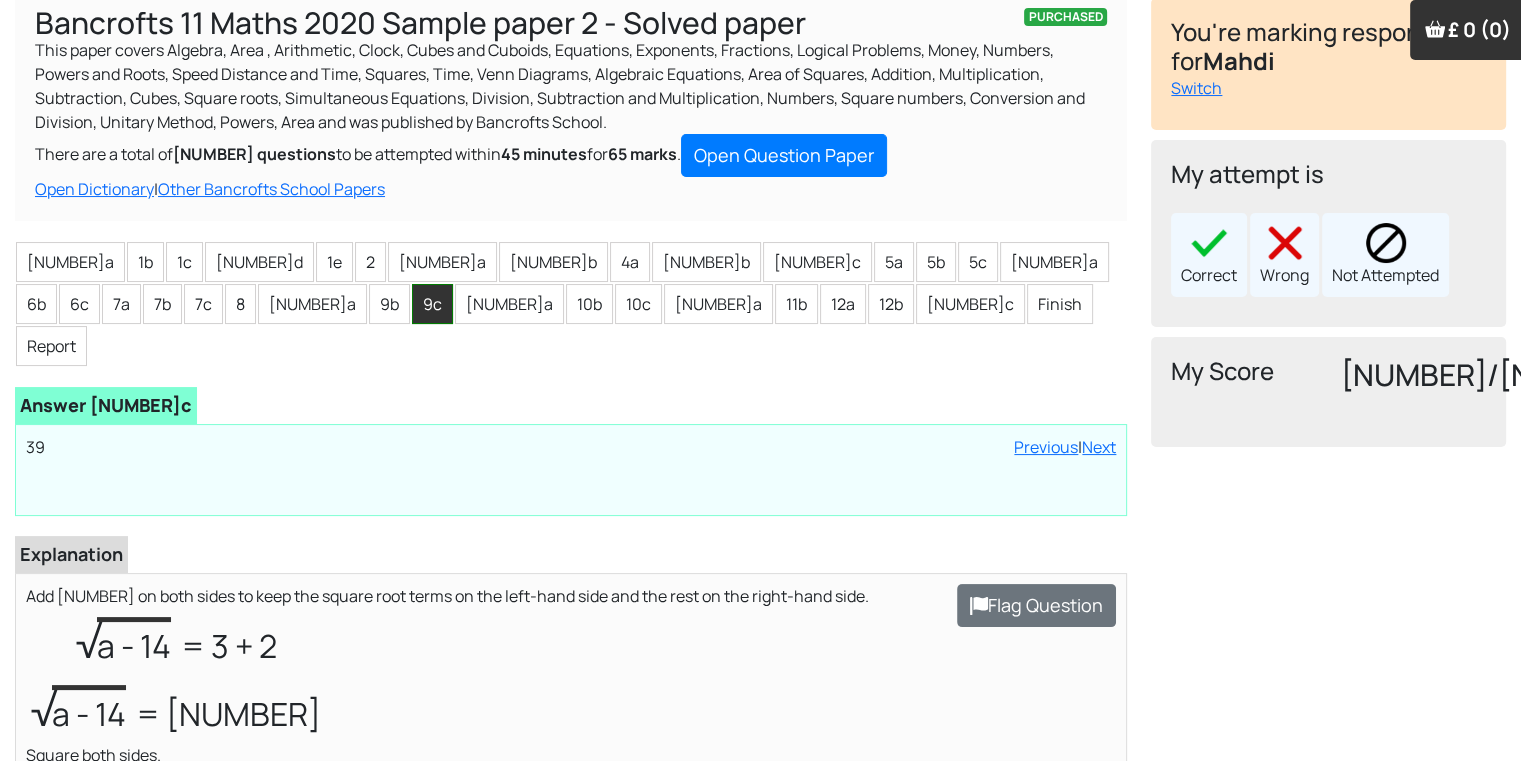 scroll, scrollTop: 200, scrollLeft: 0, axis: vertical 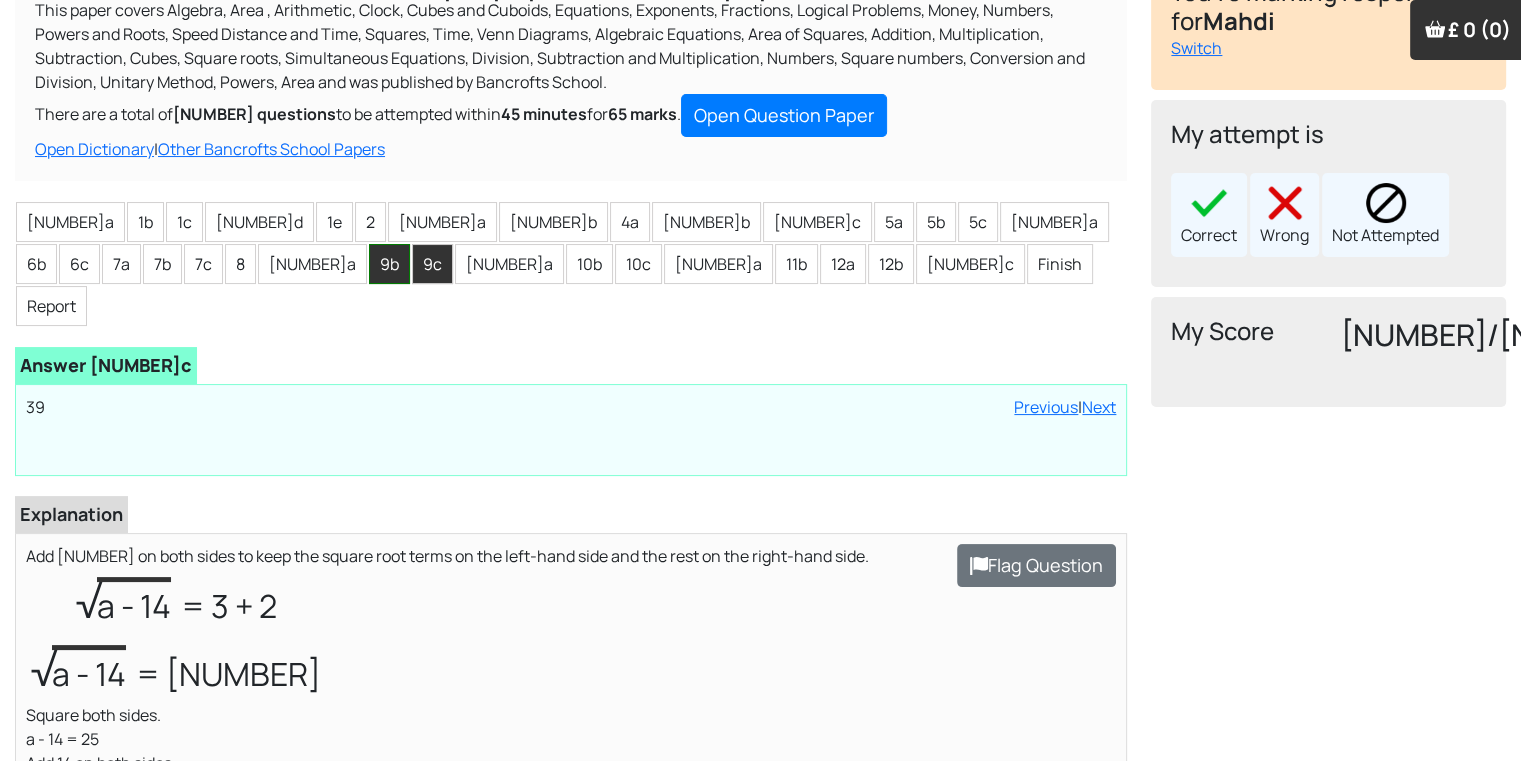 click on "9b" at bounding box center (389, 264) 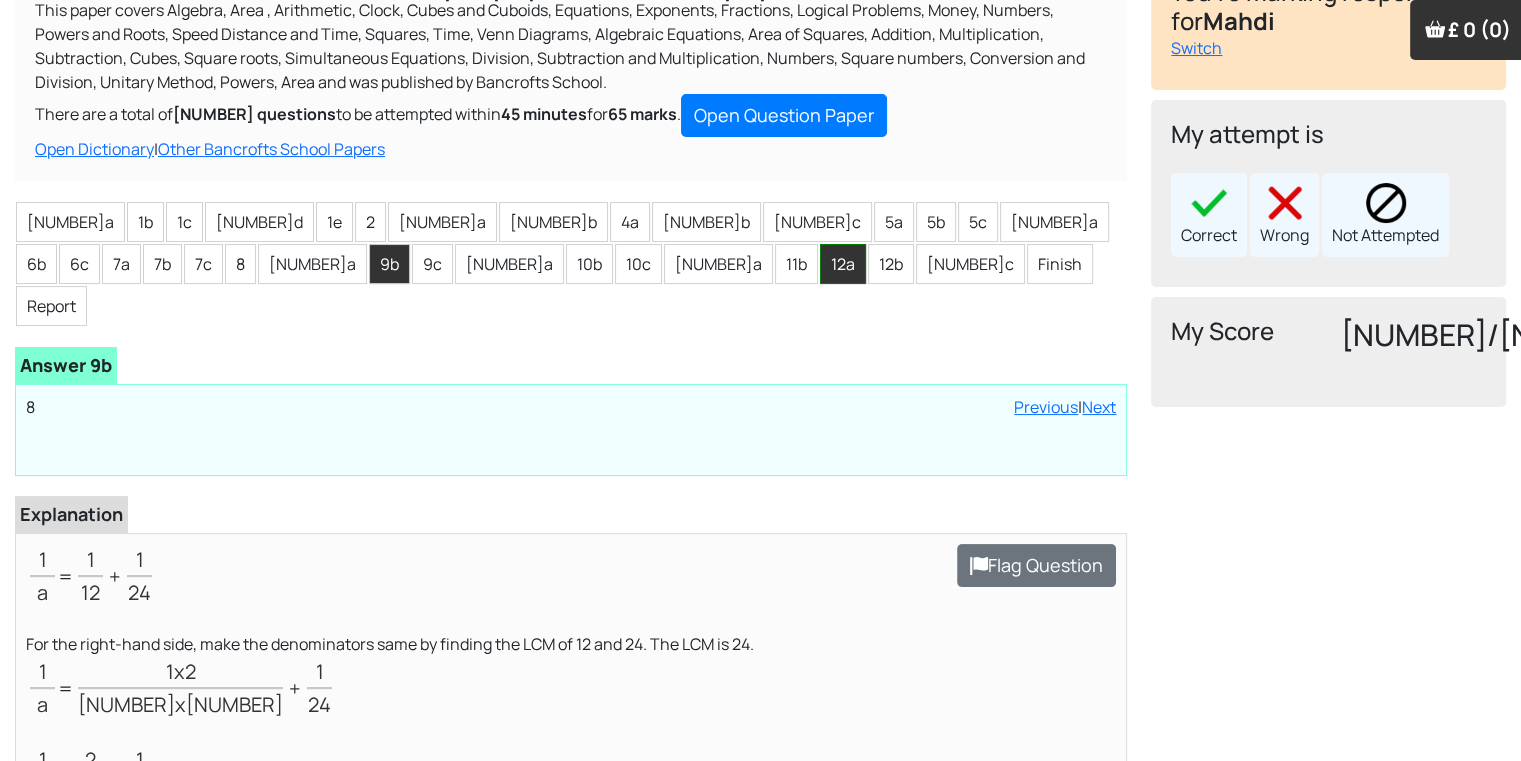 click on "12a" at bounding box center [843, 264] 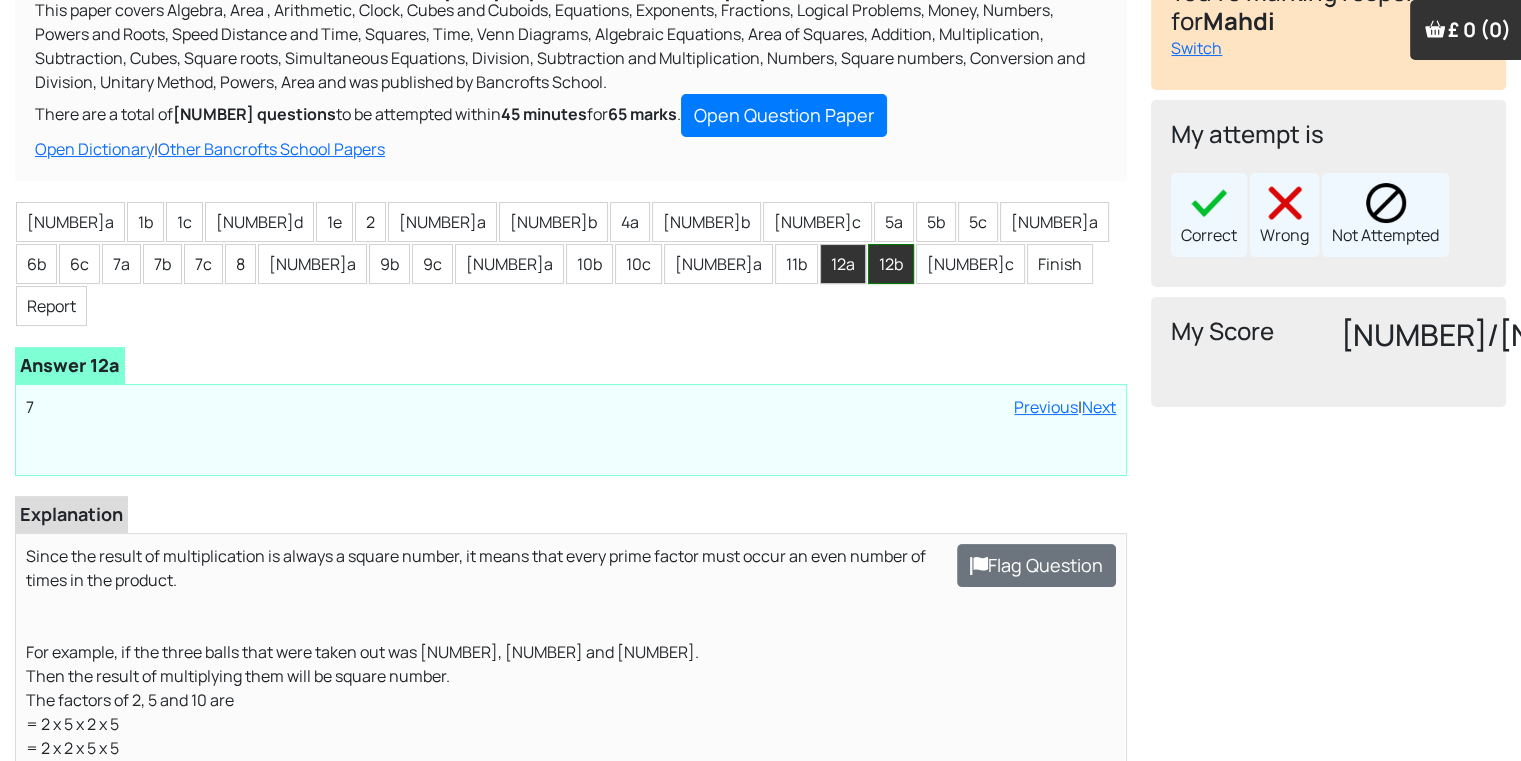 click on "12b" at bounding box center [891, 264] 